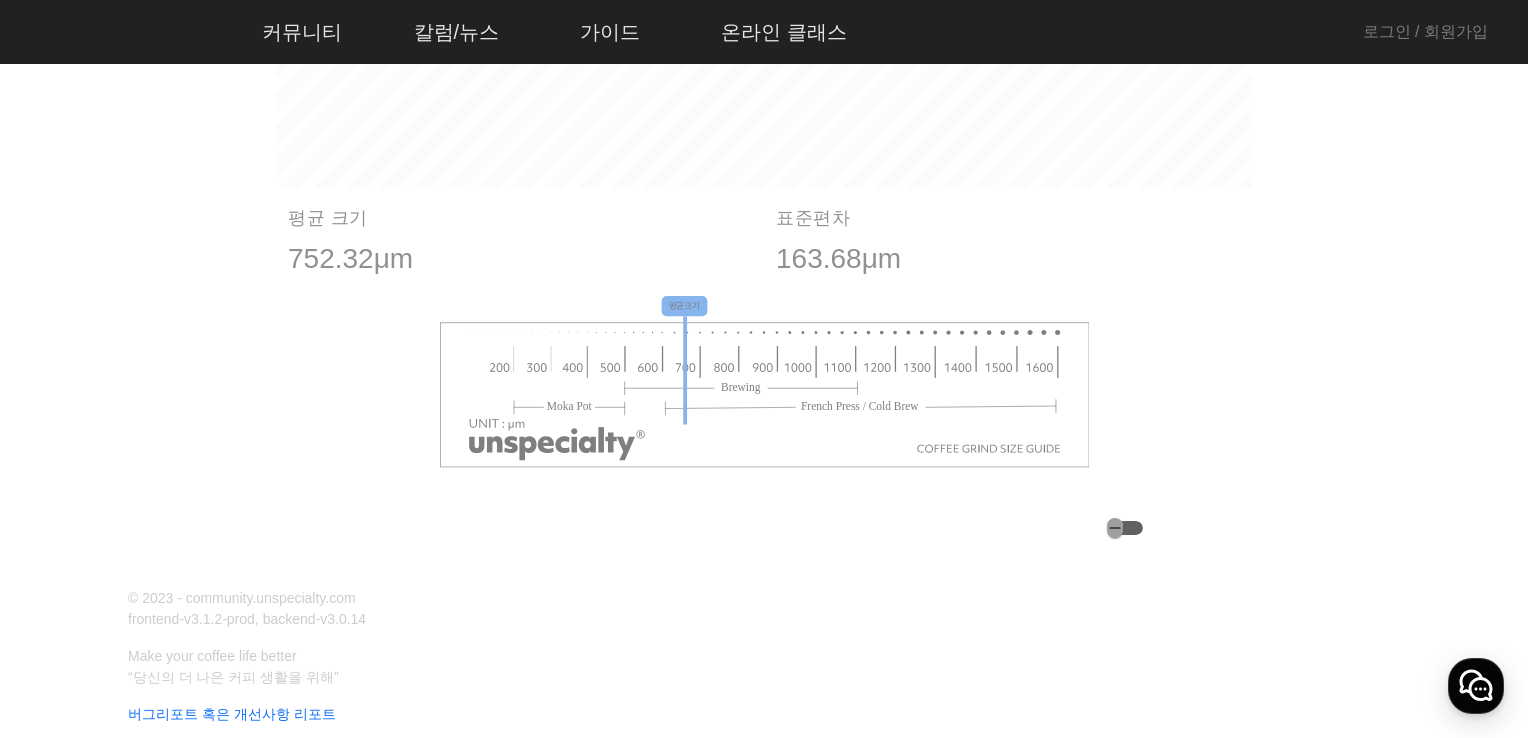scroll, scrollTop: 1556, scrollLeft: 0, axis: vertical 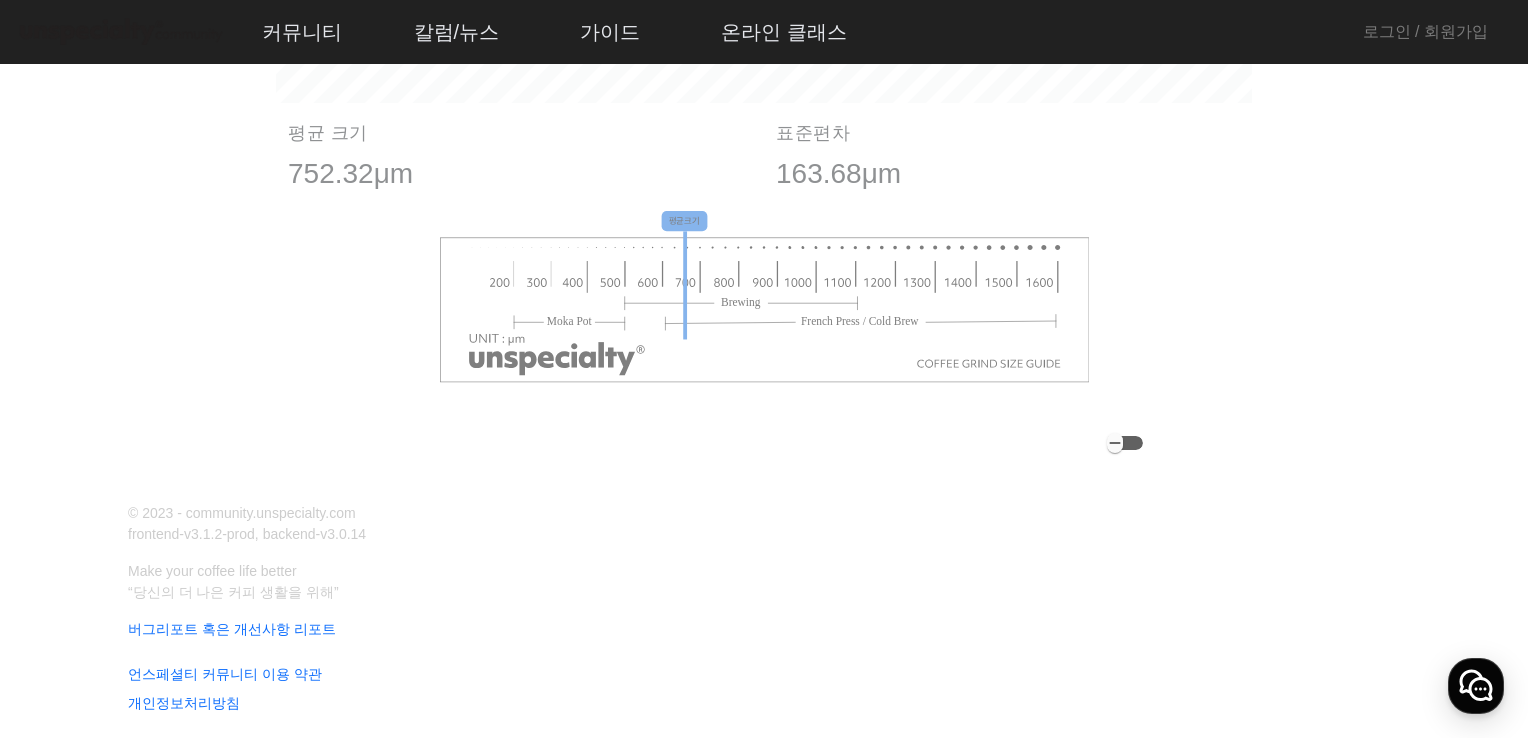click at bounding box center (1125, 443) 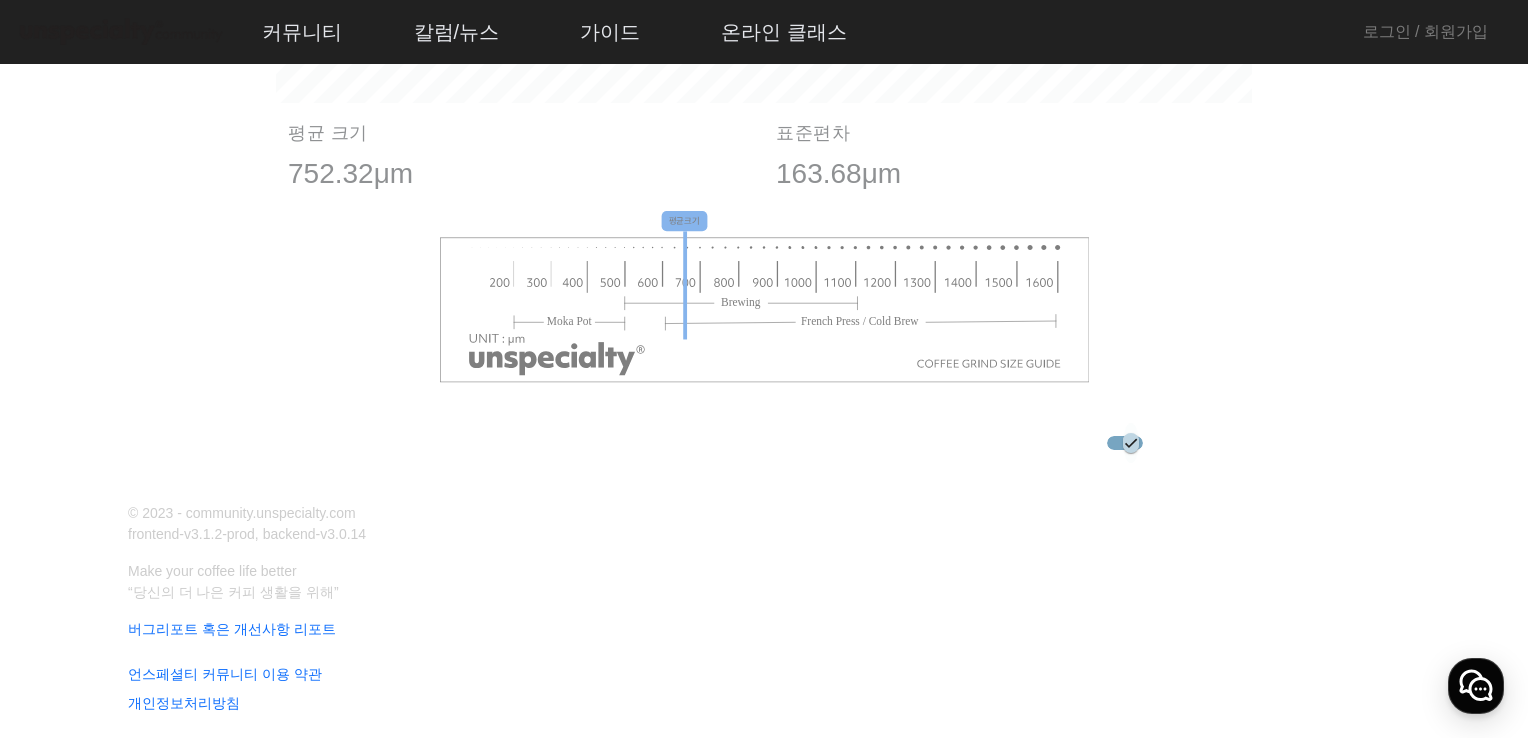 click 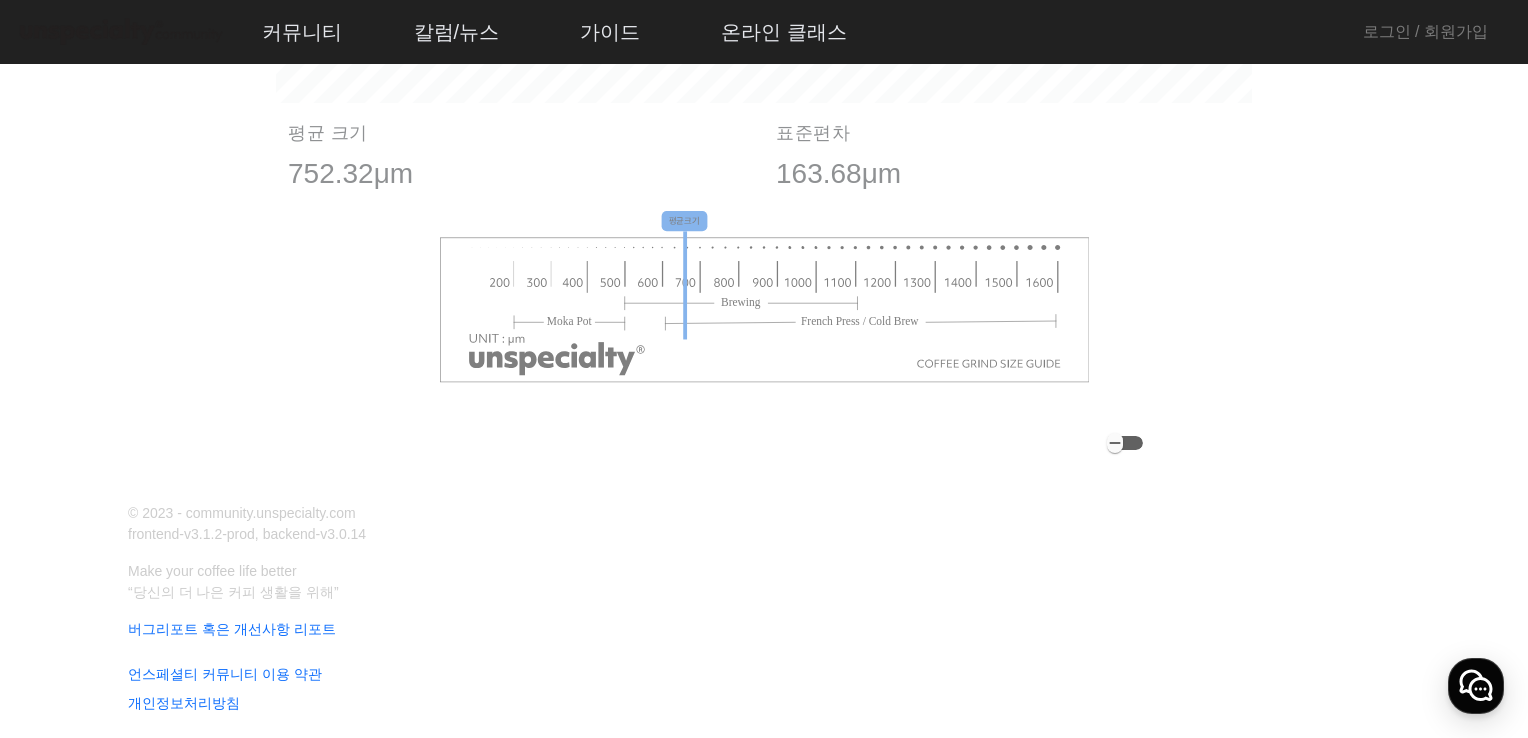 click at bounding box center [1125, 443] 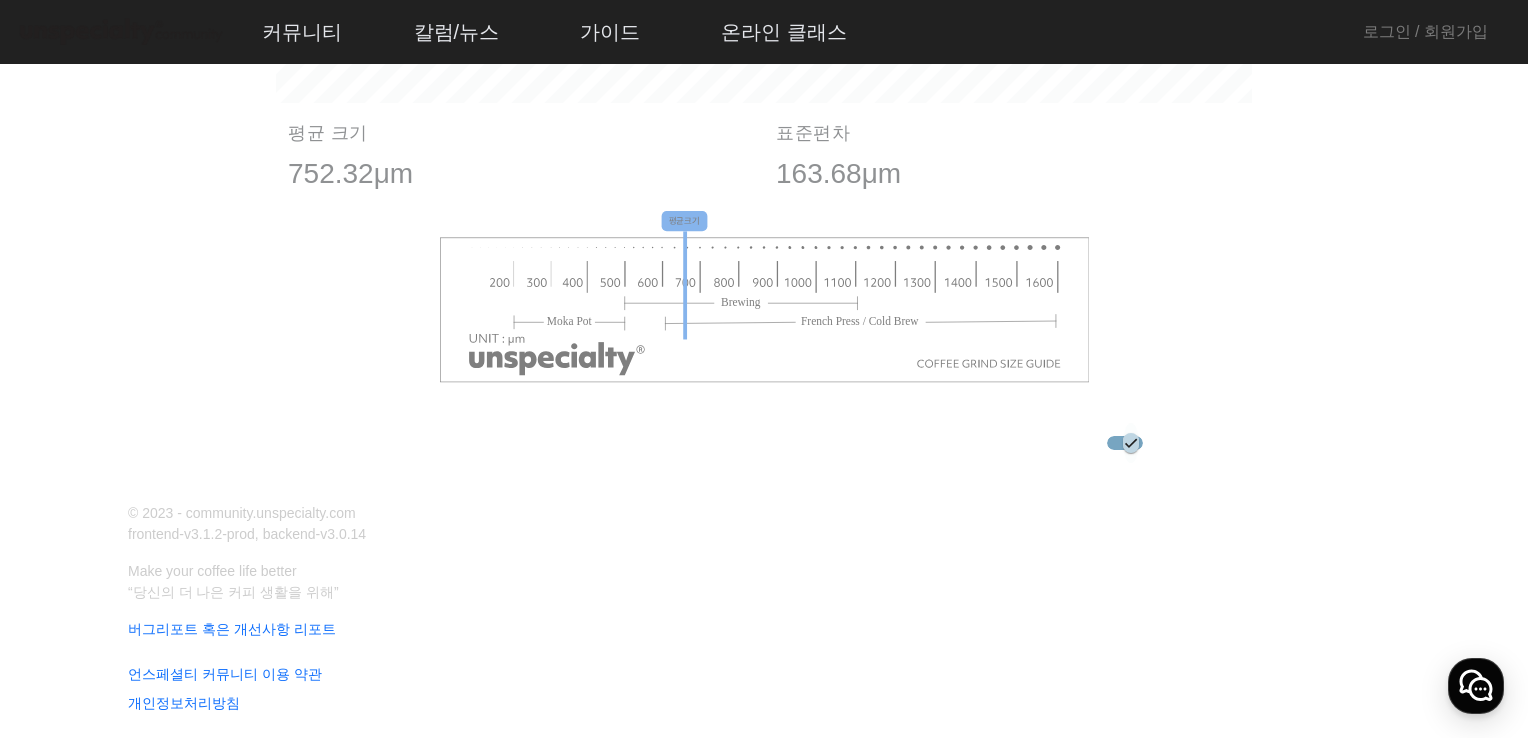 click 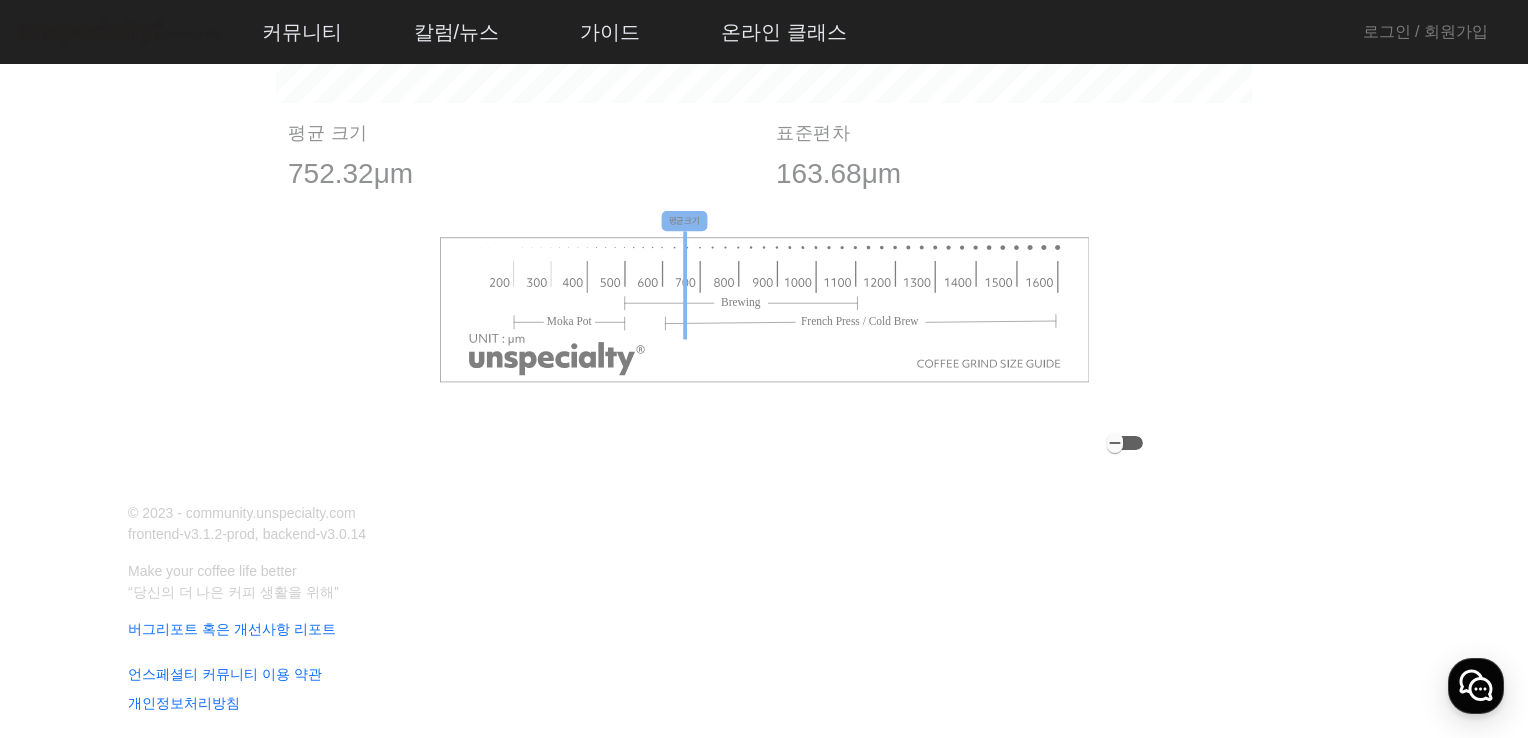click at bounding box center (1125, 443) 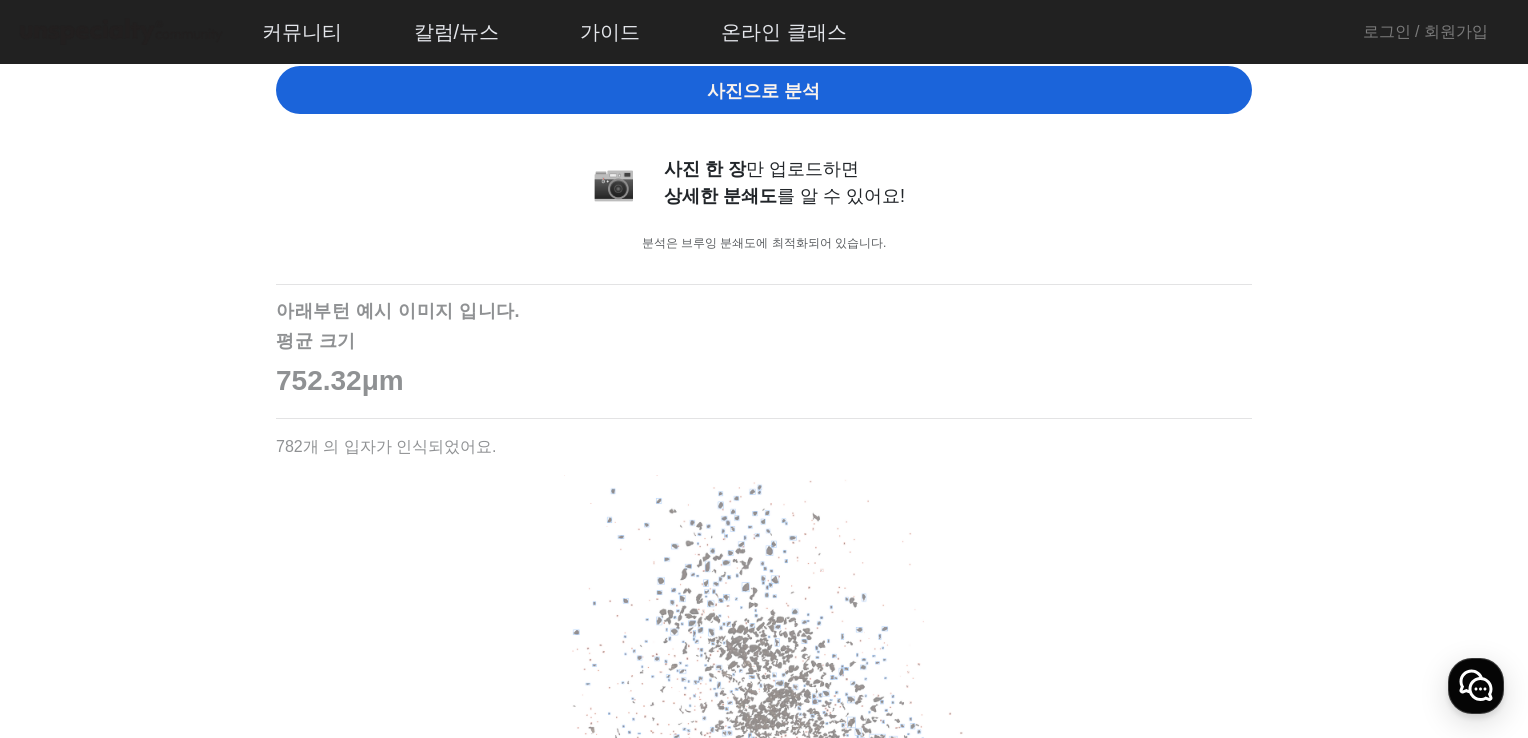 scroll, scrollTop: 0, scrollLeft: 0, axis: both 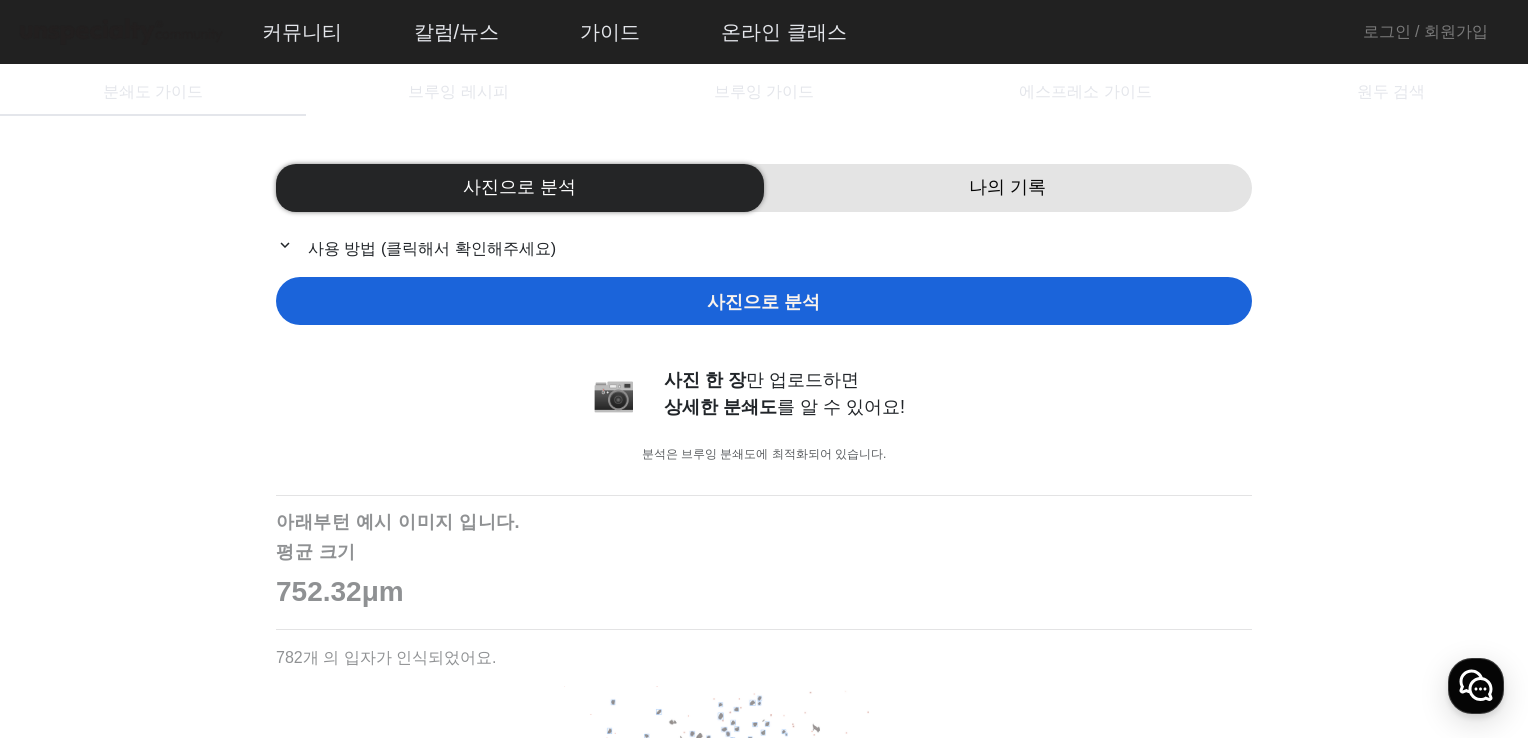 click on "나의 기록" at bounding box center [1008, 188] 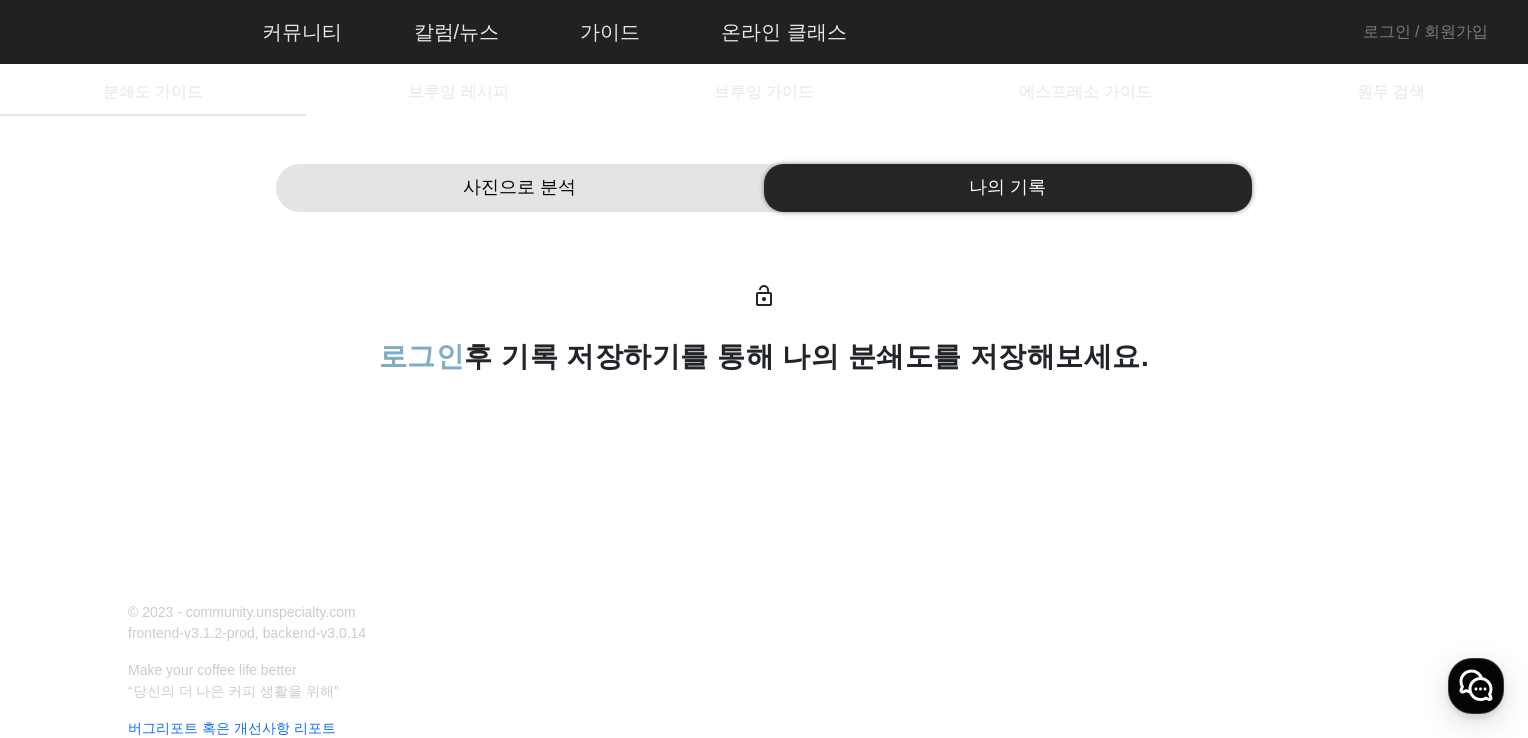 click on "사진으로 분석" at bounding box center [519, 187] 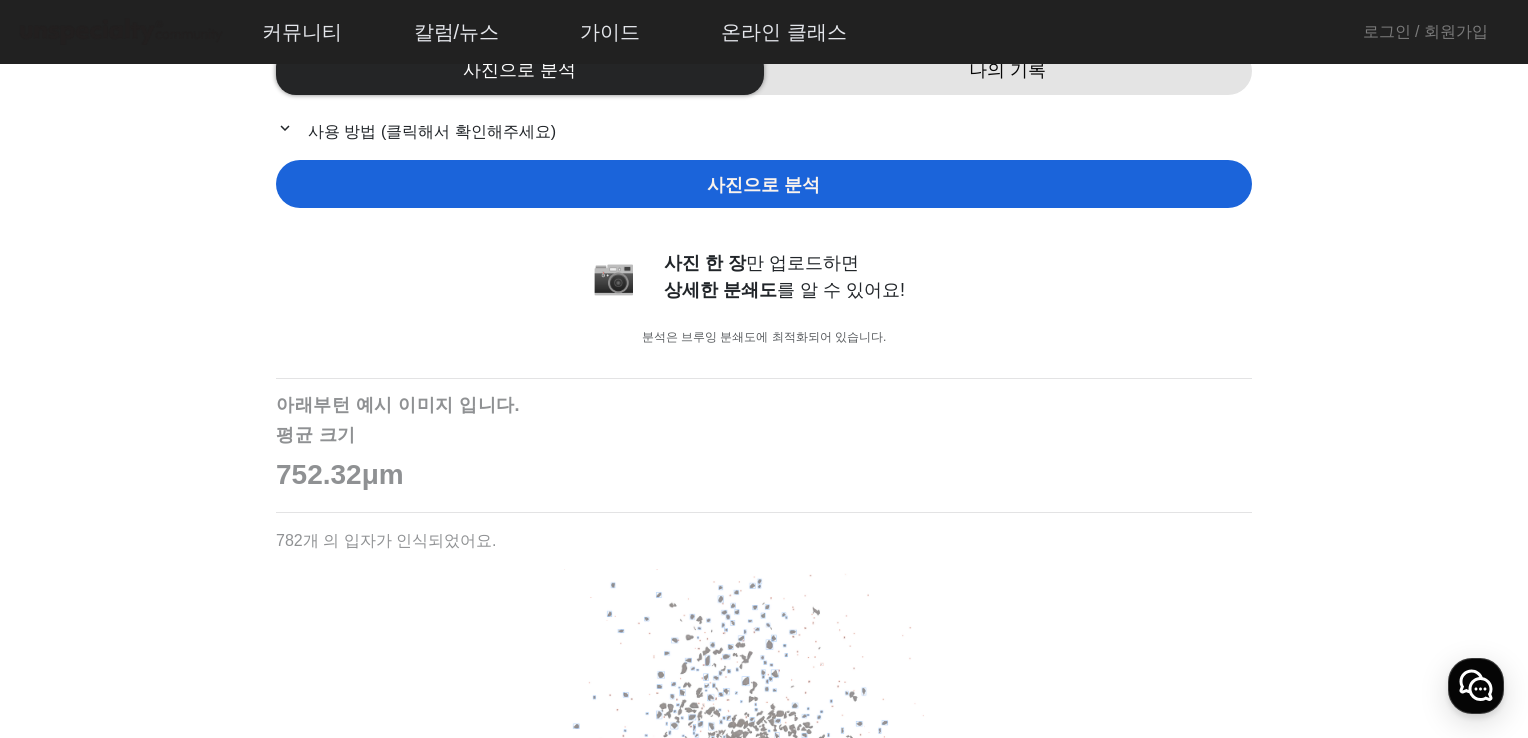 scroll, scrollTop: 0, scrollLeft: 0, axis: both 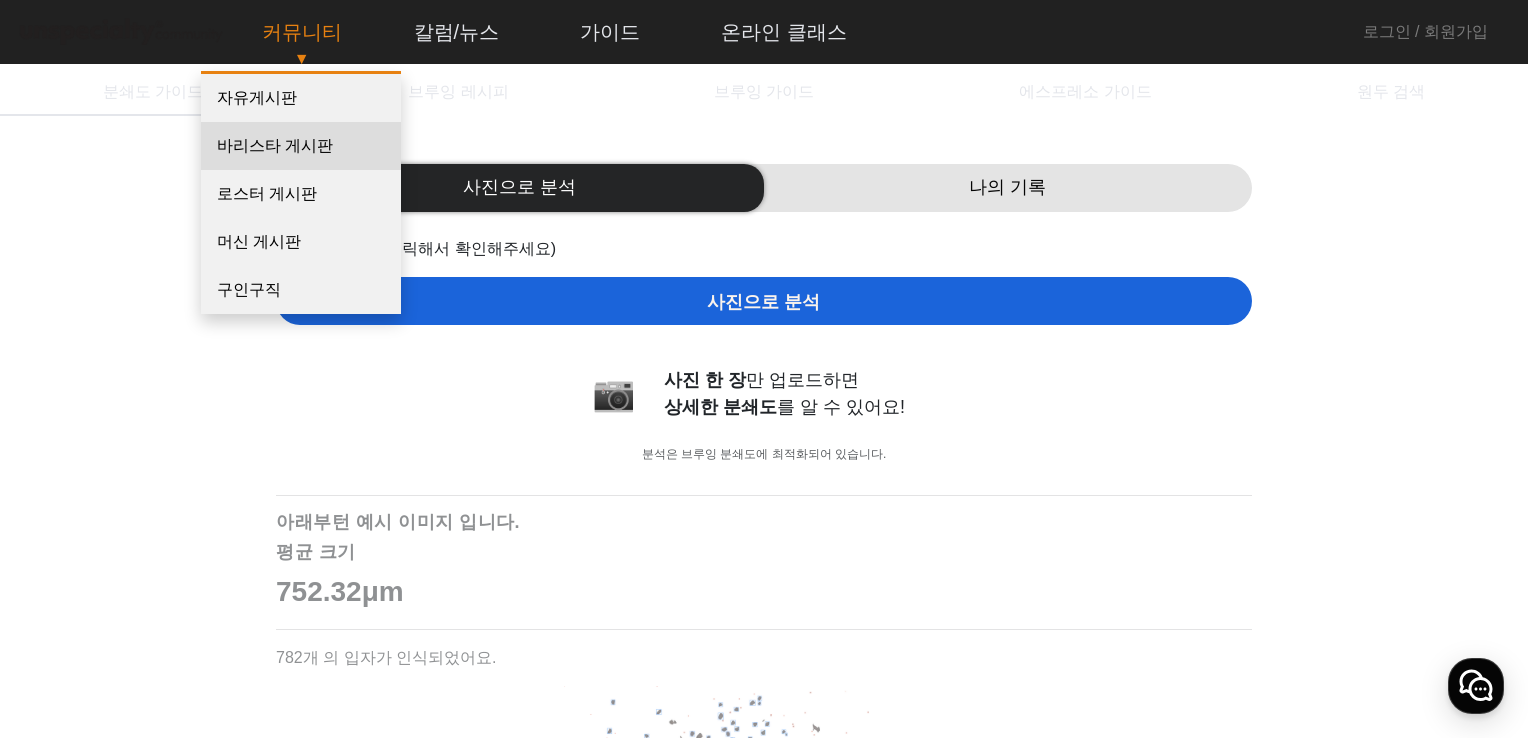 click on "바리스타 게시판" at bounding box center [301, 146] 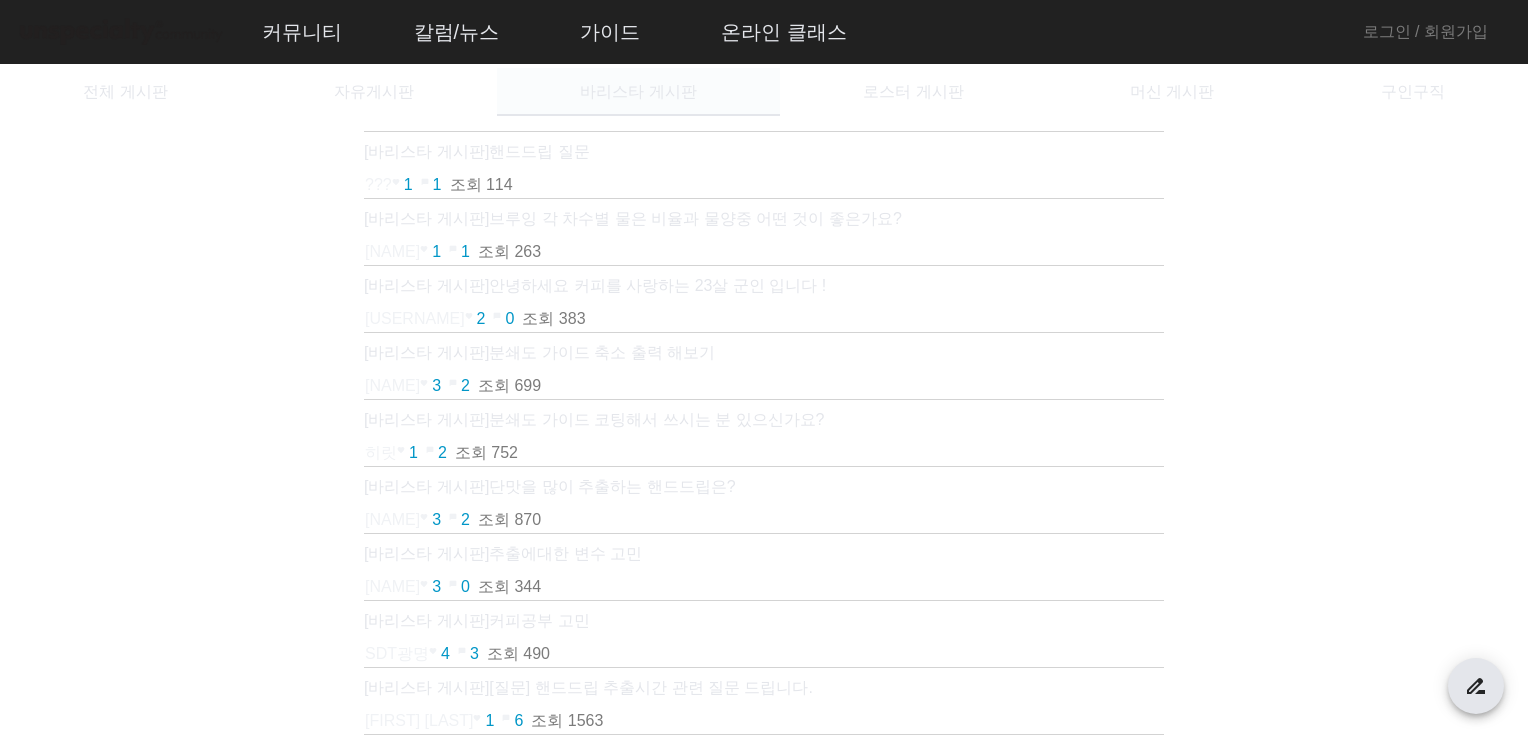 click on "바리스타 게시판" at bounding box center (638, 92) 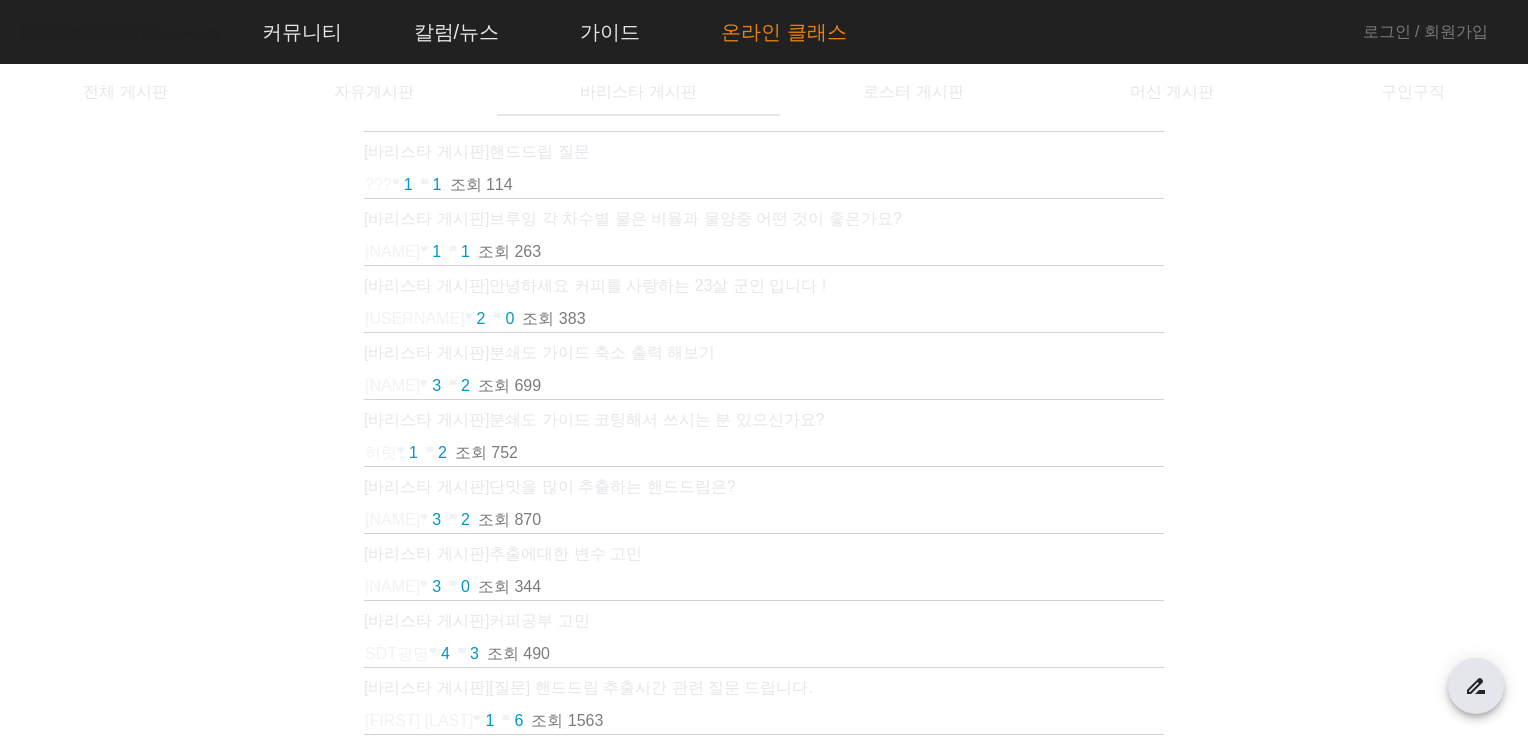 click on "온라인 클래스" at bounding box center (784, 32) 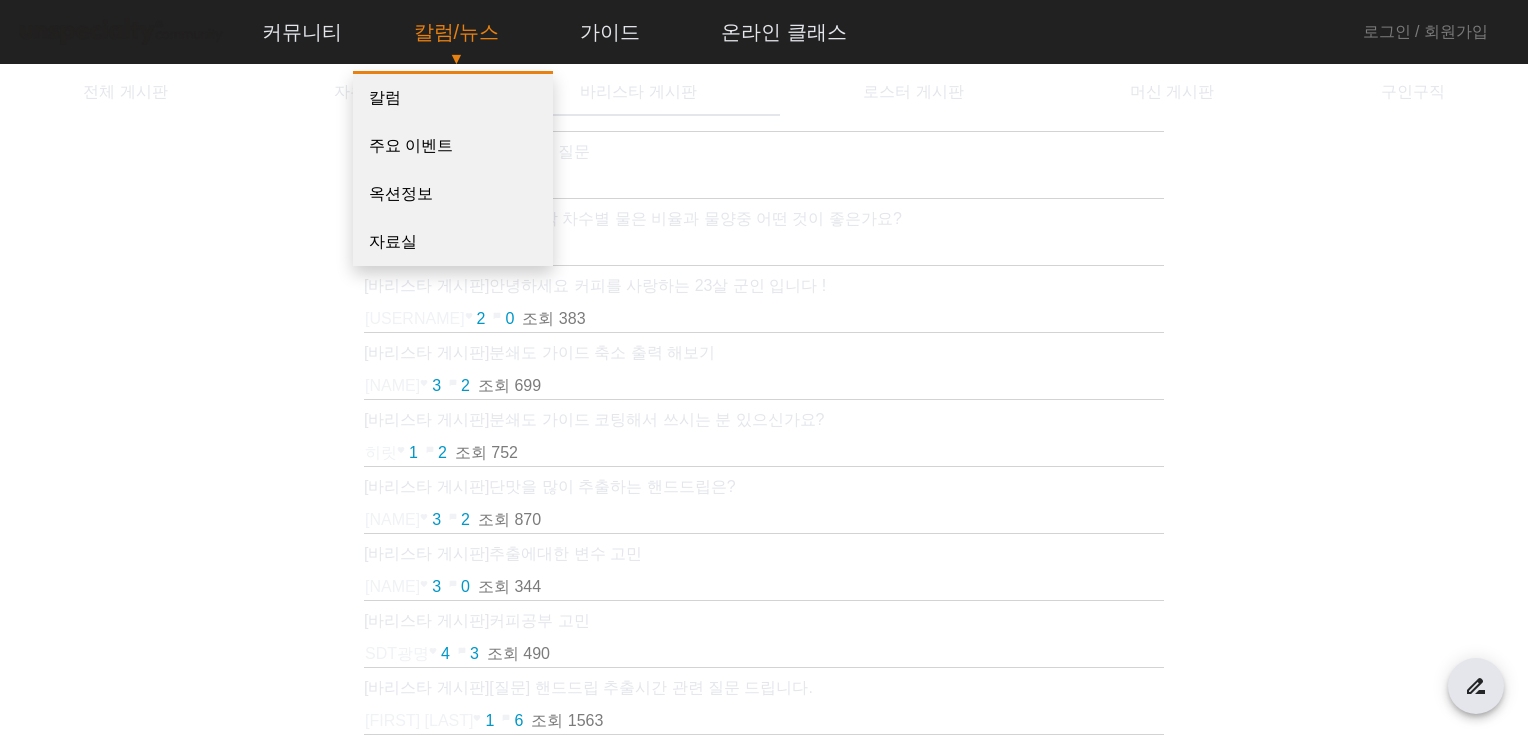click on "칼럼/뉴스" at bounding box center (457, 32) 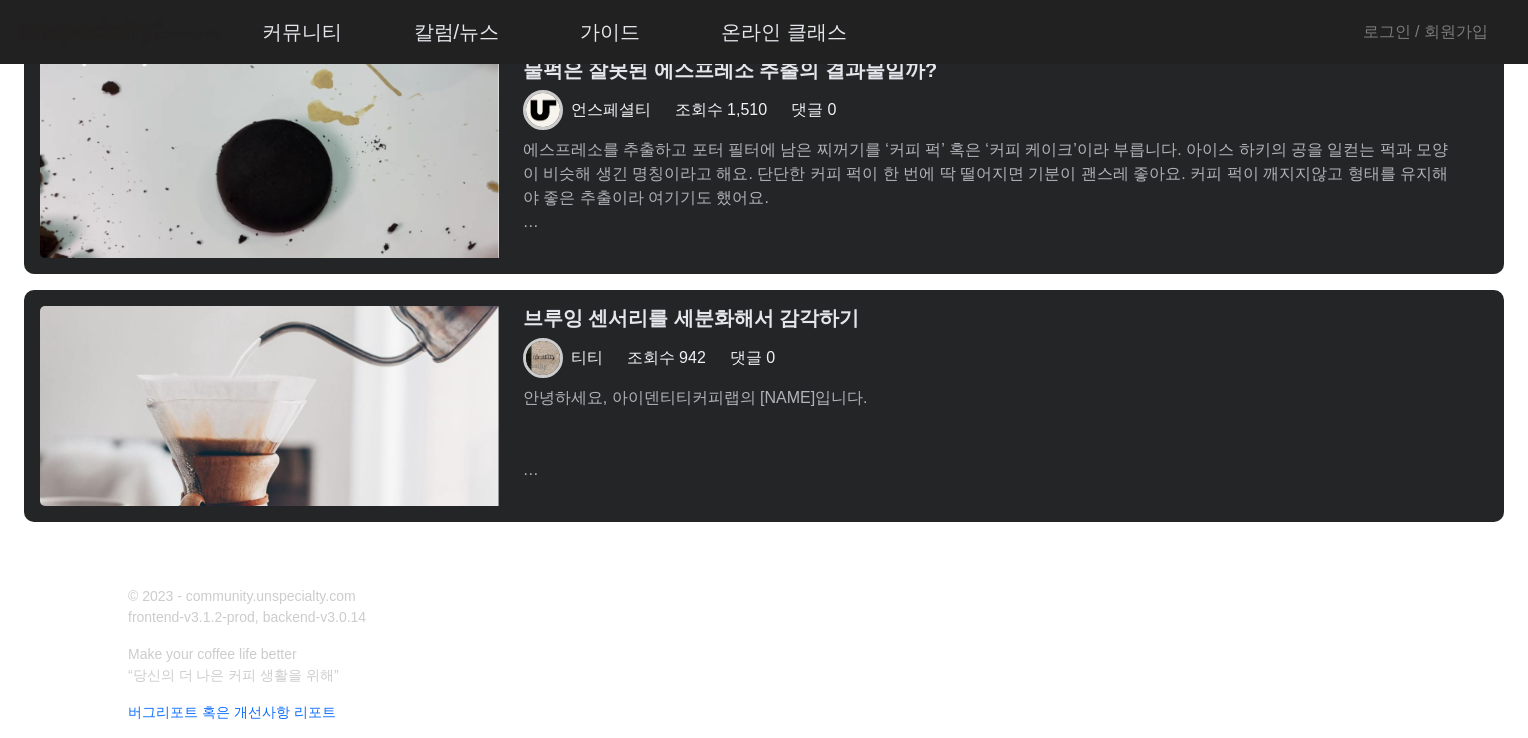 scroll, scrollTop: 4636, scrollLeft: 0, axis: vertical 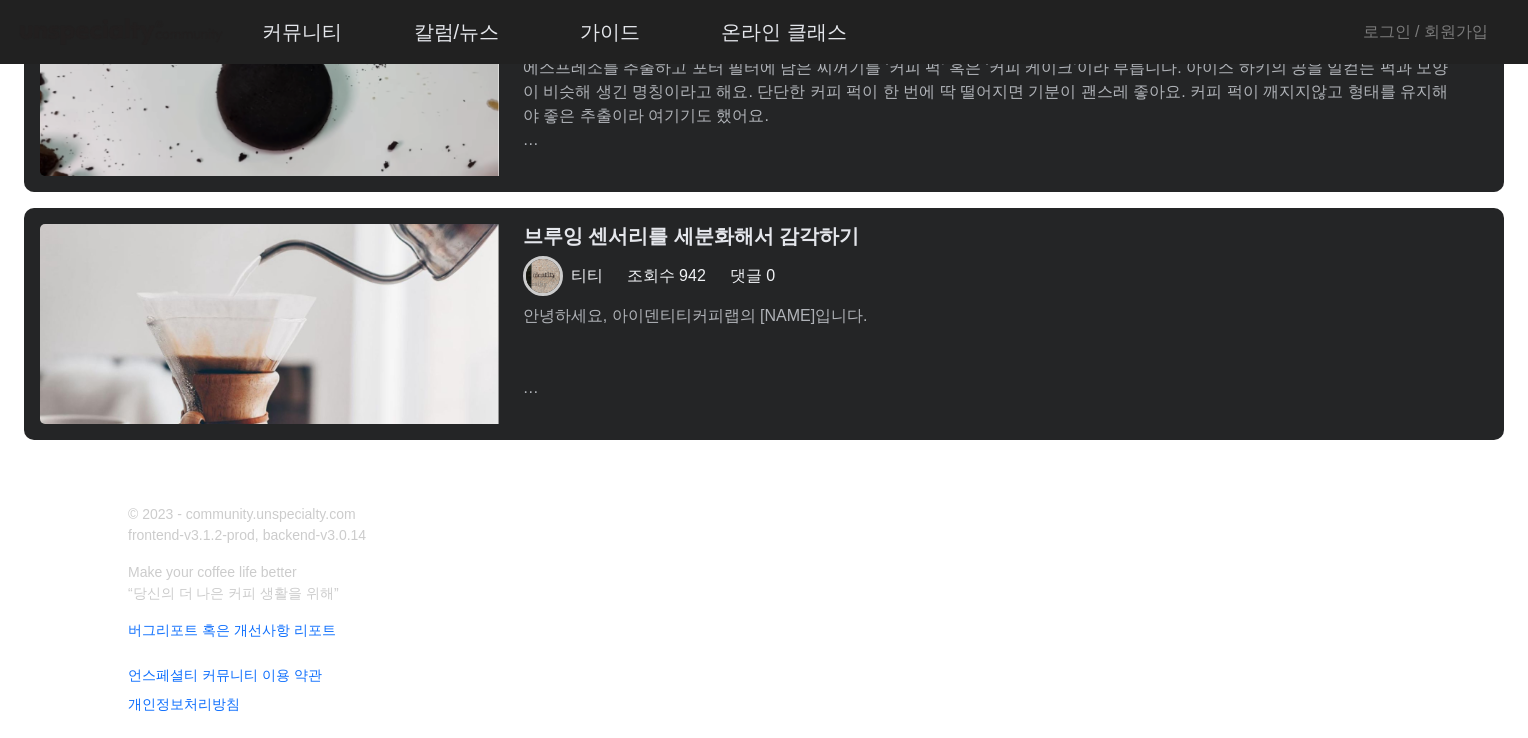 click on "브루잉 센서리를 세분화해서 감각하기" at bounding box center (993, 236) 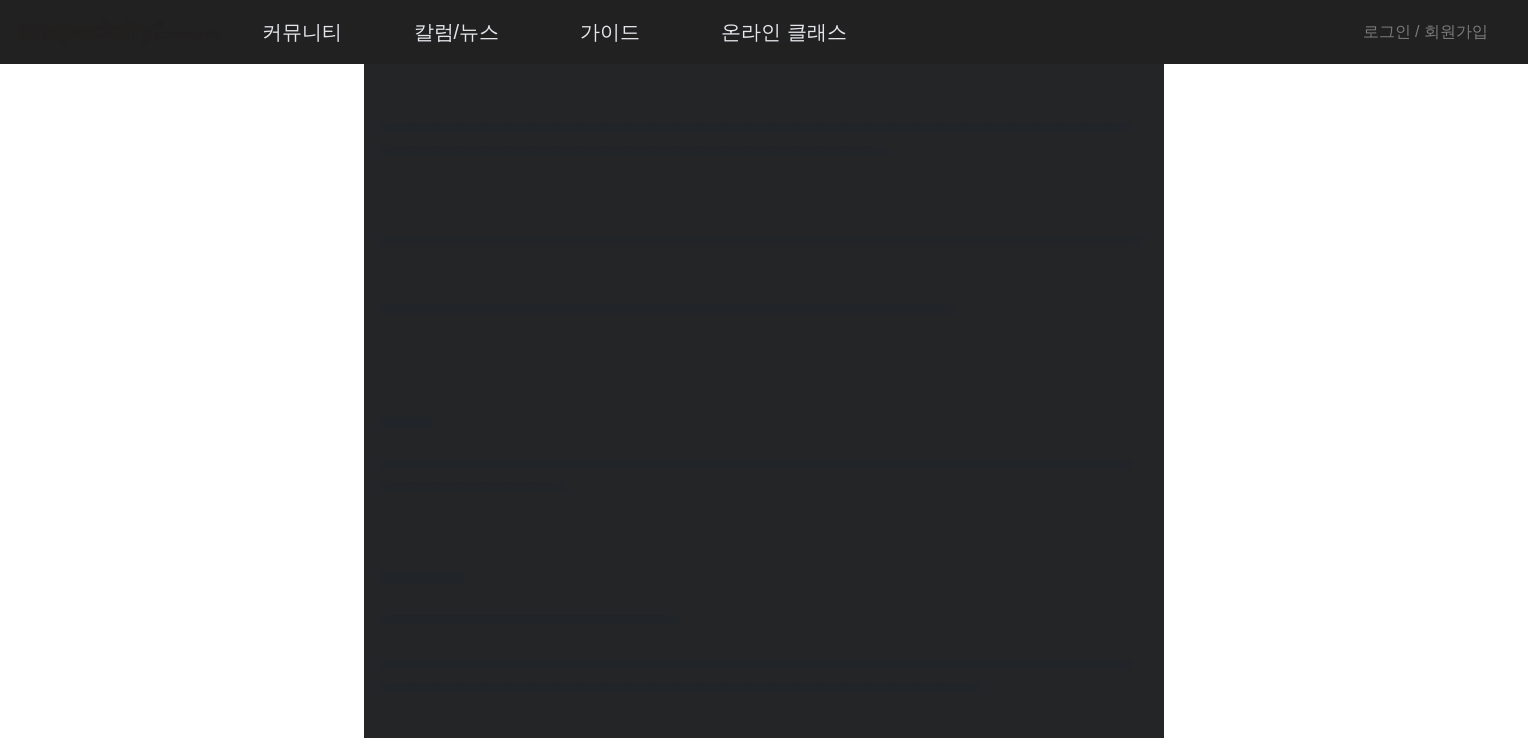 scroll, scrollTop: 700, scrollLeft: 0, axis: vertical 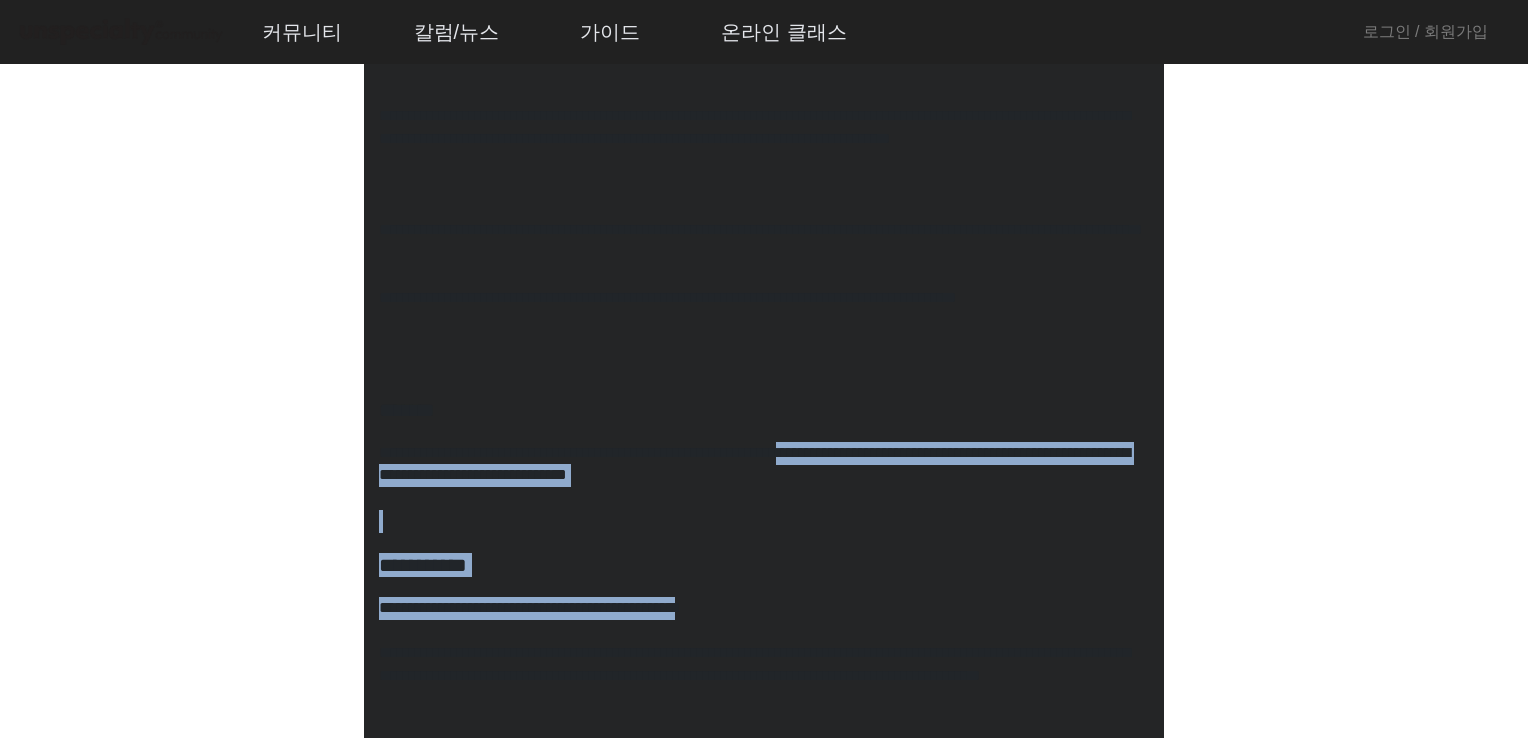 drag, startPoint x: 420, startPoint y: 474, endPoint x: 977, endPoint y: 607, distance: 572.6587 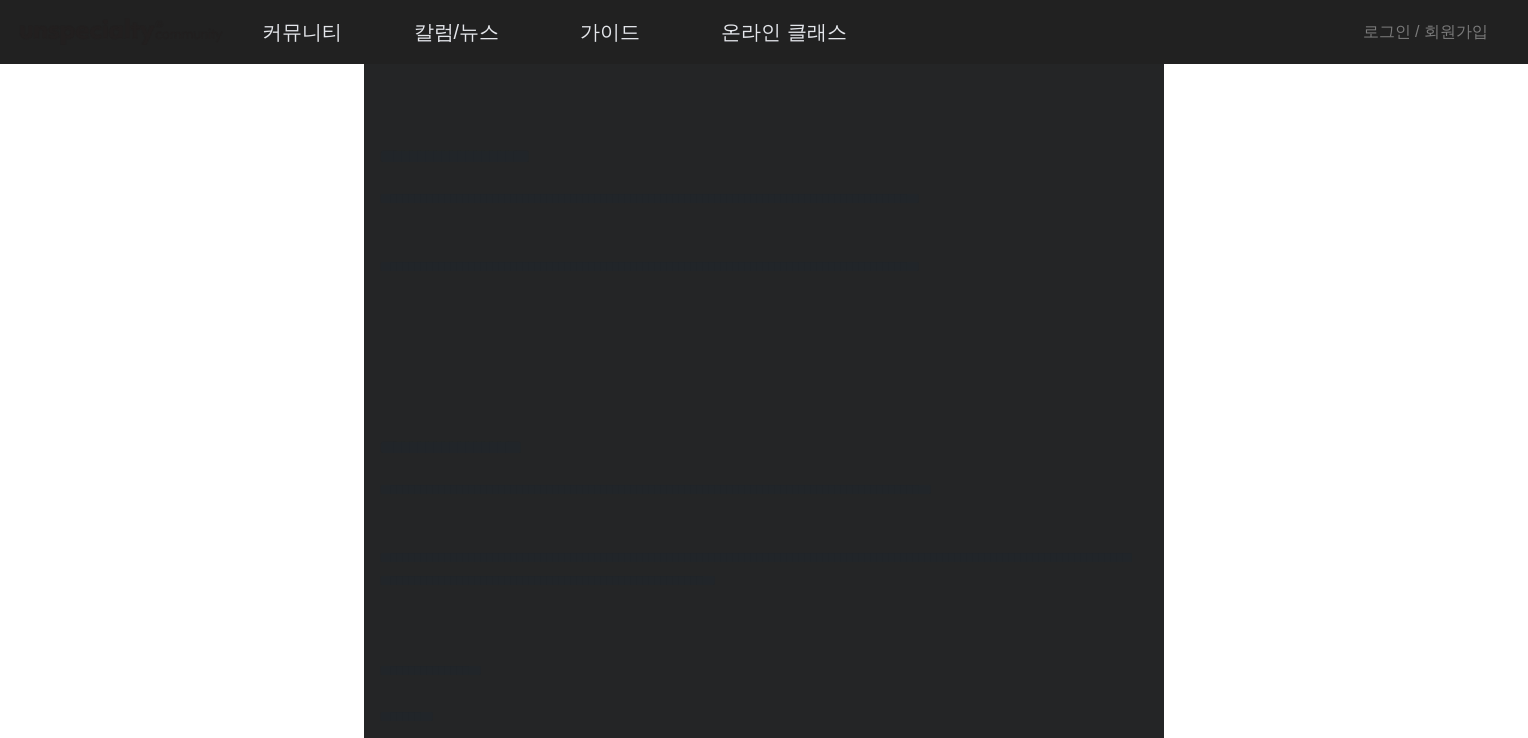 scroll, scrollTop: 2500, scrollLeft: 0, axis: vertical 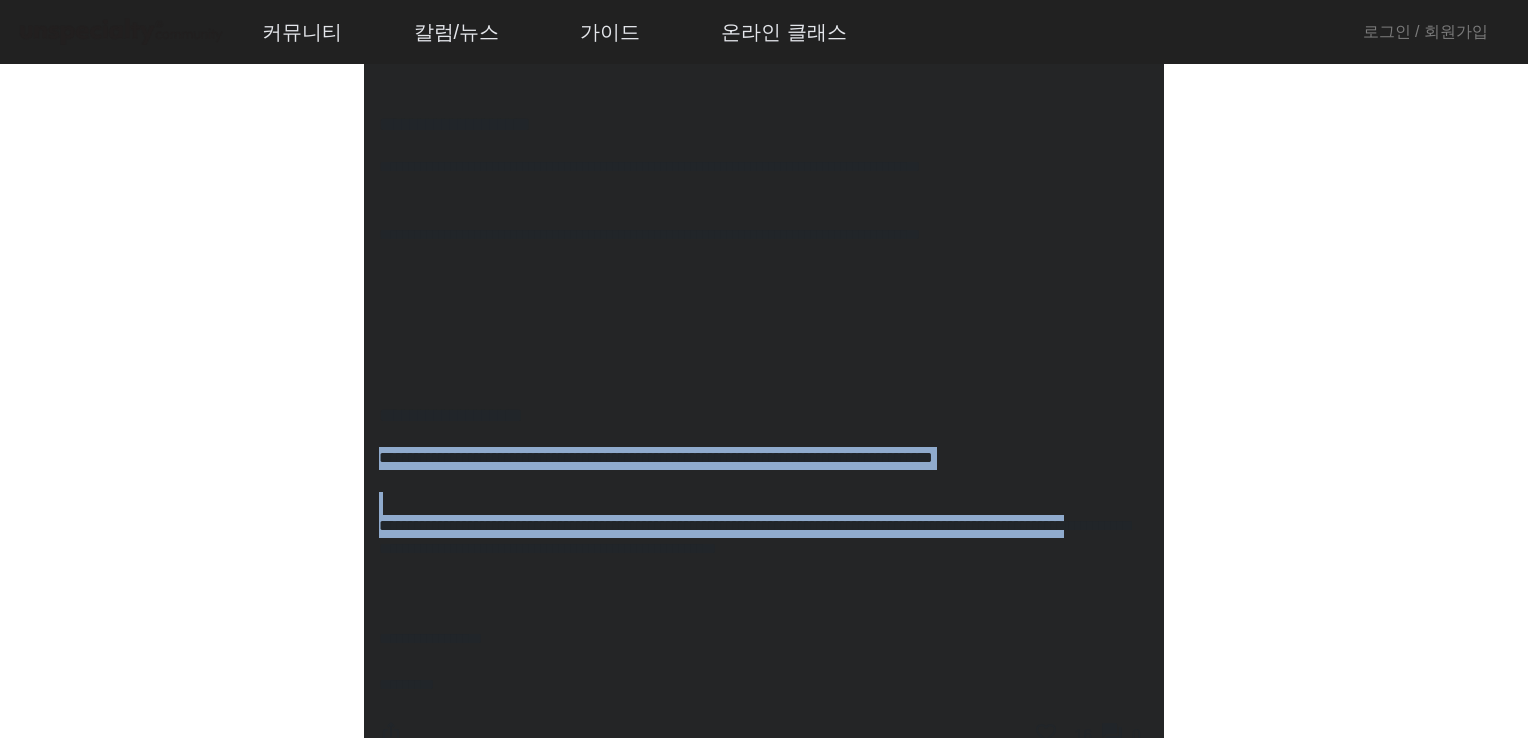 drag, startPoint x: 984, startPoint y: 549, endPoint x: 960, endPoint y: 416, distance: 135.14807 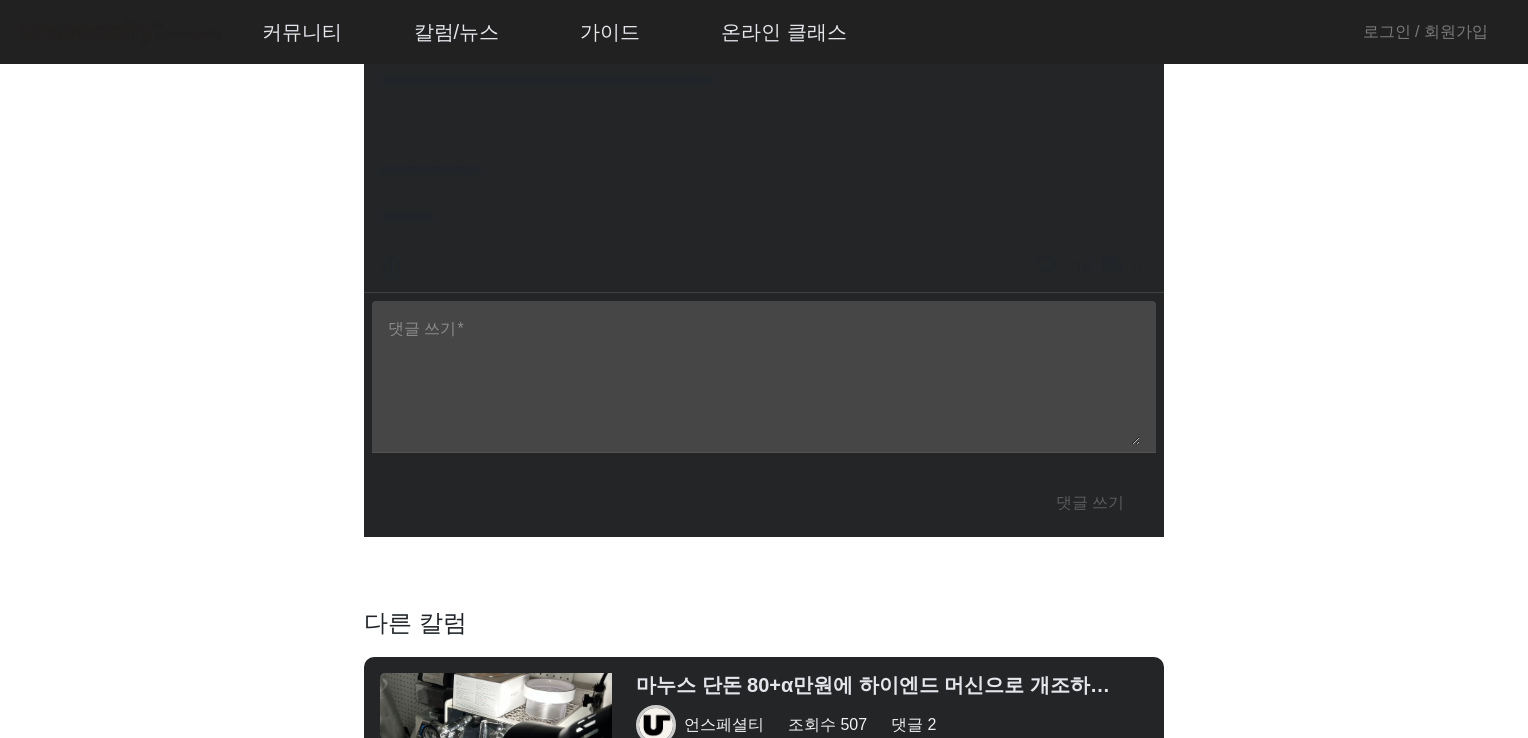 scroll, scrollTop: 3300, scrollLeft: 0, axis: vertical 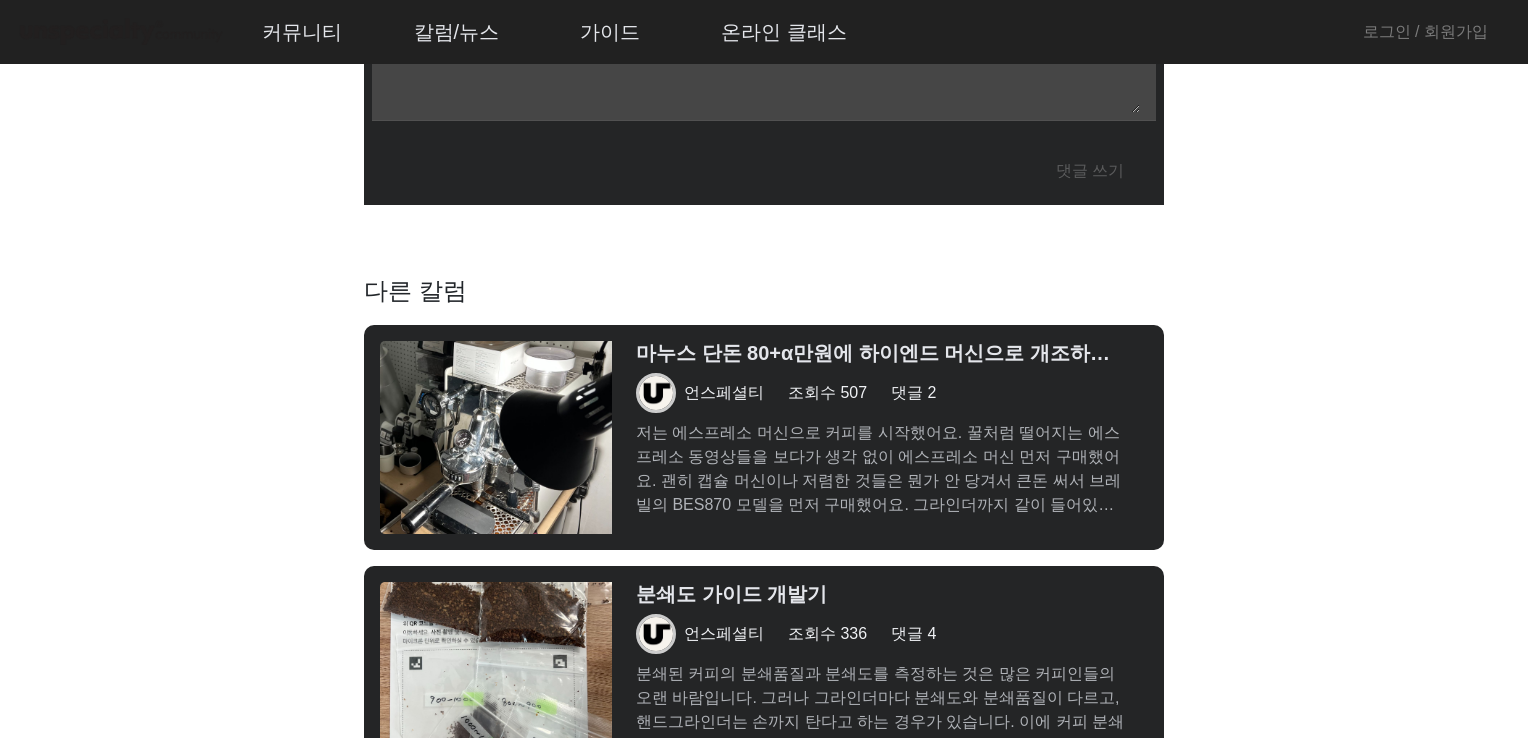 click on "마누스 단돈 80+α만원에 하이엔드 머신으로 개조하는 방법" 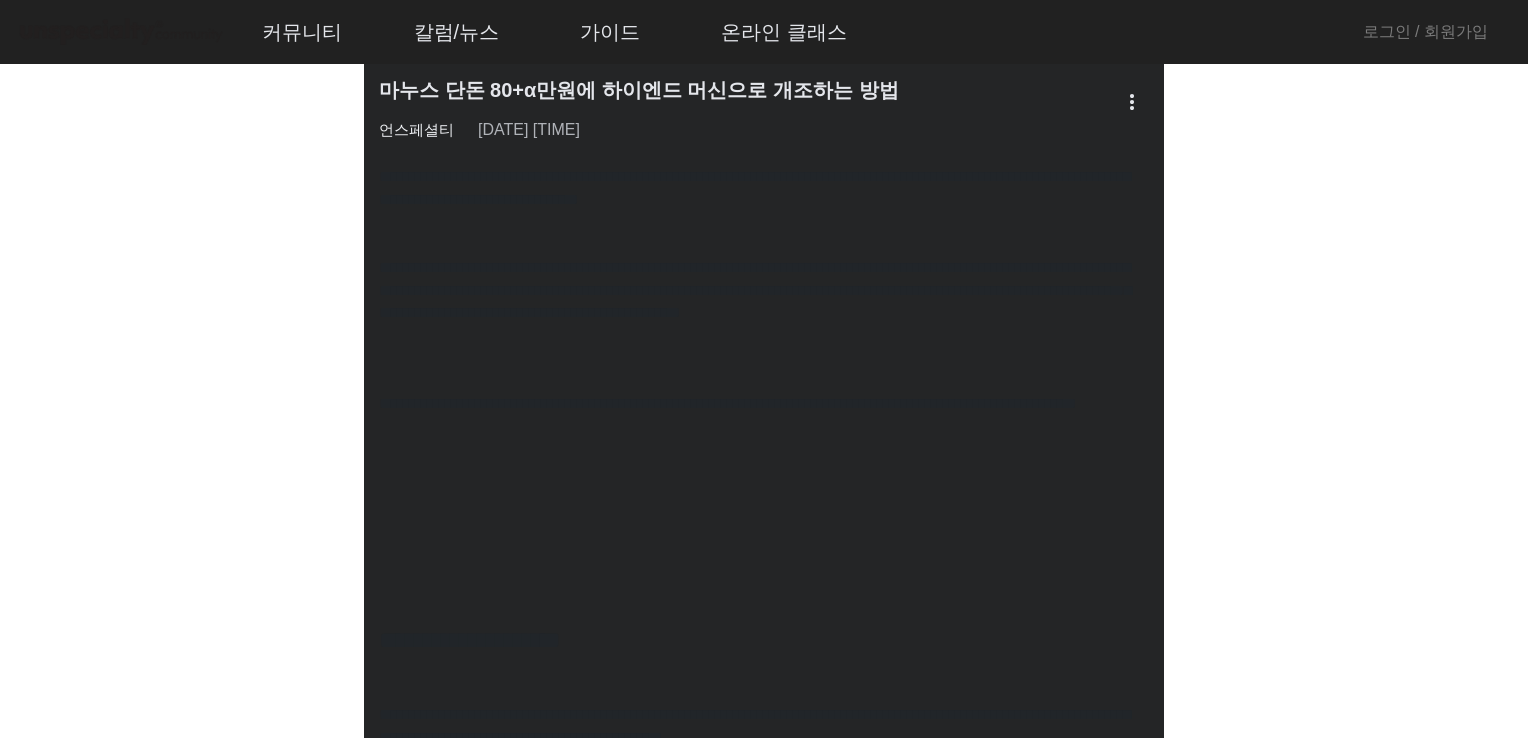 scroll, scrollTop: 0, scrollLeft: 0, axis: both 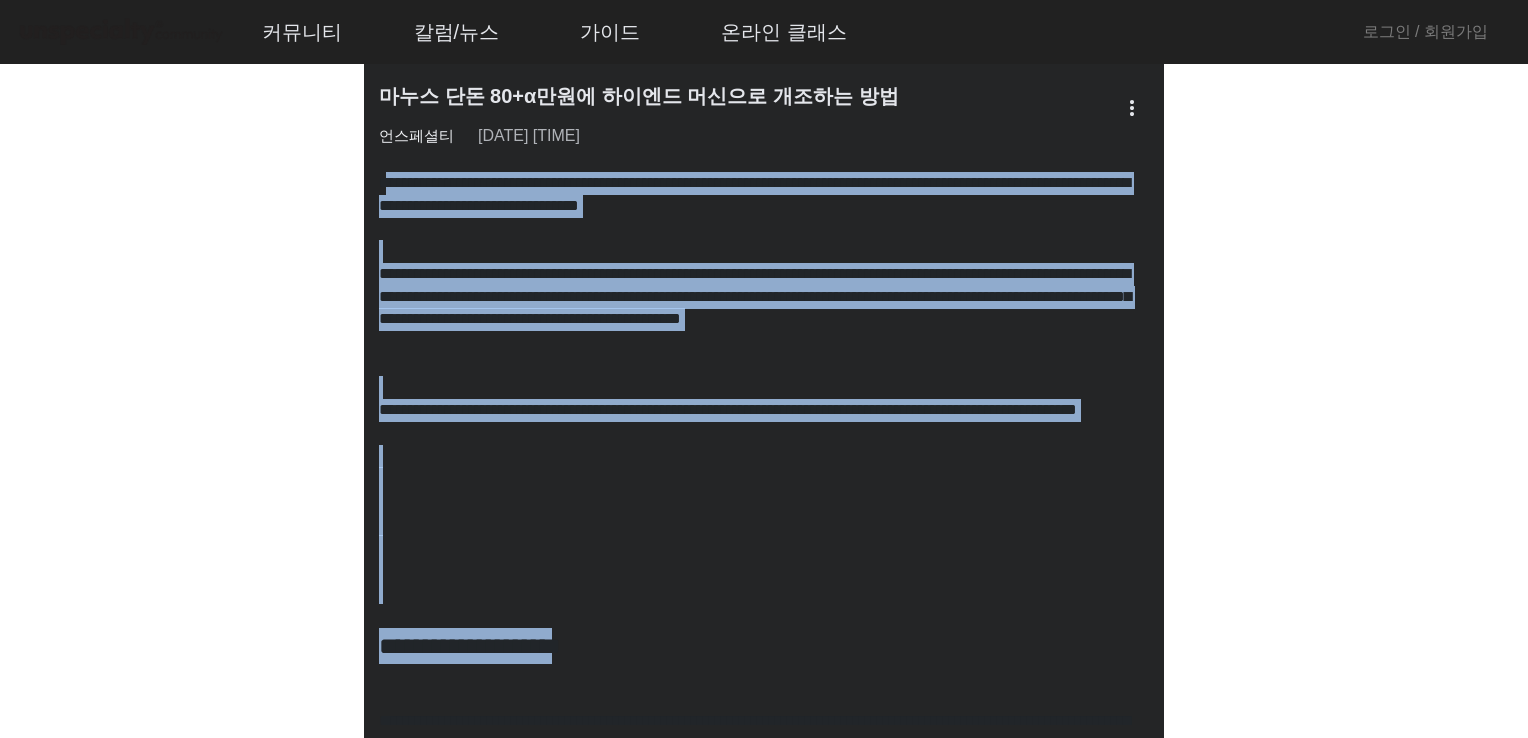 drag, startPoint x: 394, startPoint y: 179, endPoint x: 688, endPoint y: 630, distance: 538.3651 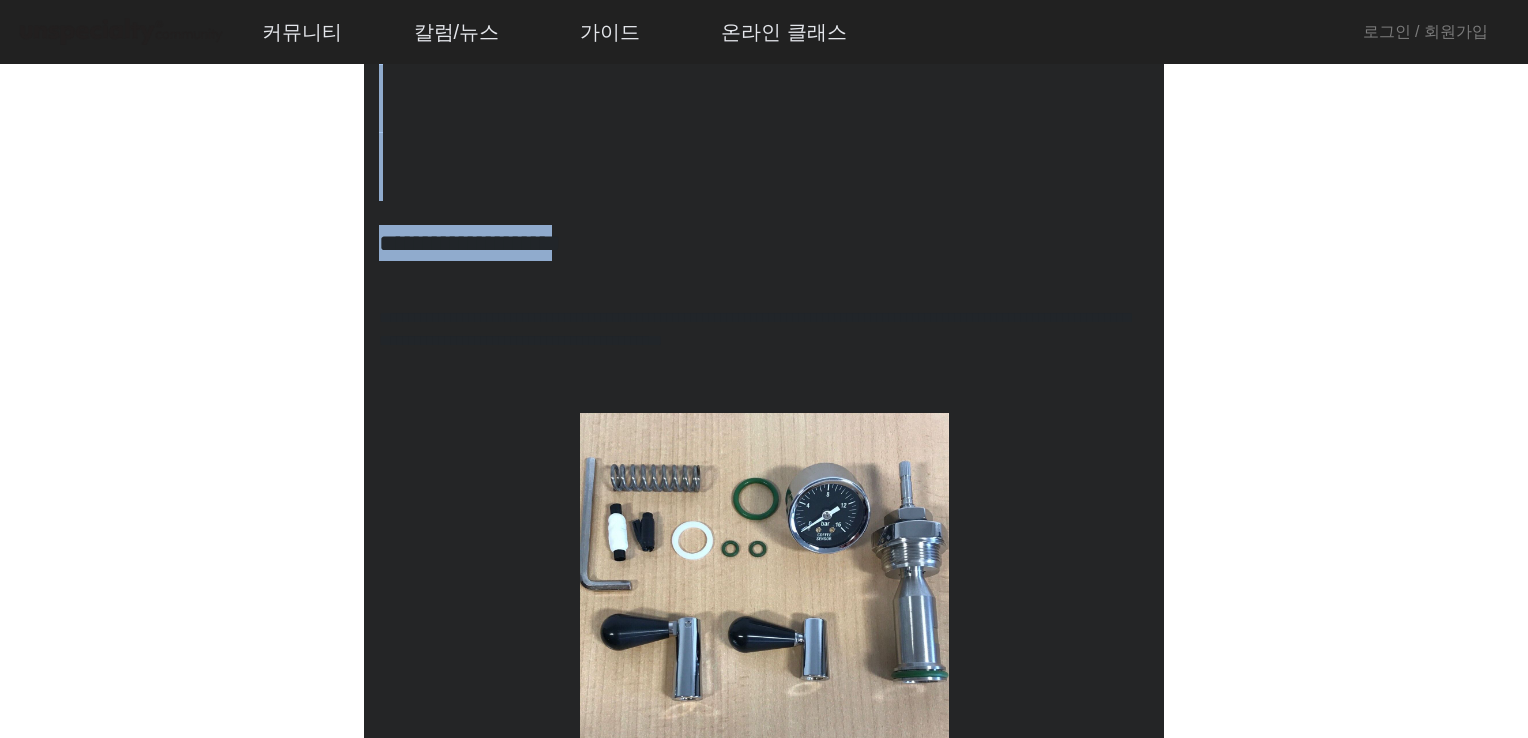 scroll, scrollTop: 400, scrollLeft: 0, axis: vertical 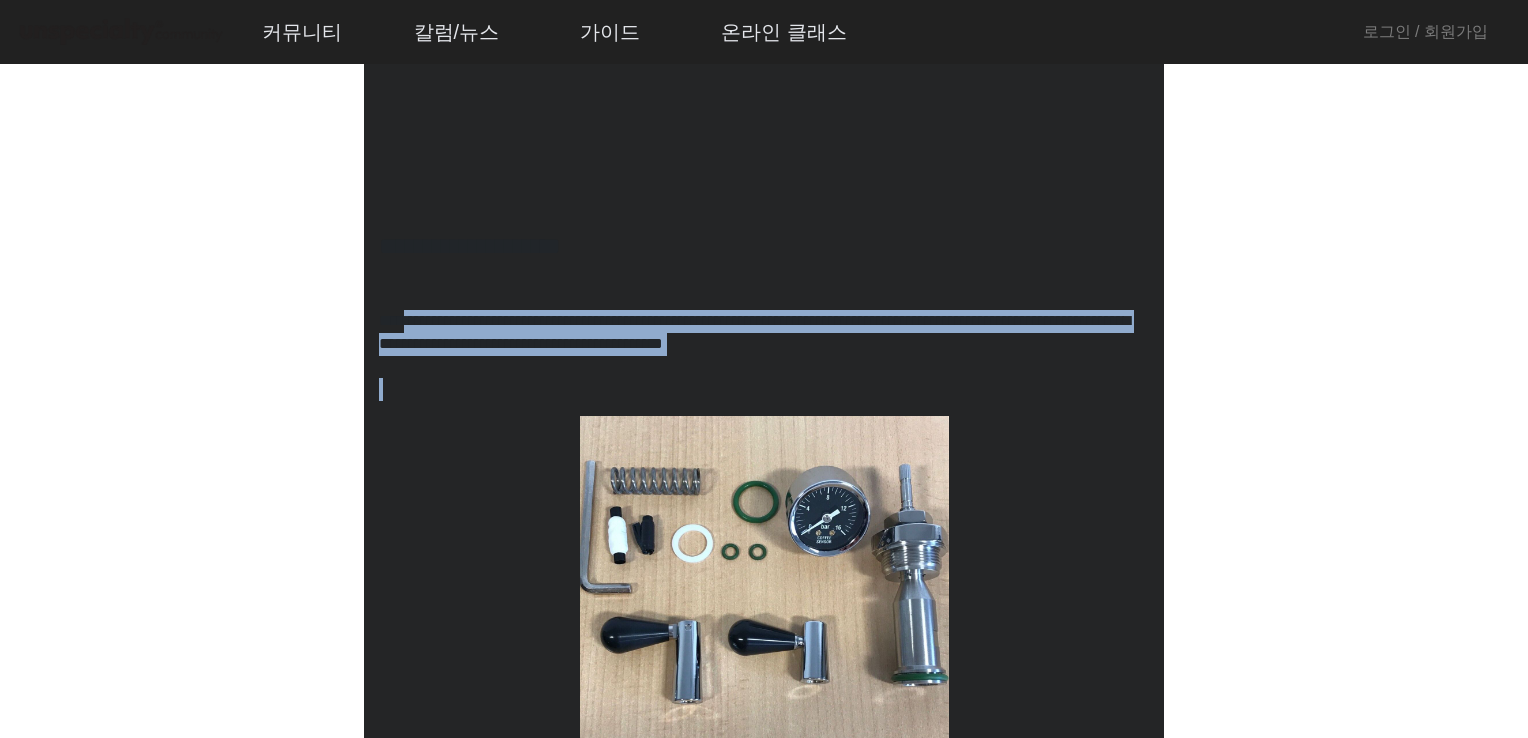 drag, startPoint x: 437, startPoint y: 331, endPoint x: 426, endPoint y: 396, distance: 65.9242 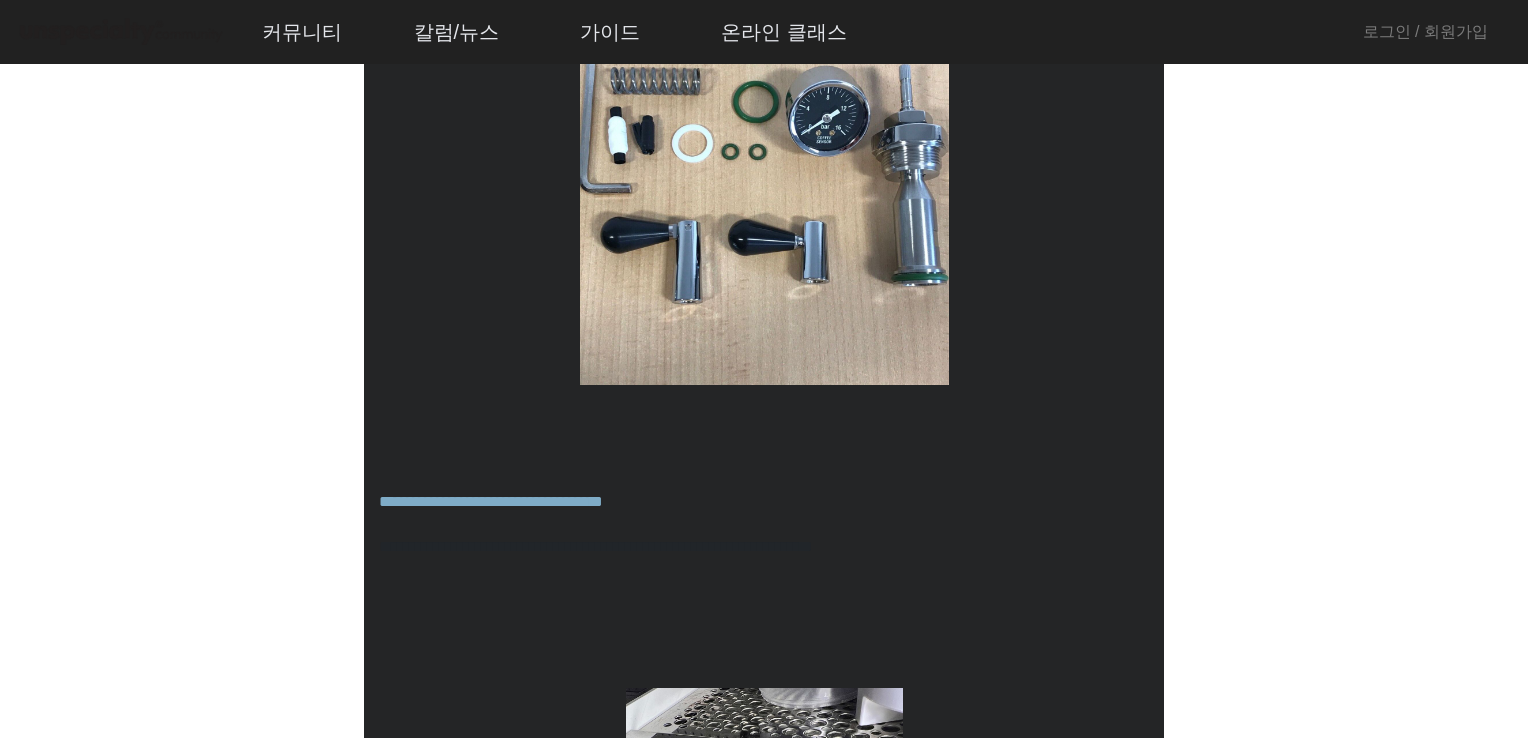 scroll, scrollTop: 900, scrollLeft: 0, axis: vertical 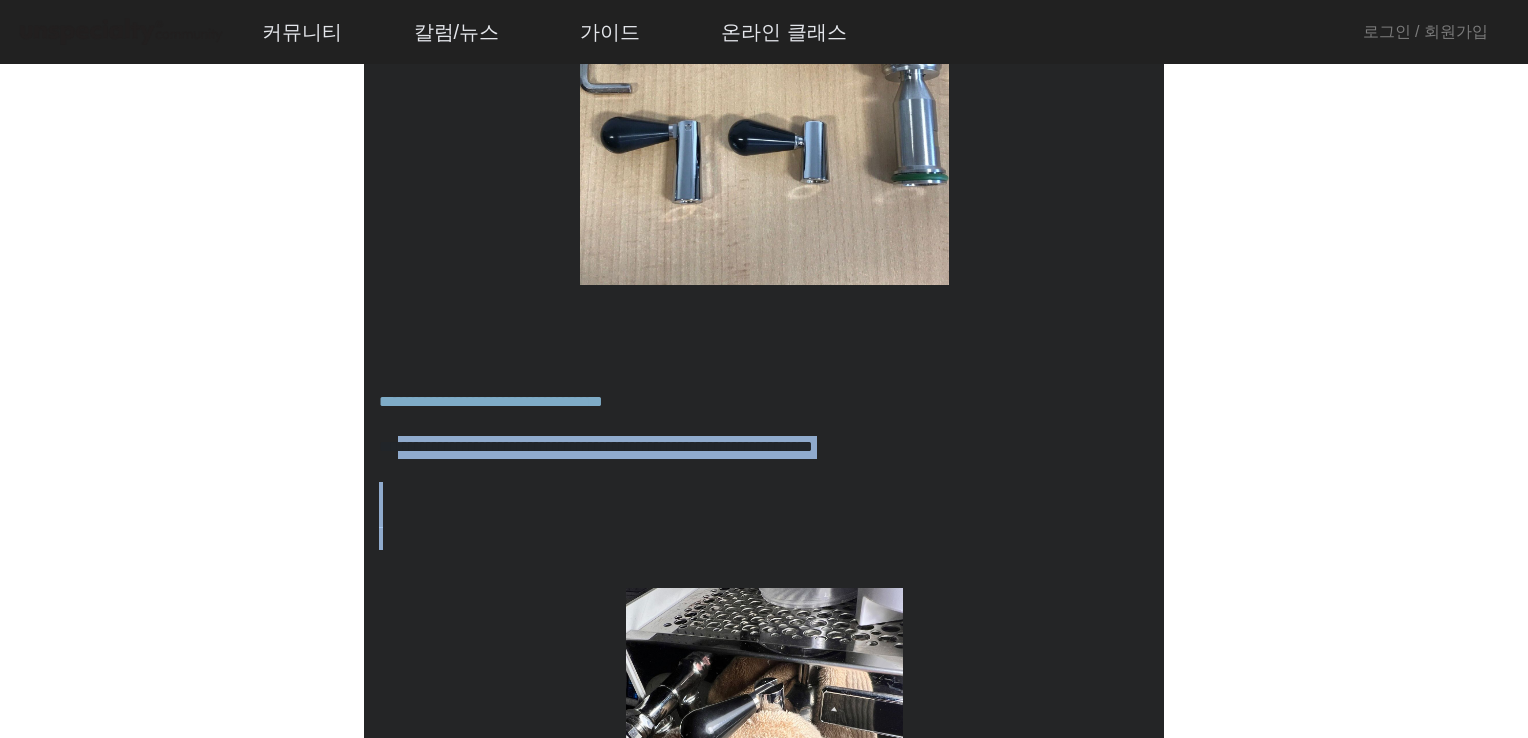 drag, startPoint x: 411, startPoint y: 456, endPoint x: 628, endPoint y: 550, distance: 236.48466 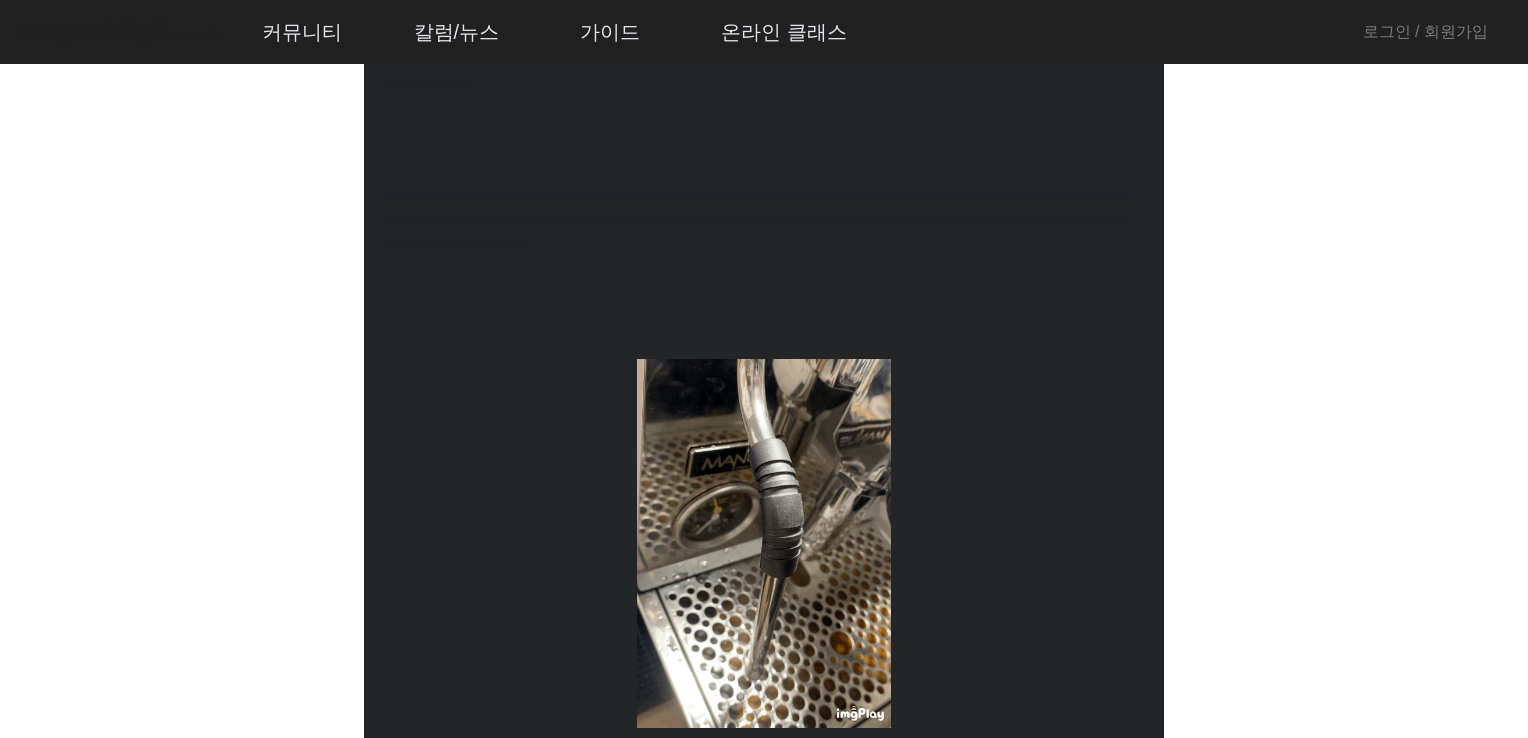 scroll, scrollTop: 2400, scrollLeft: 0, axis: vertical 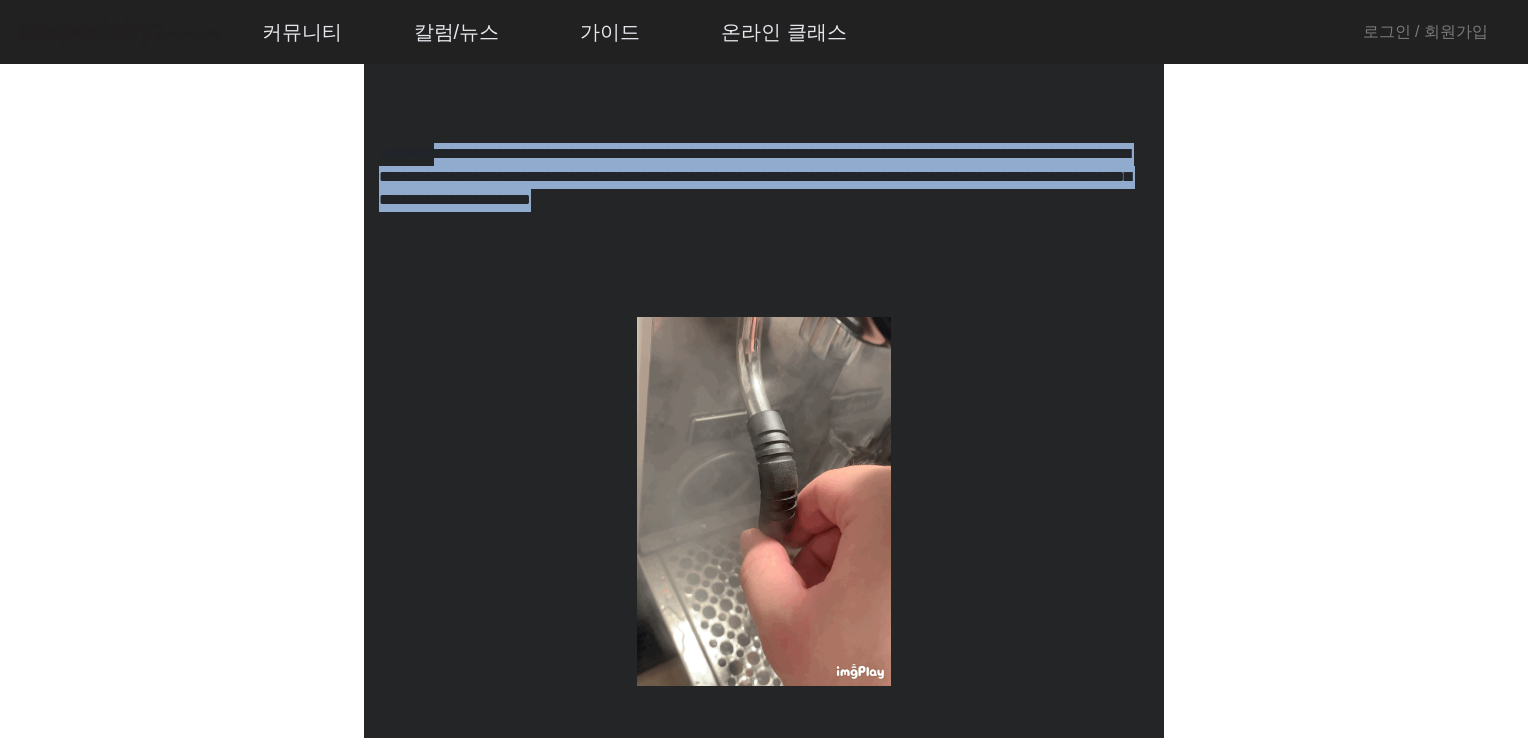 drag, startPoint x: 493, startPoint y: 158, endPoint x: 1096, endPoint y: 248, distance: 609.67944 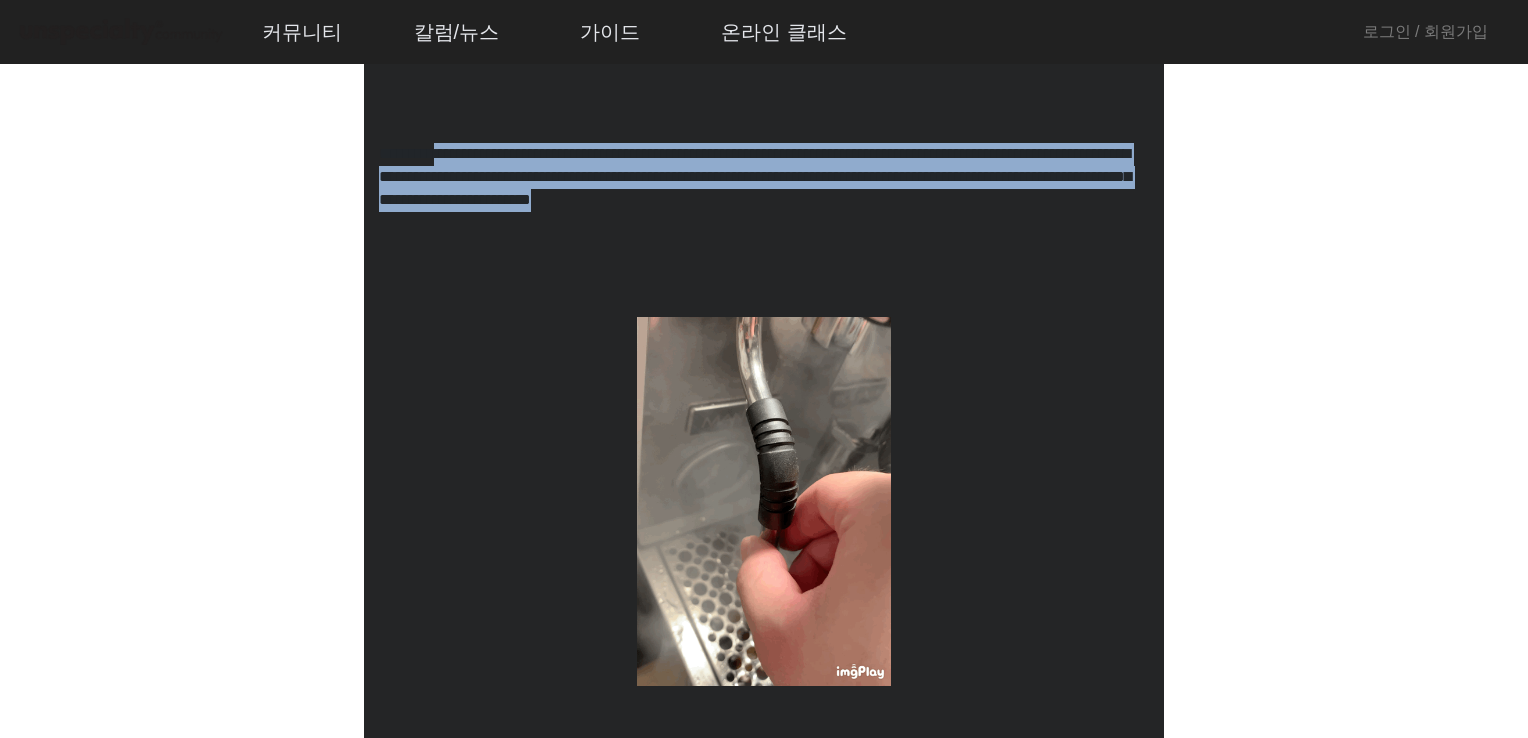click on "**********" 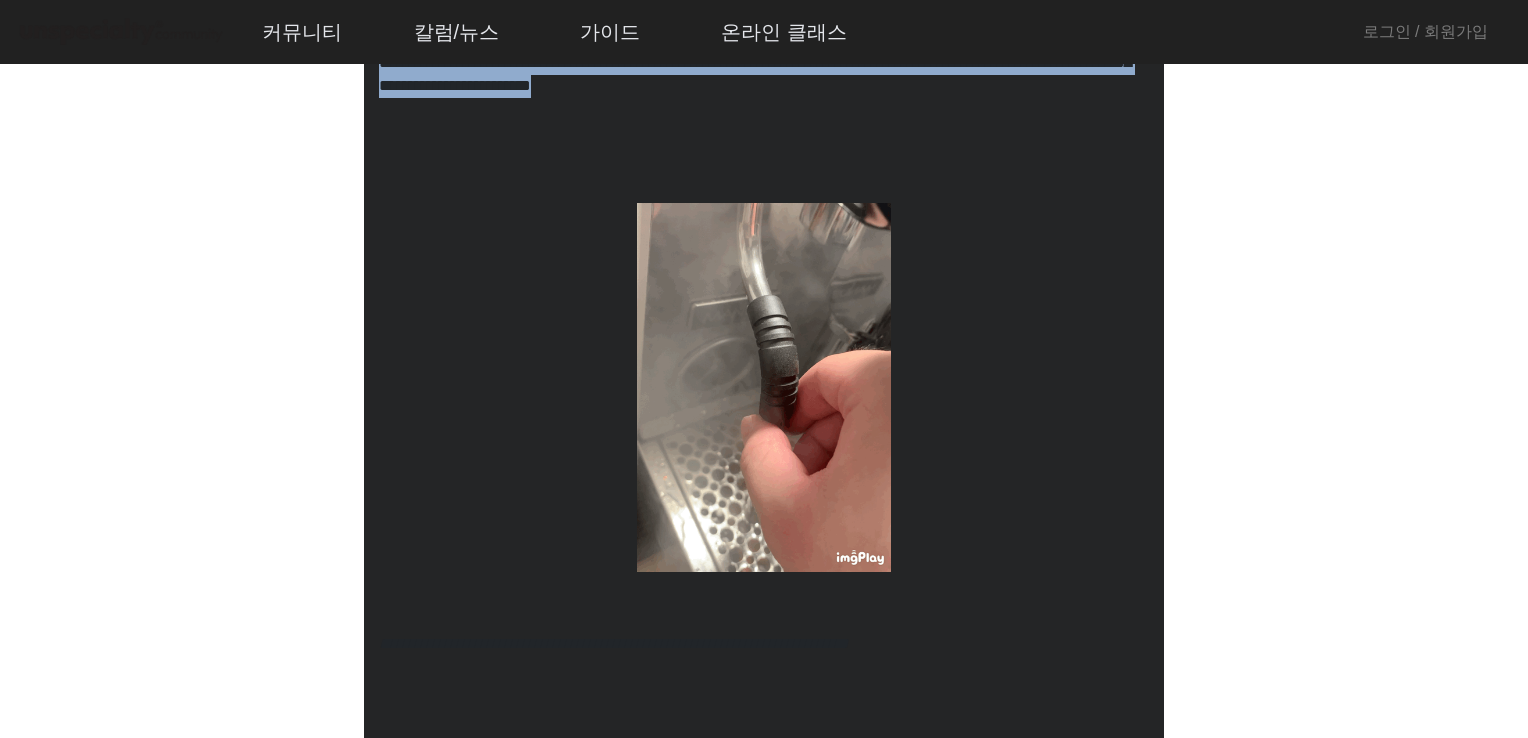 scroll, scrollTop: 2900, scrollLeft: 0, axis: vertical 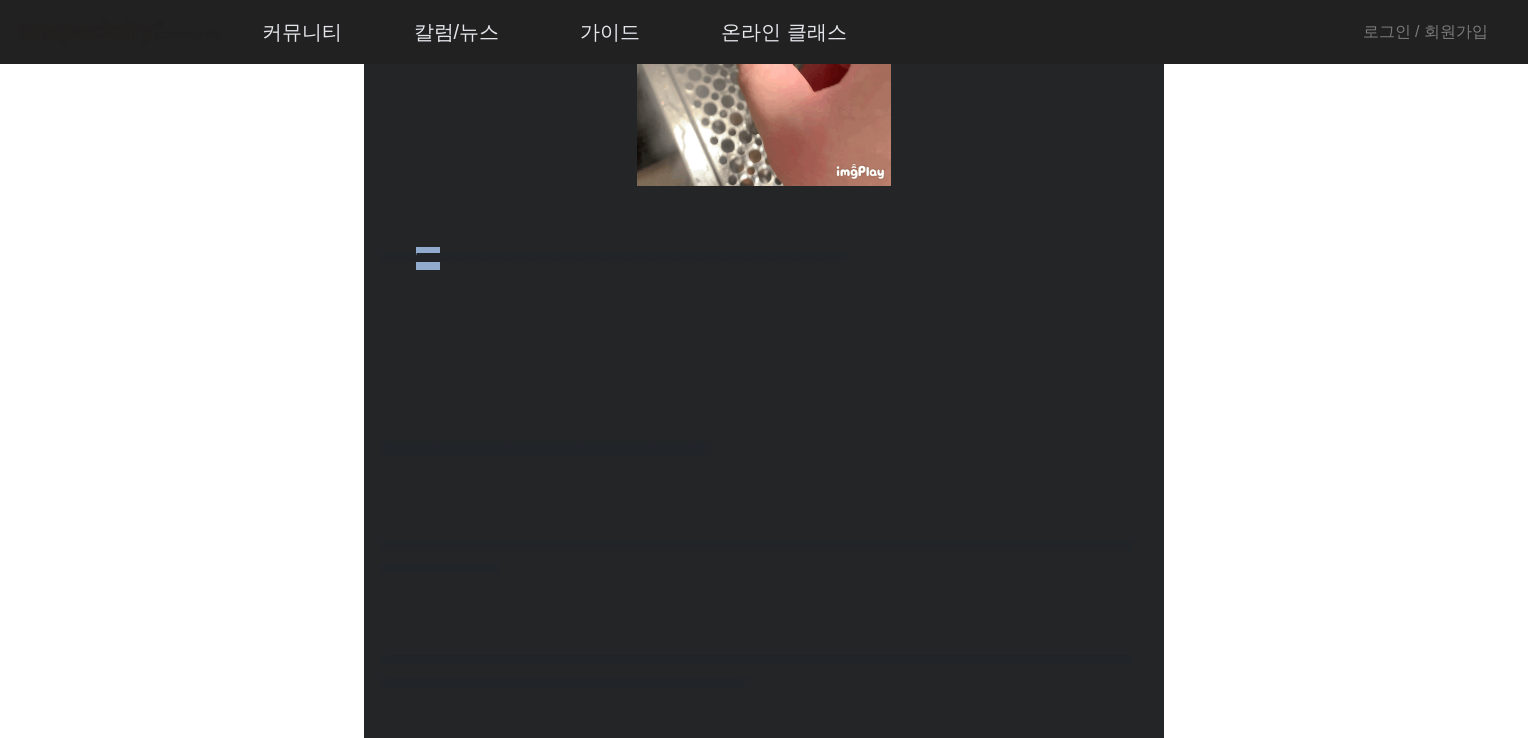 drag, startPoint x: 453, startPoint y: 258, endPoint x: 508, endPoint y: 259, distance: 55.00909 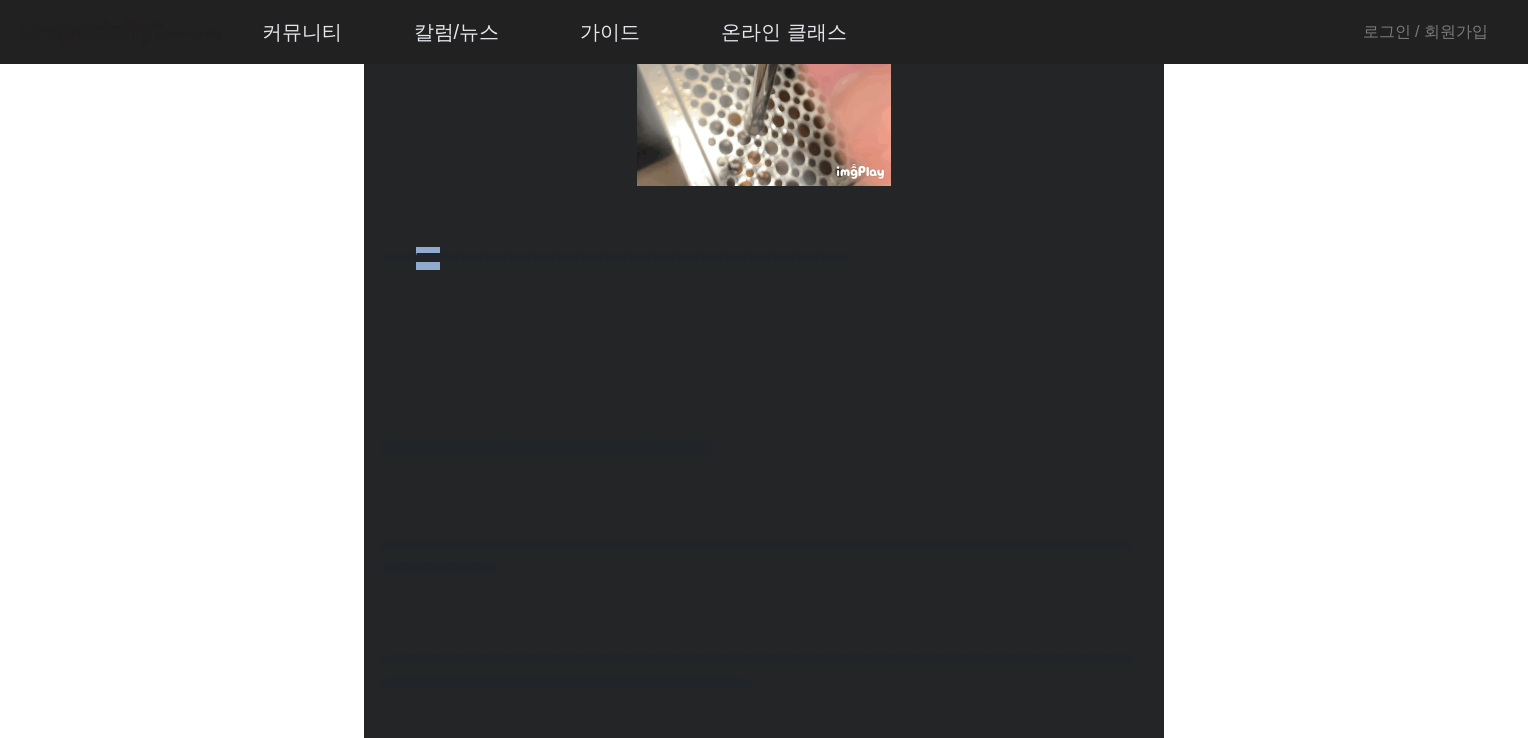 click on "**********" 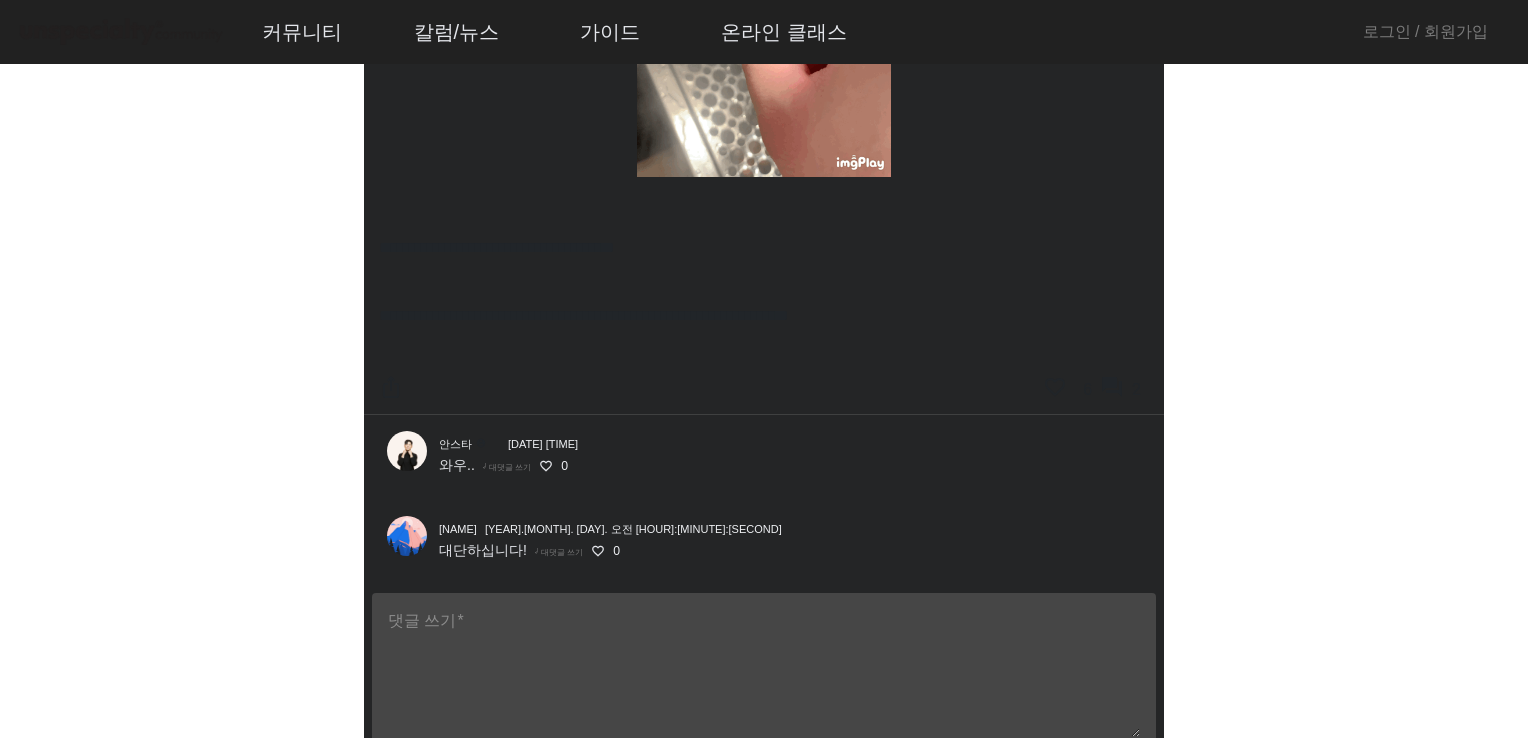scroll, scrollTop: 11300, scrollLeft: 0, axis: vertical 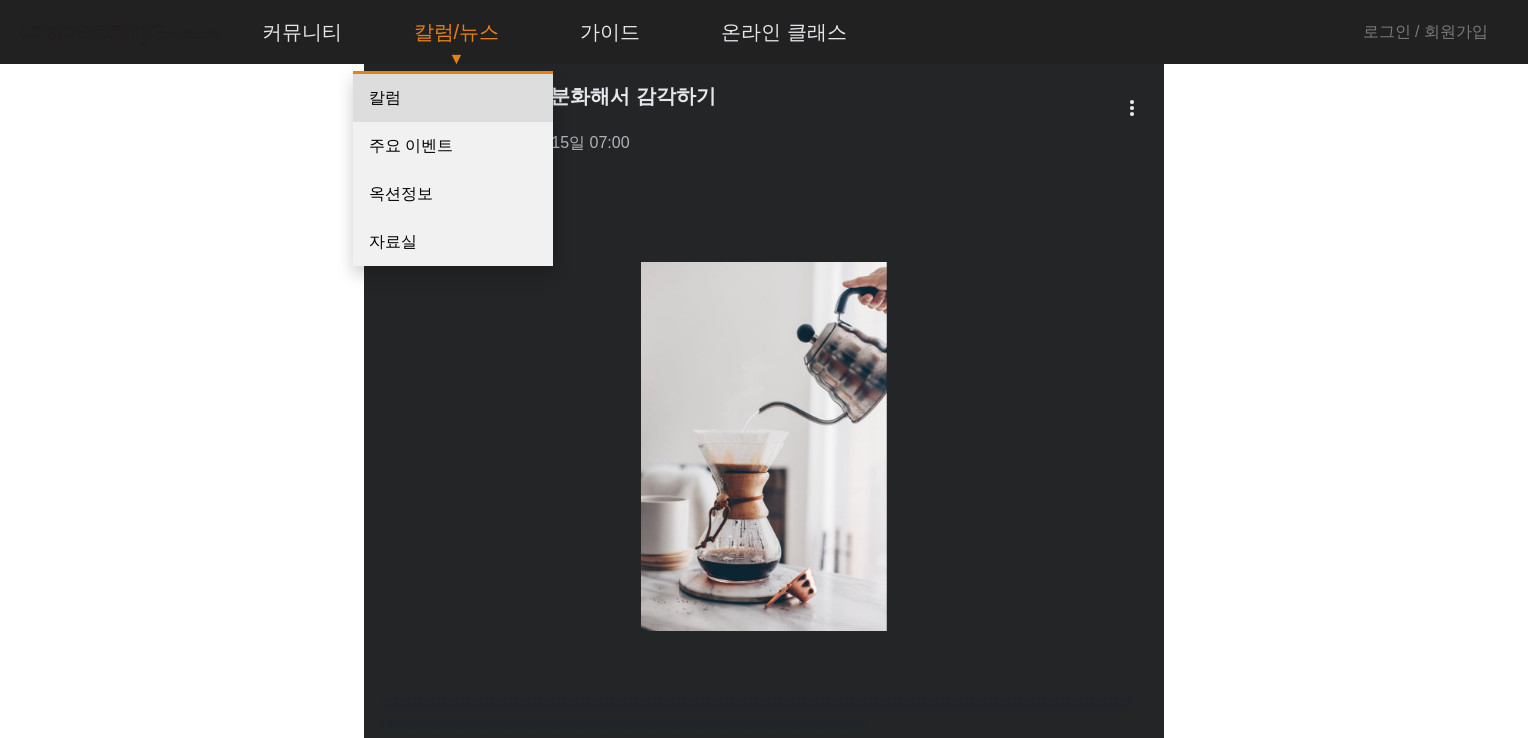 click on "칼럼" at bounding box center (453, 98) 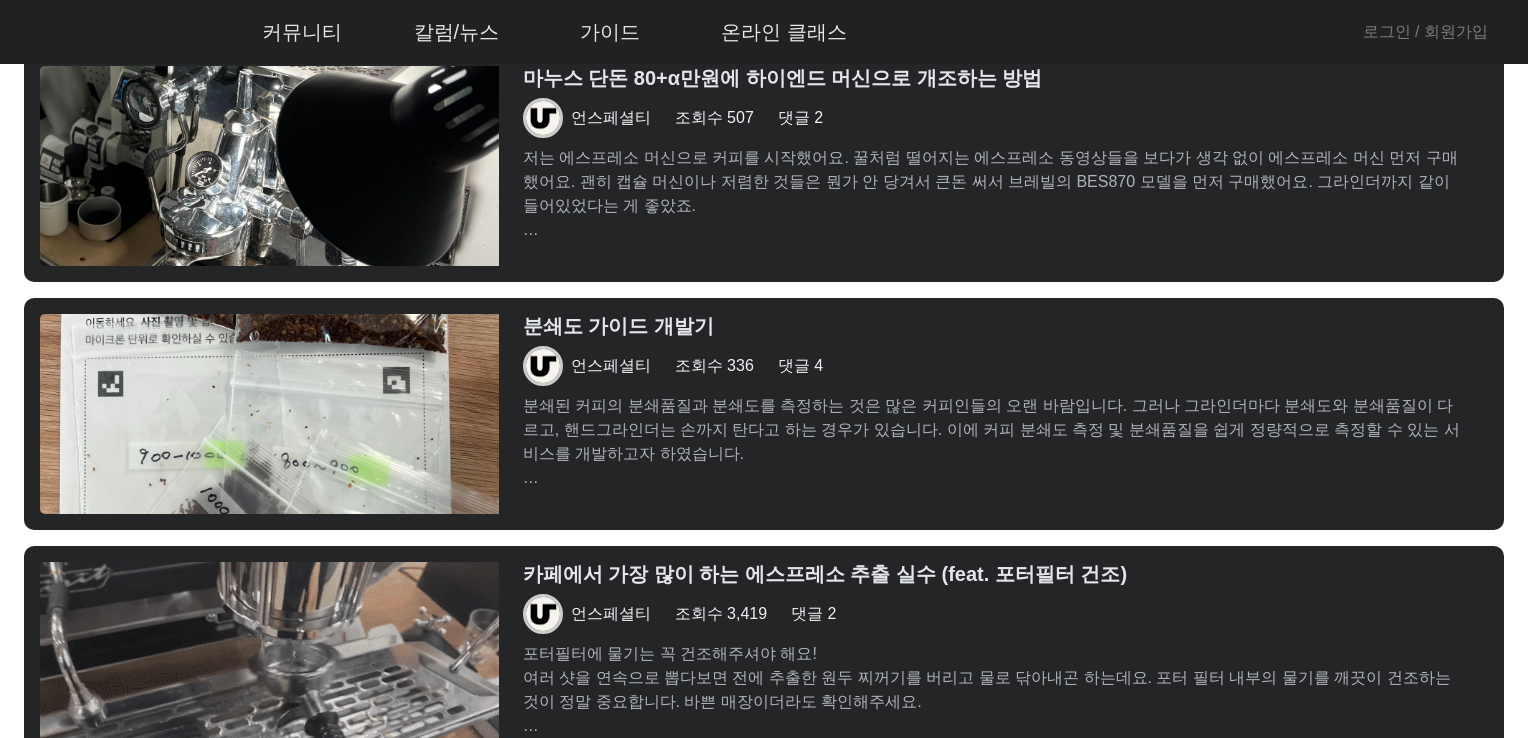 scroll, scrollTop: 200, scrollLeft: 0, axis: vertical 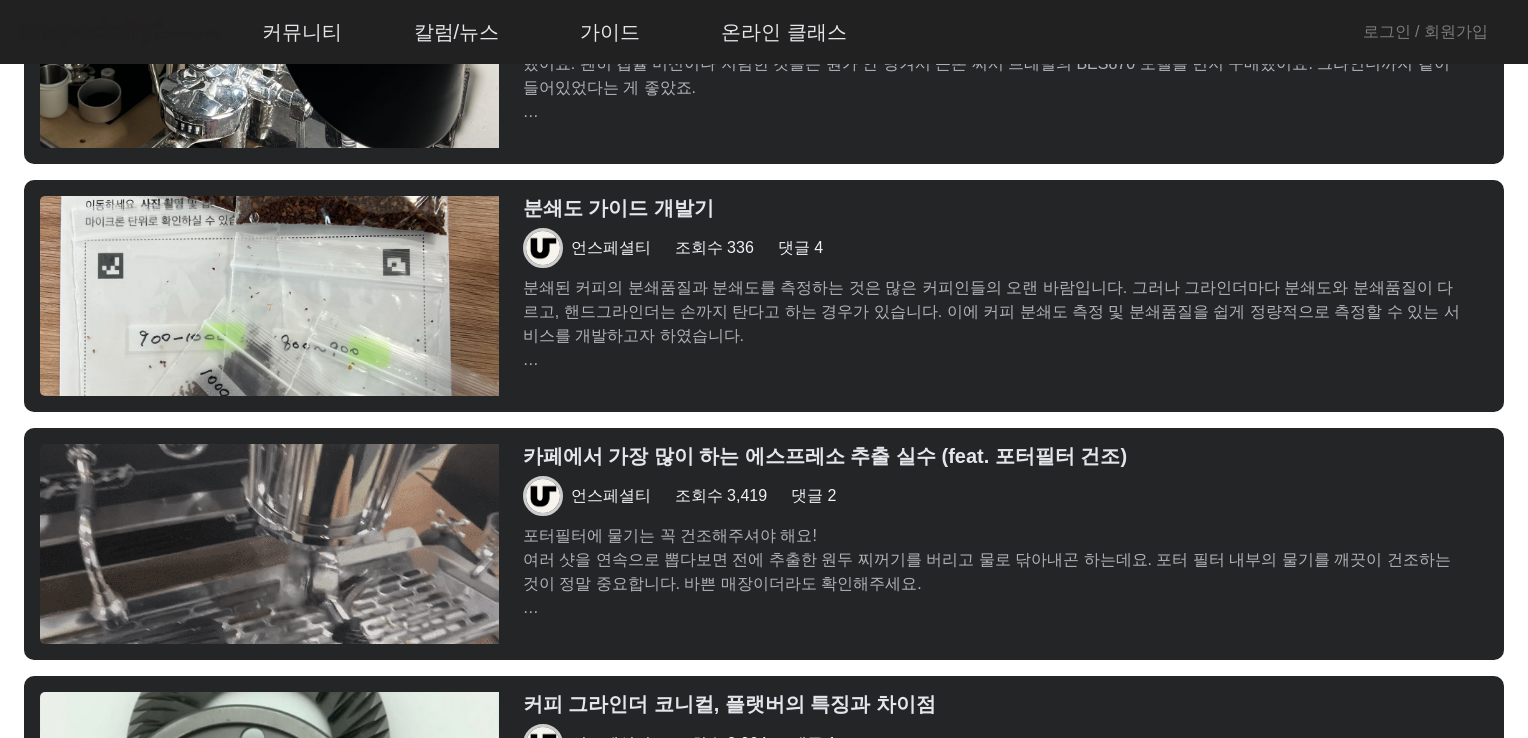 click on "카페에서 가장 많이 하는  에스프레소 추출 실수 (feat. 포터필터 건조)" at bounding box center [993, 456] 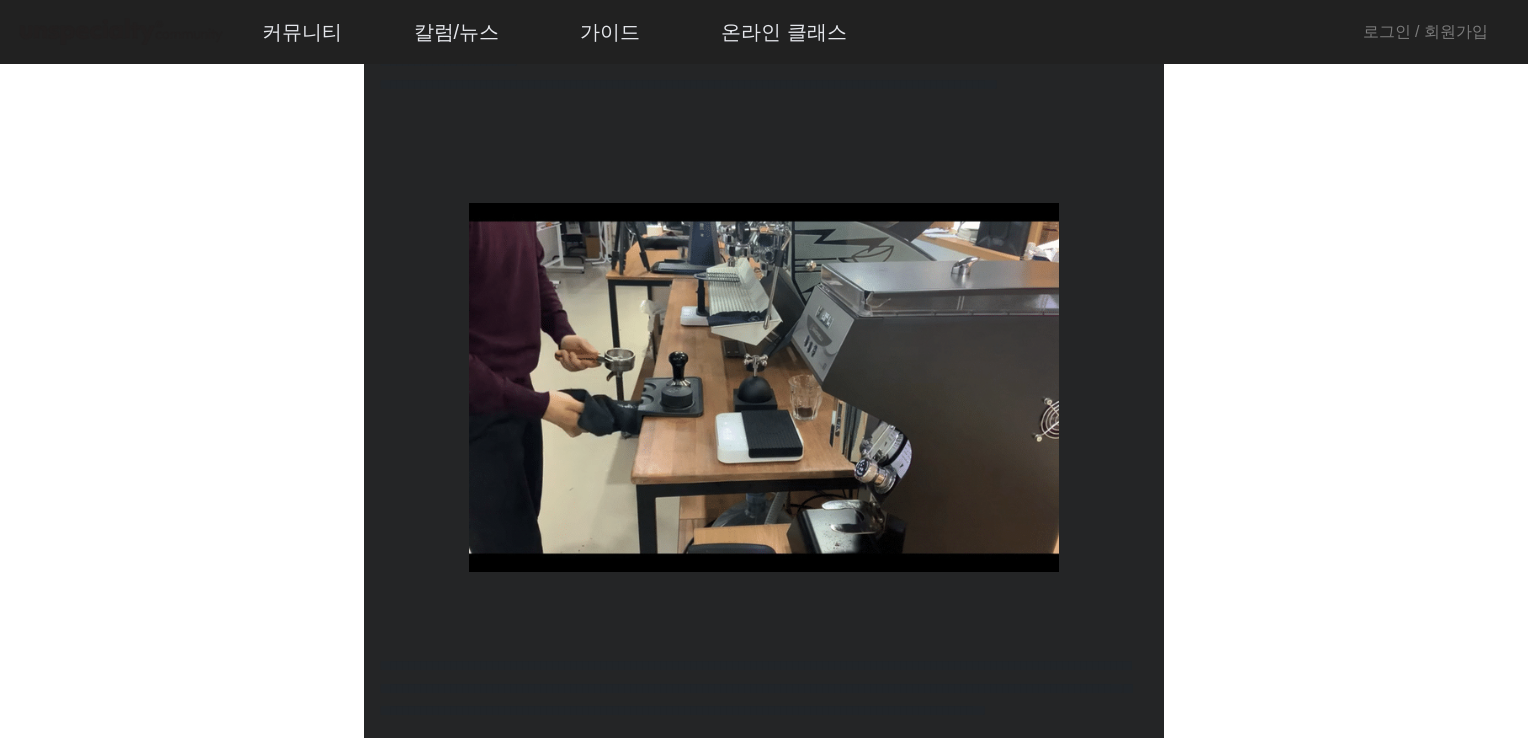 scroll, scrollTop: 600, scrollLeft: 0, axis: vertical 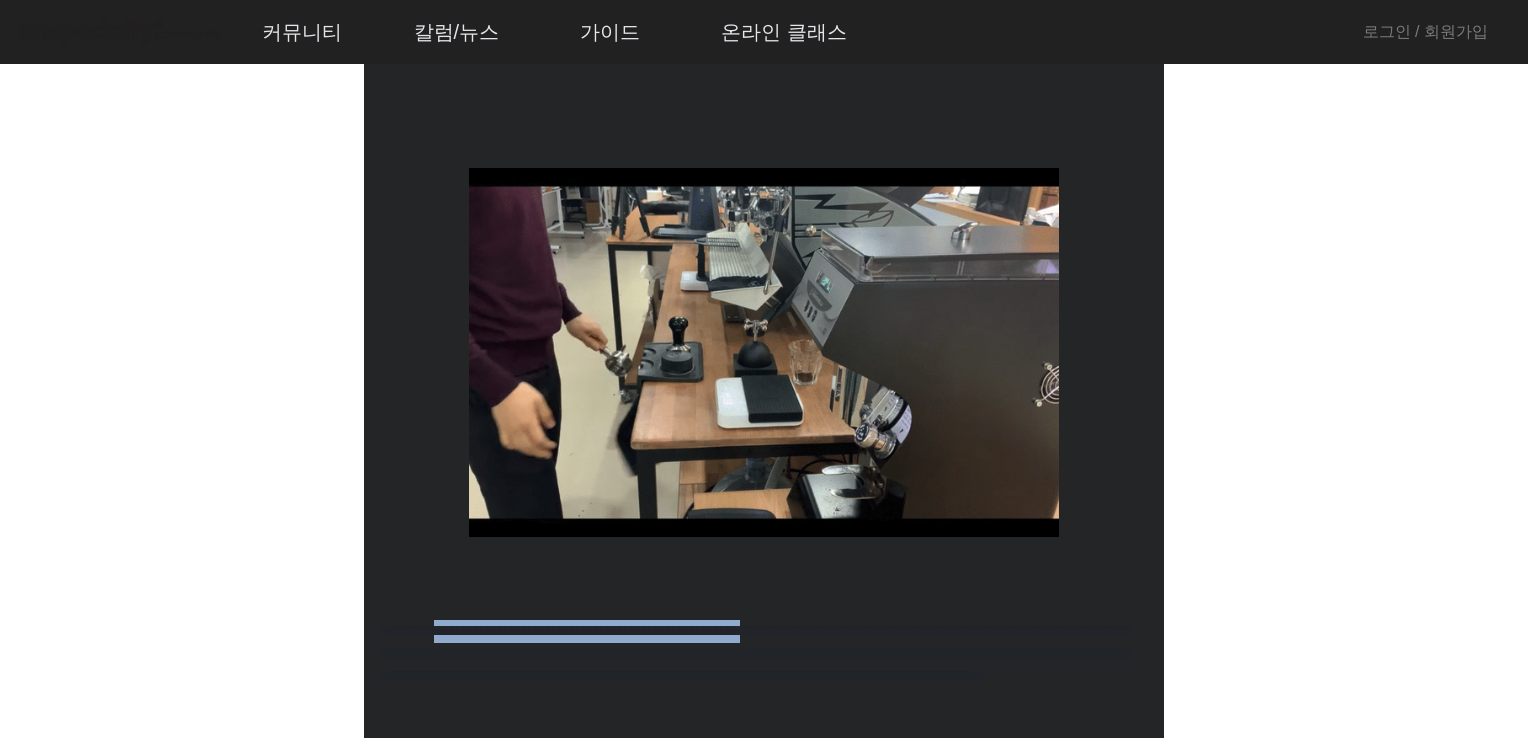 drag, startPoint x: 488, startPoint y: 621, endPoint x: 1076, endPoint y: 636, distance: 588.1913 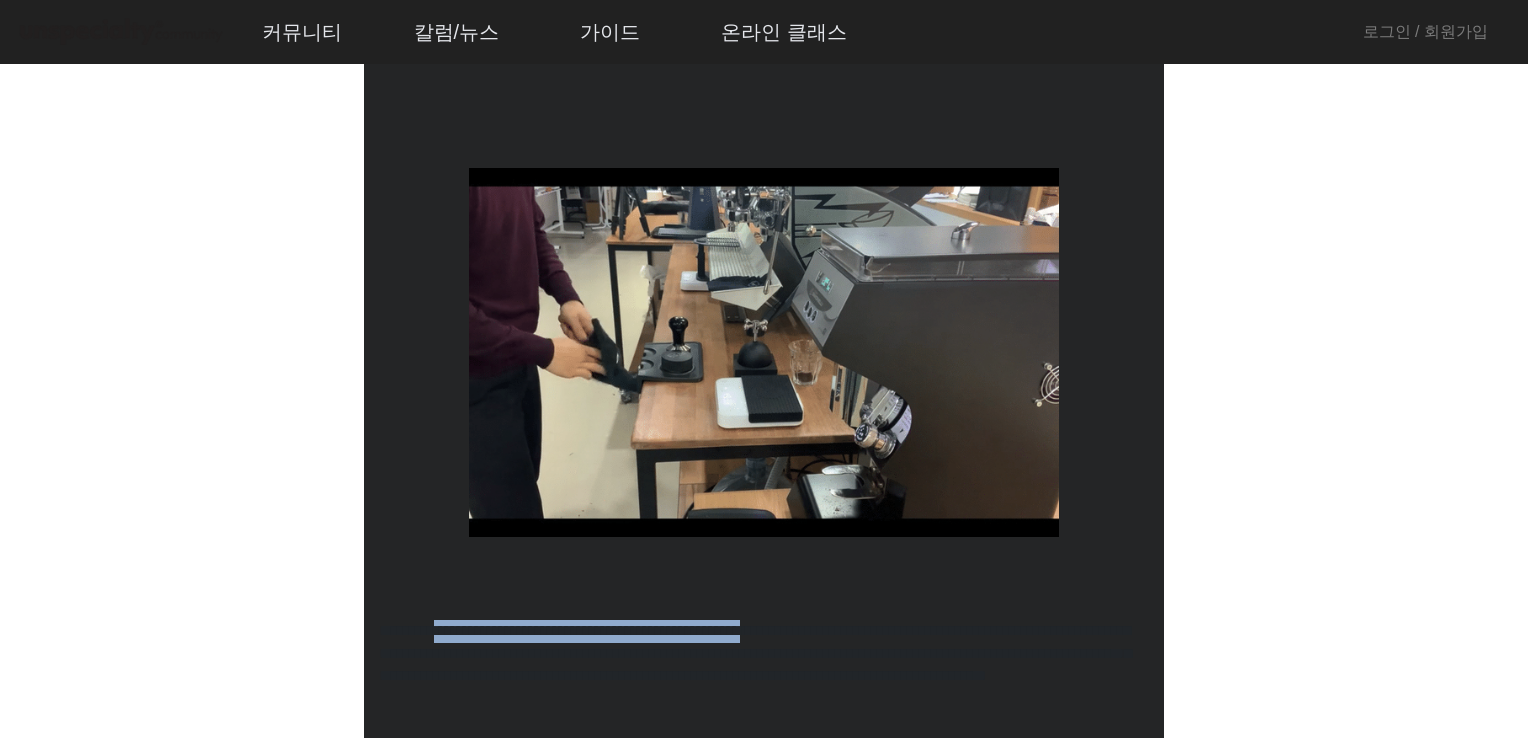 click on "**********" 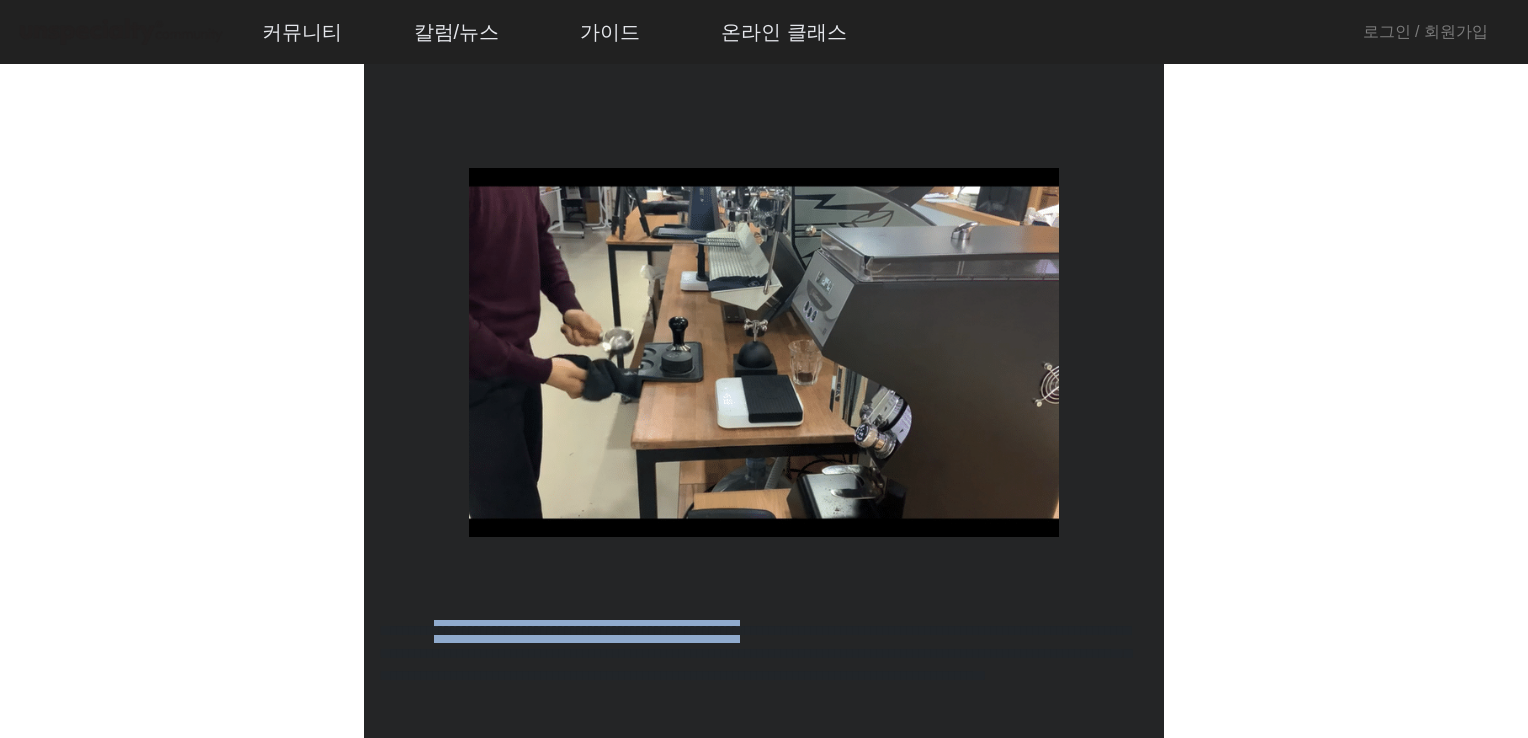 scroll, scrollTop: 800, scrollLeft: 0, axis: vertical 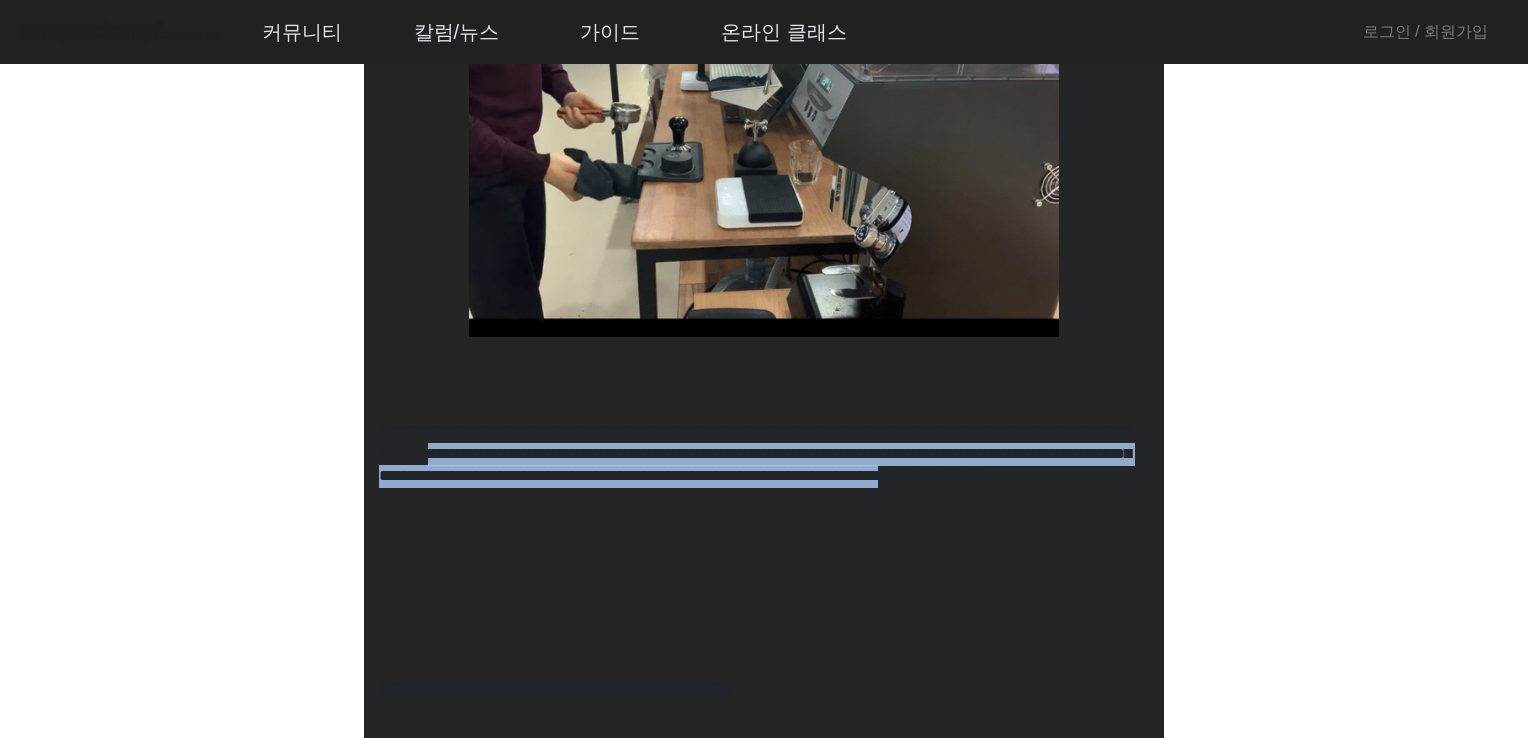 drag, startPoint x: 439, startPoint y: 467, endPoint x: 521, endPoint y: 545, distance: 113.17243 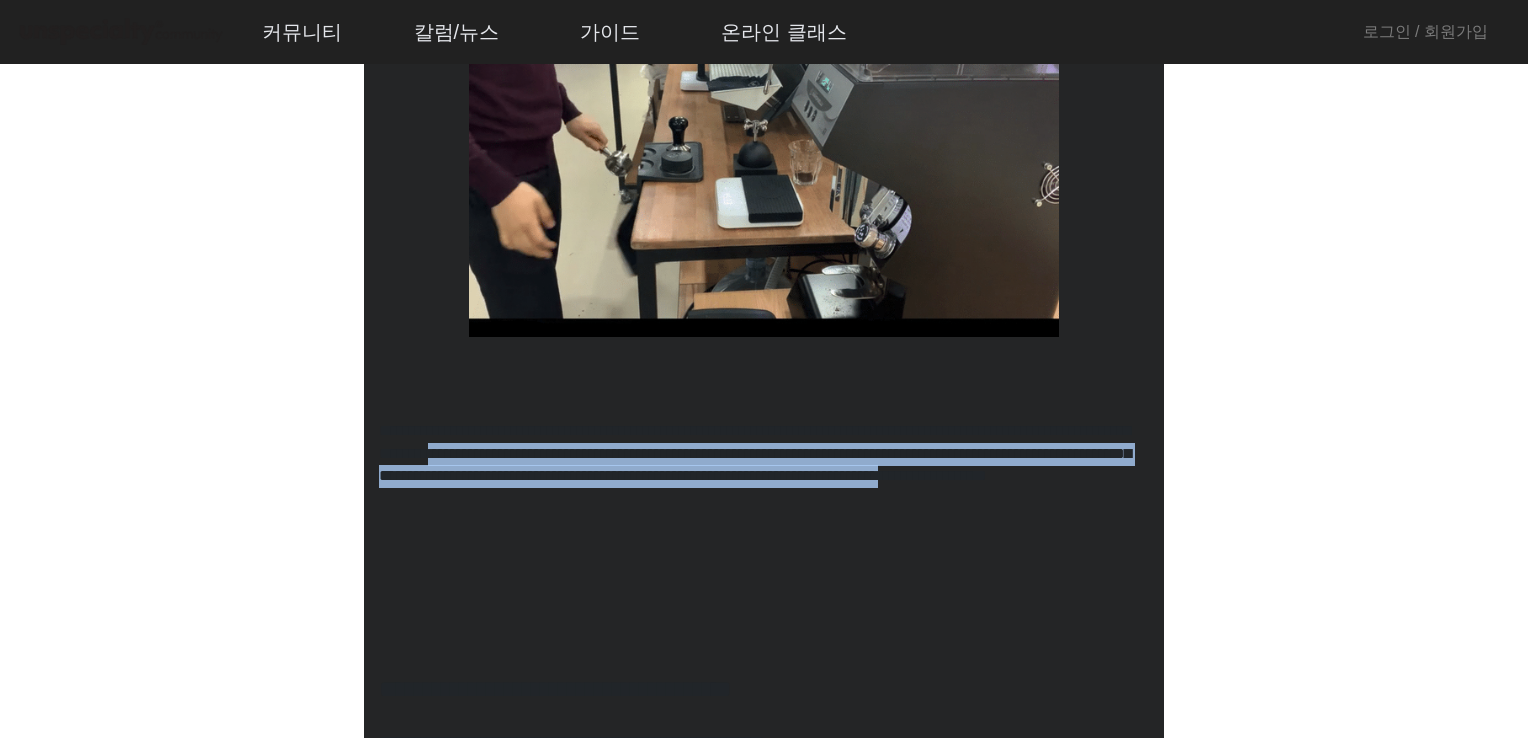 click on "**********" 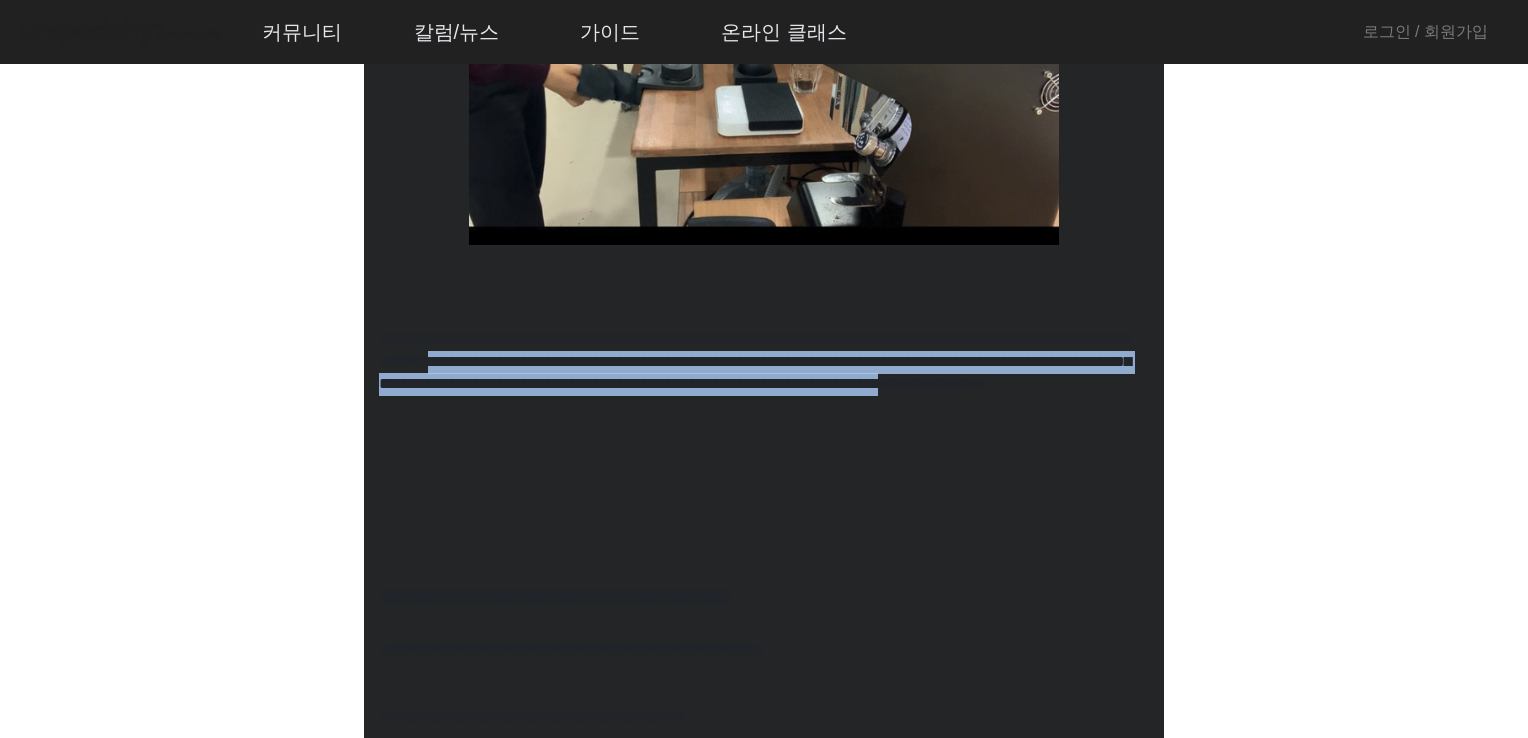 scroll, scrollTop: 1000, scrollLeft: 0, axis: vertical 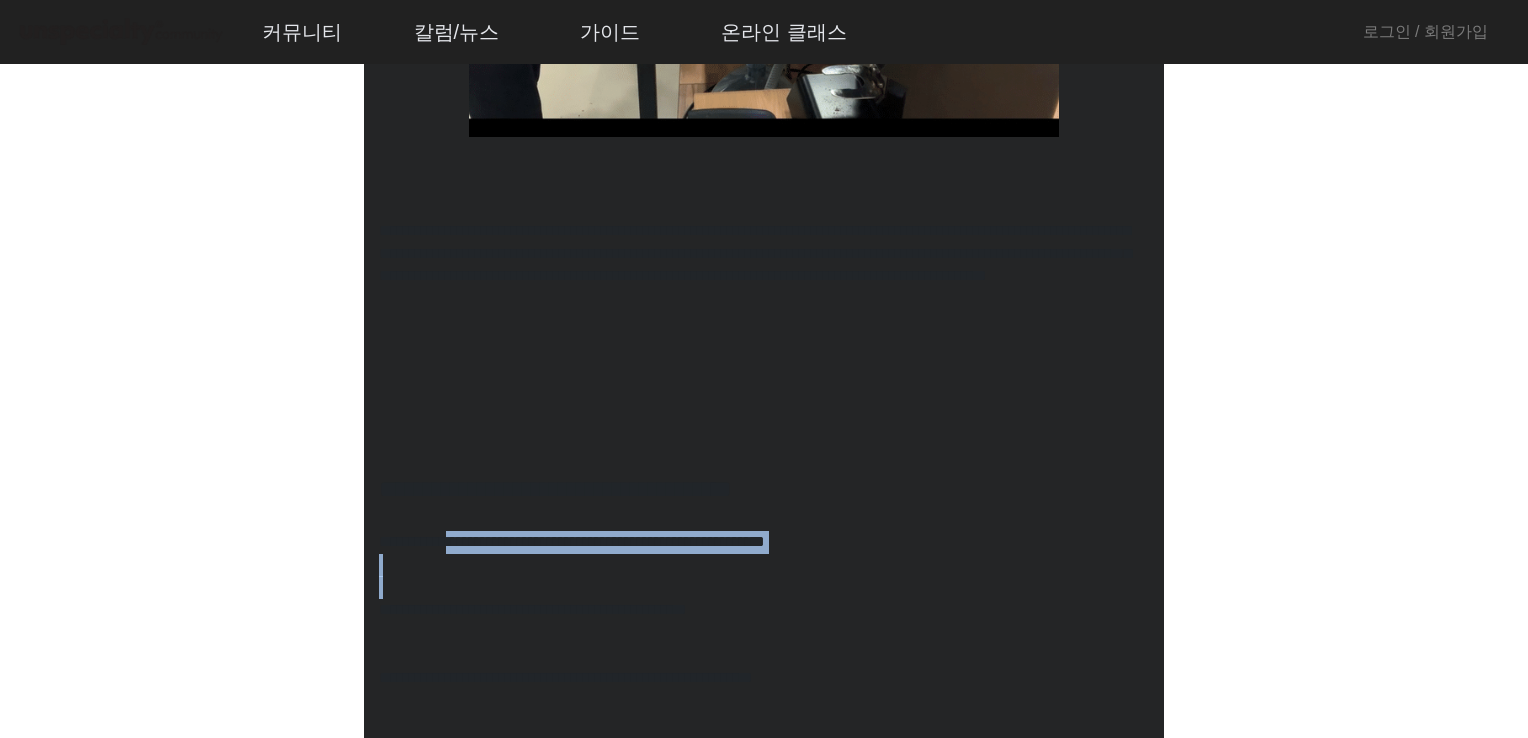 drag, startPoint x: 486, startPoint y: 521, endPoint x: 522, endPoint y: 594, distance: 81.394104 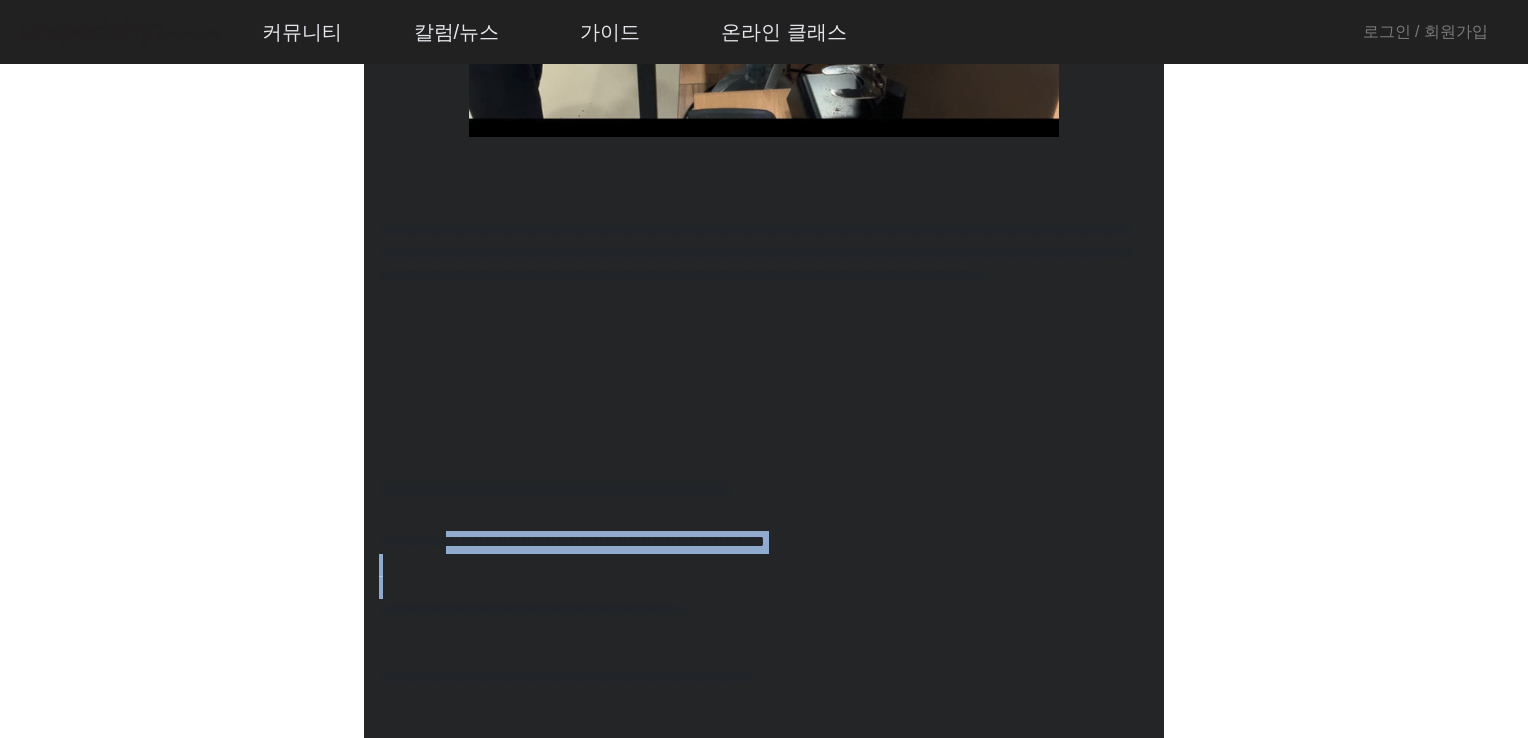 click on "**********" 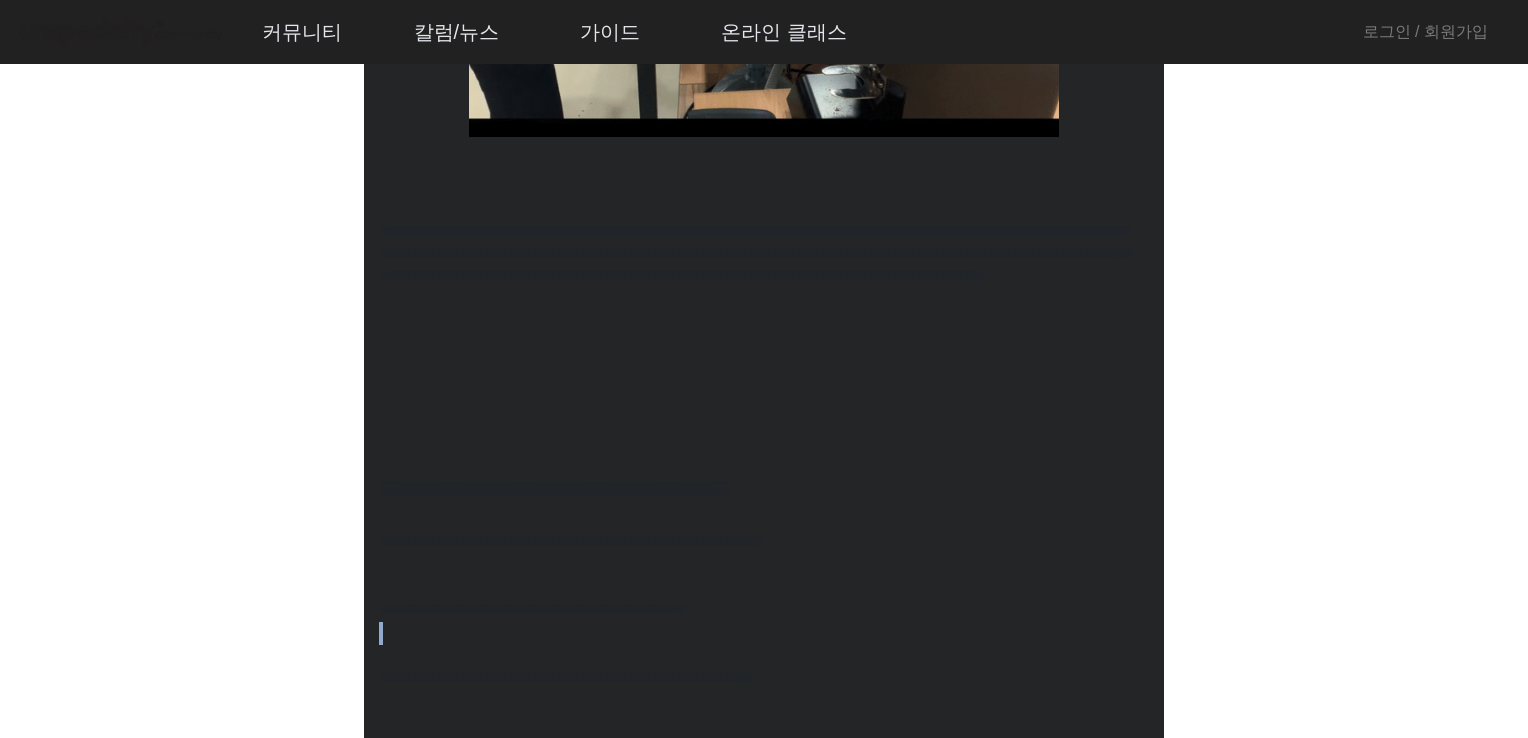 drag, startPoint x: 412, startPoint y: 622, endPoint x: 993, endPoint y: 615, distance: 581.0422 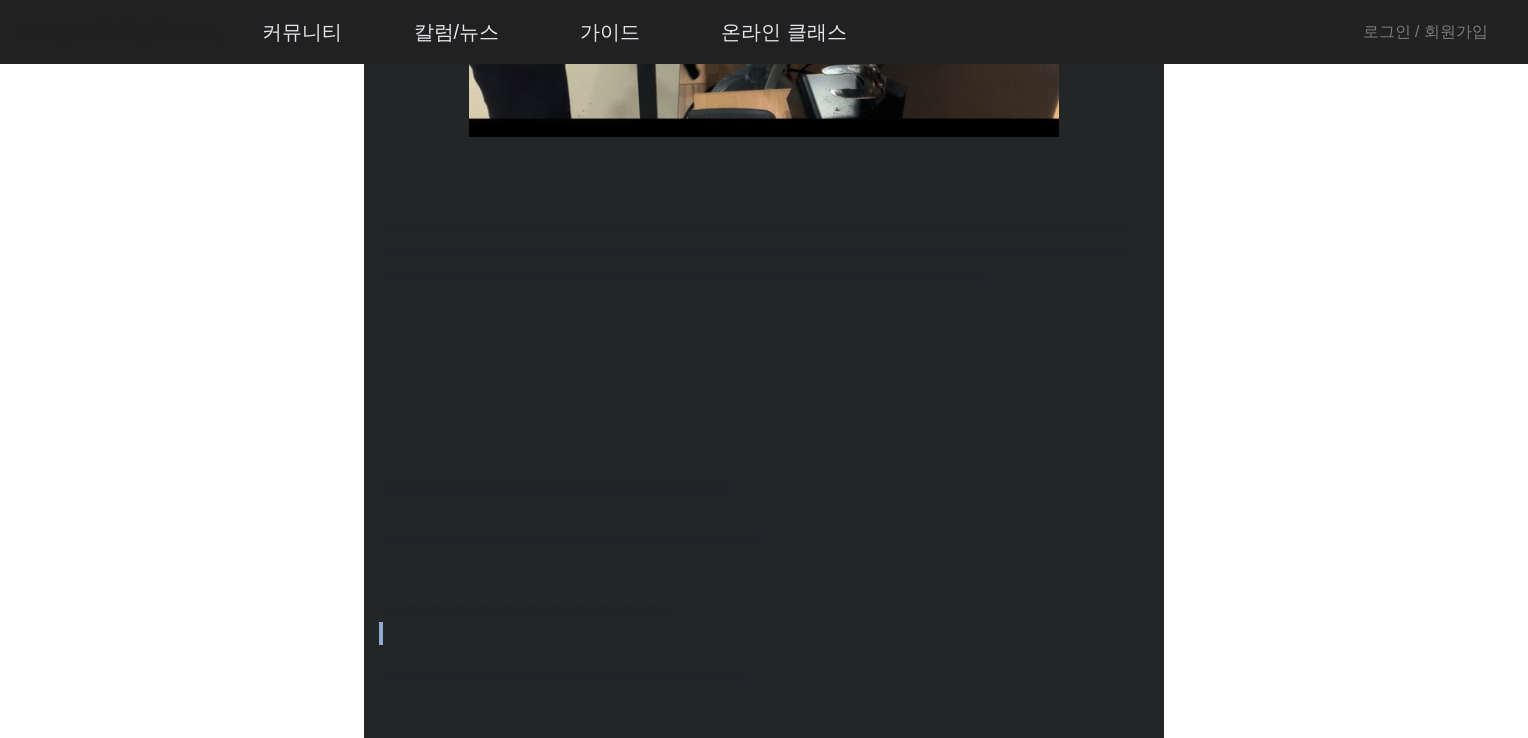 click on "**********" 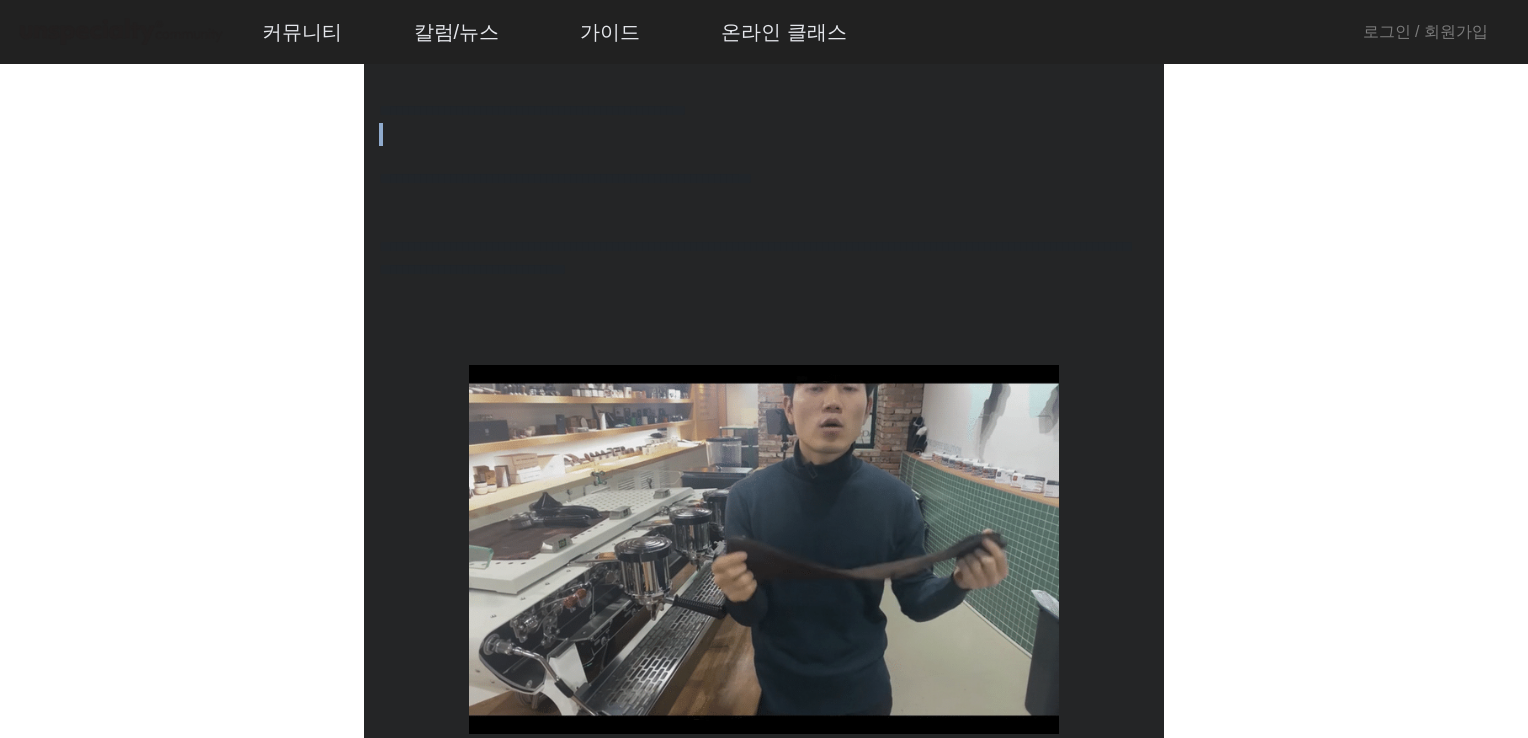 scroll, scrollTop: 1500, scrollLeft: 0, axis: vertical 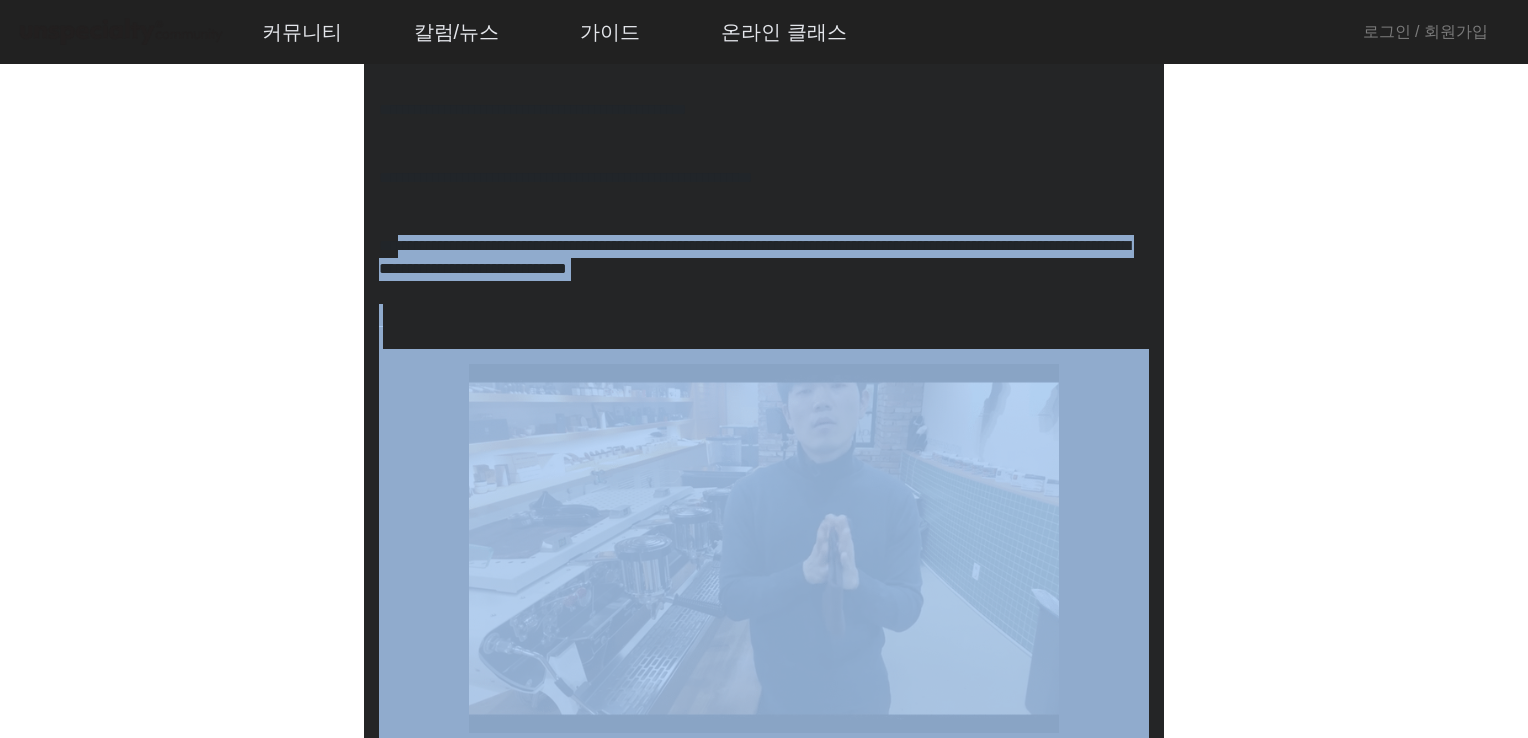 drag, startPoint x: 399, startPoint y: 254, endPoint x: 995, endPoint y: 376, distance: 608.35846 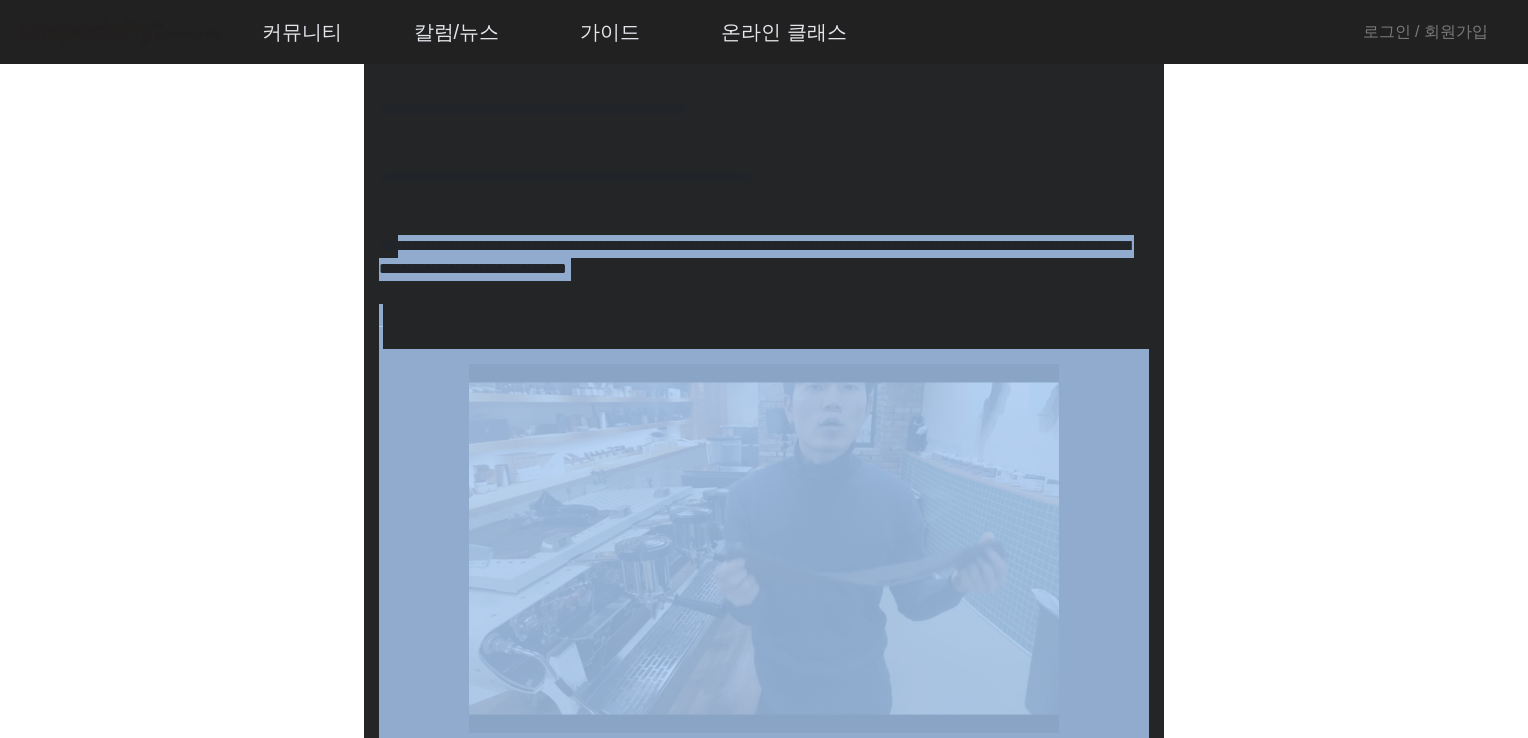 click on "**********" 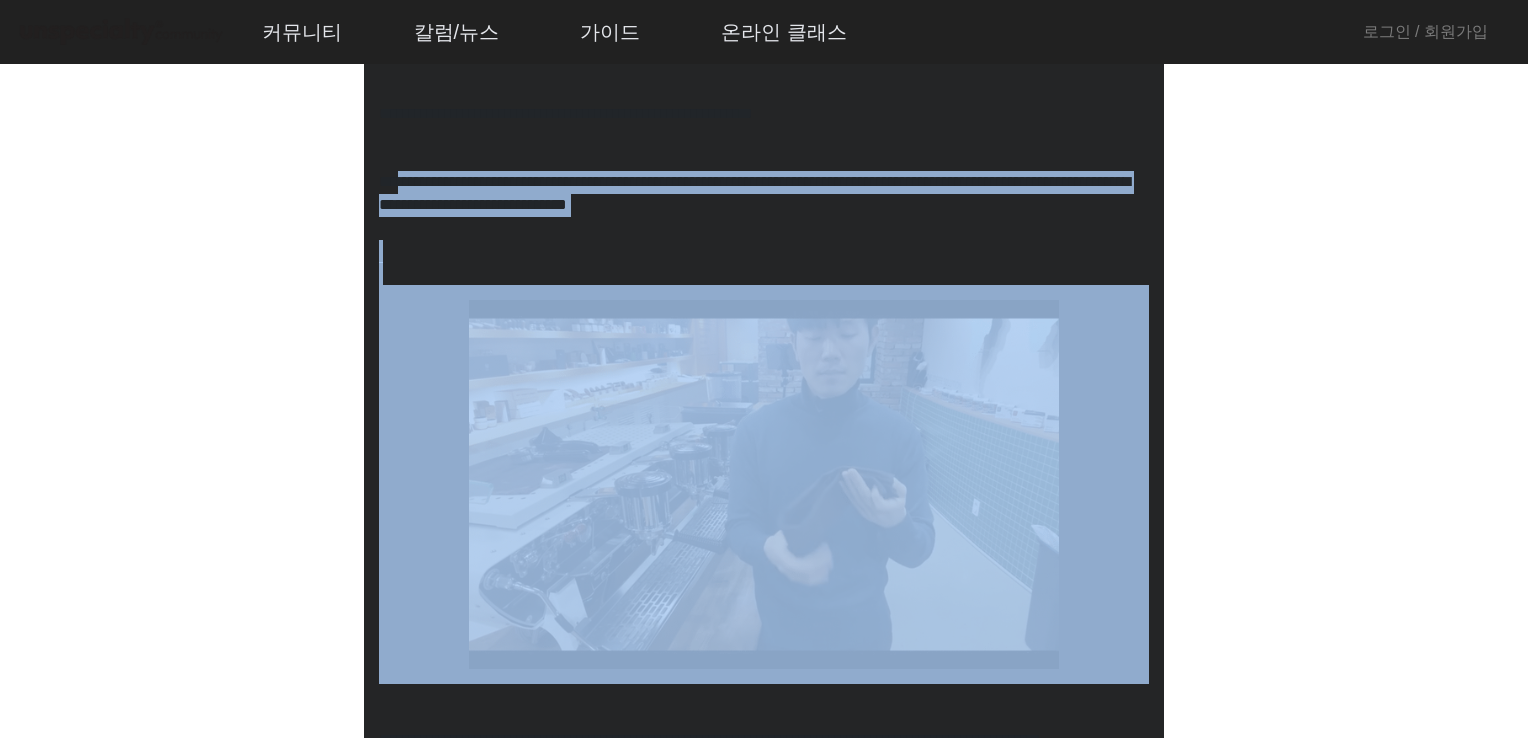 scroll, scrollTop: 1800, scrollLeft: 0, axis: vertical 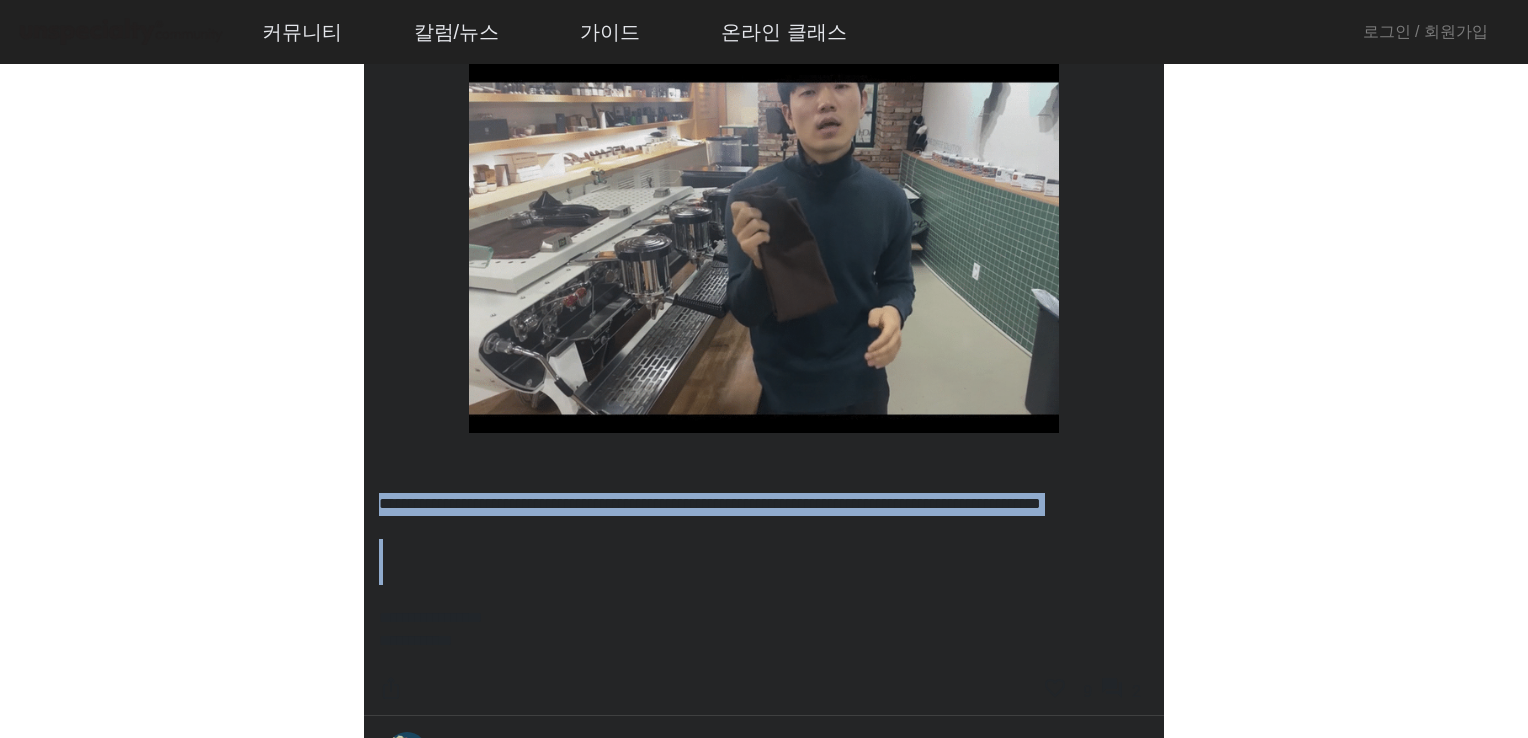 drag, startPoint x: 348, startPoint y: 513, endPoint x: 1211, endPoint y: 566, distance: 864.6259 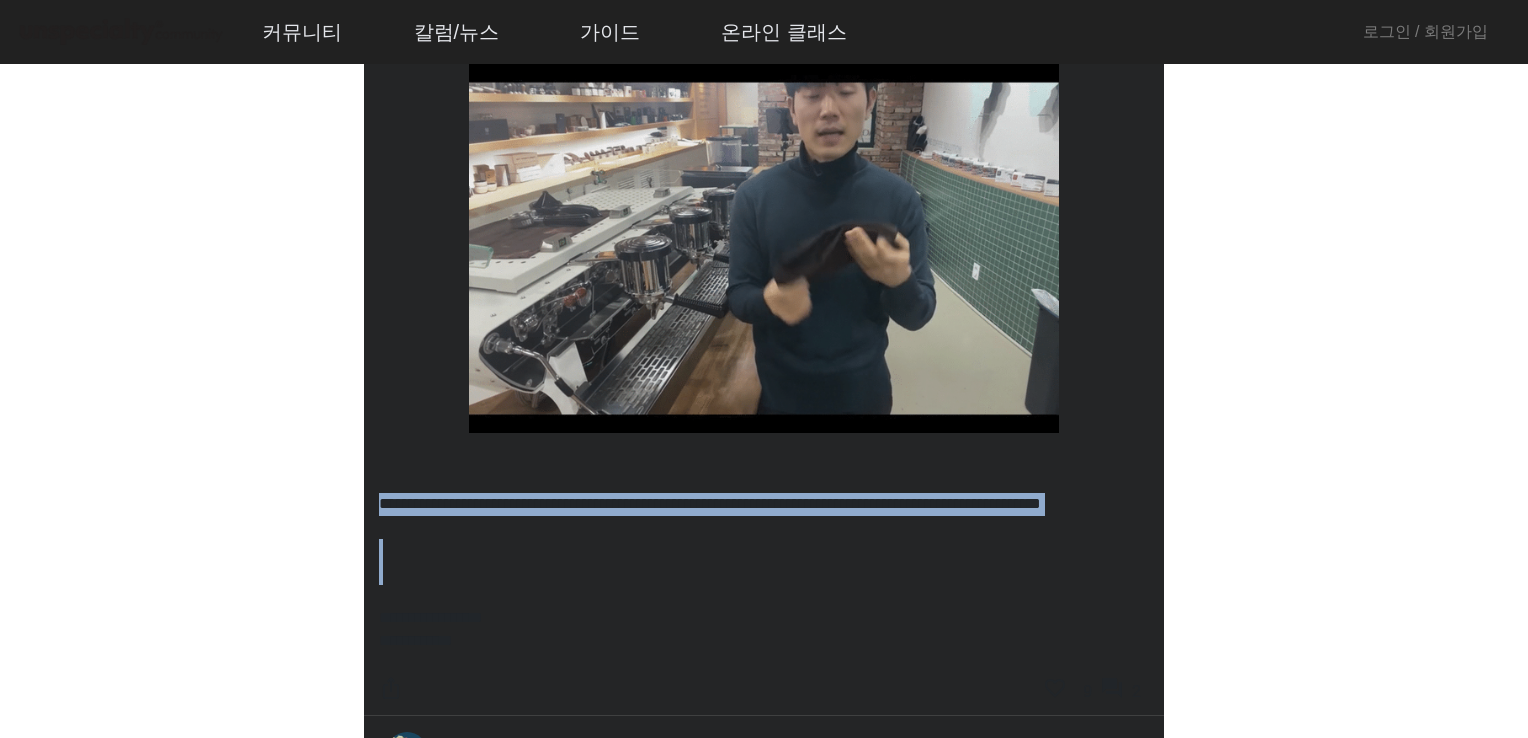 click on "**********" 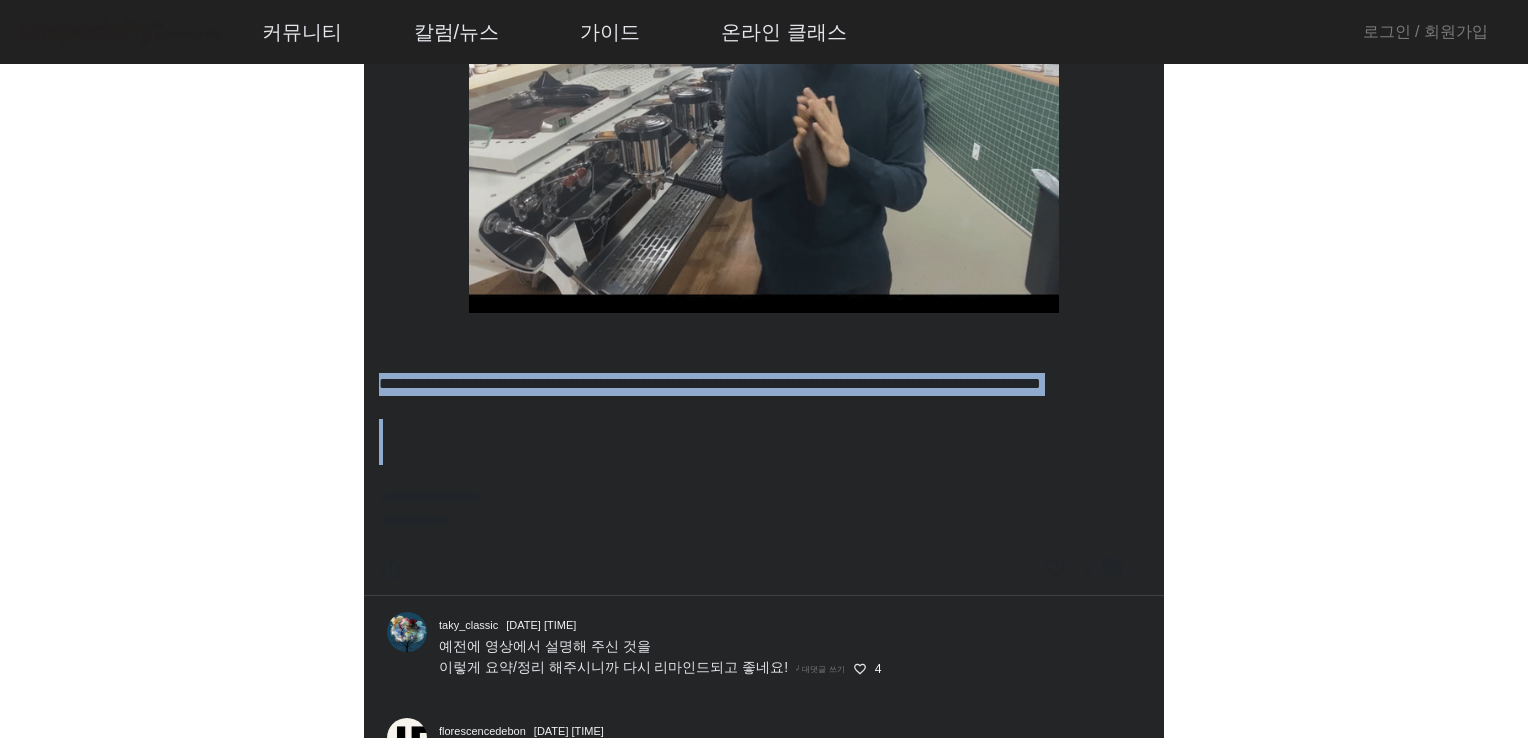 scroll, scrollTop: 2100, scrollLeft: 0, axis: vertical 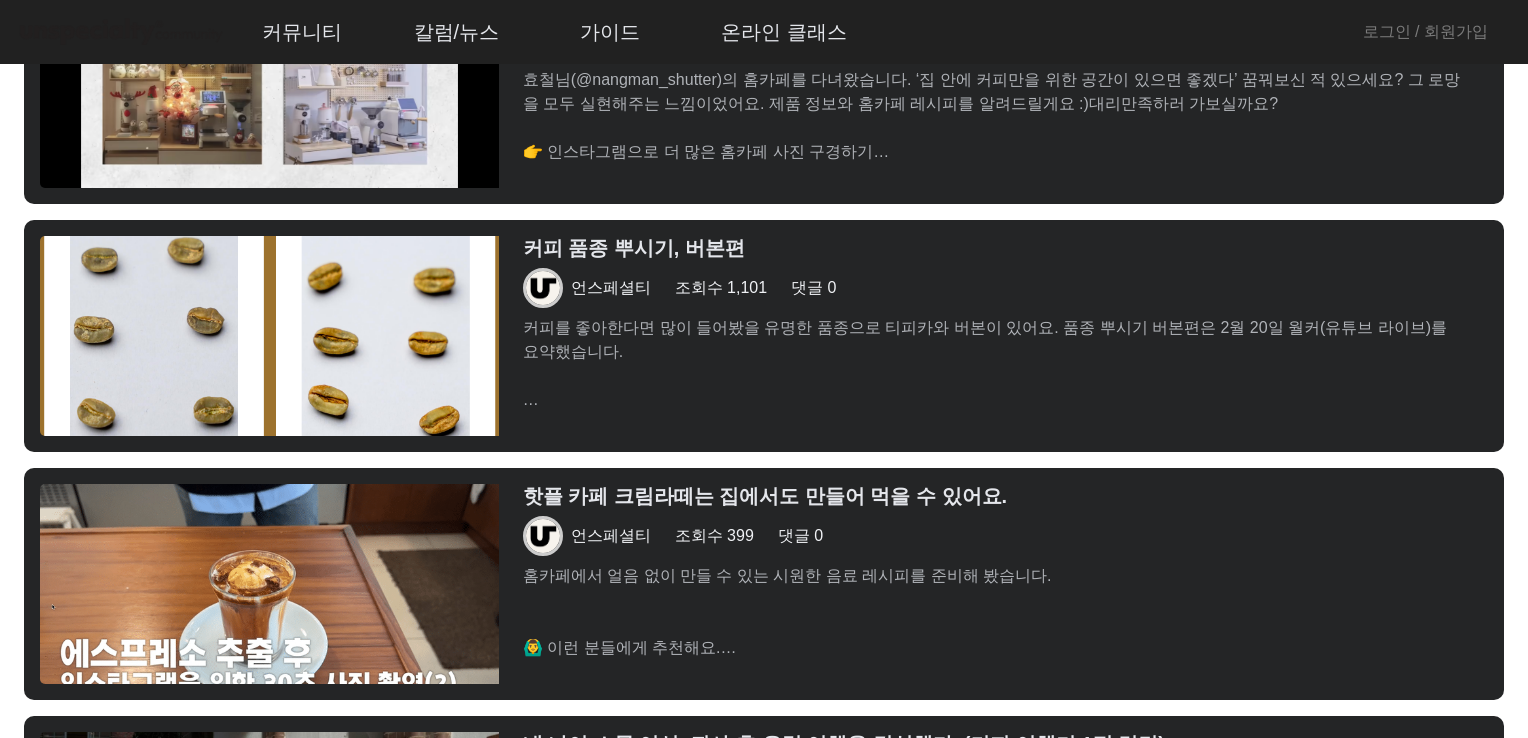 click on "핫플 카페 크림라떼는 집에서도 만들어 먹을 수 있어요." at bounding box center (993, 496) 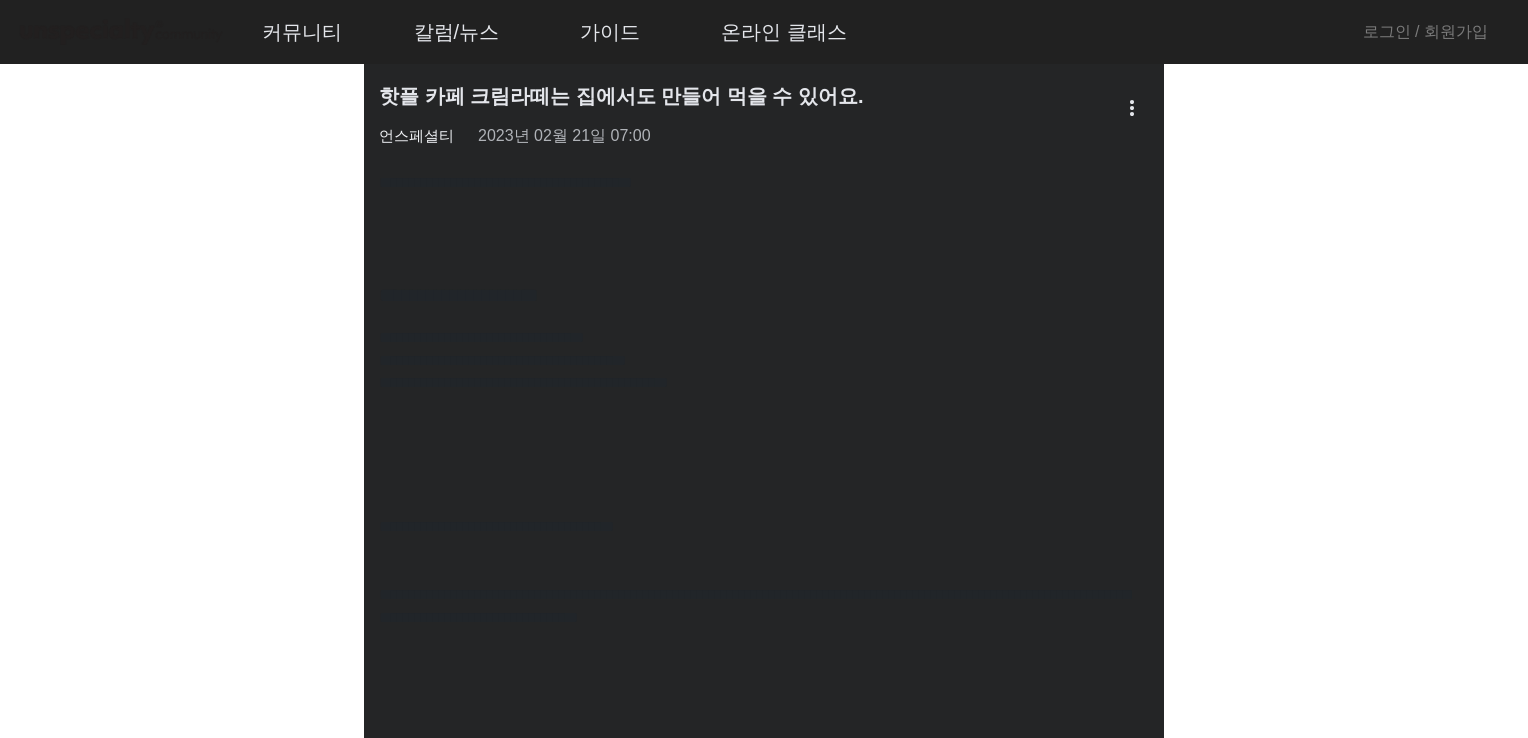 scroll, scrollTop: 700, scrollLeft: 0, axis: vertical 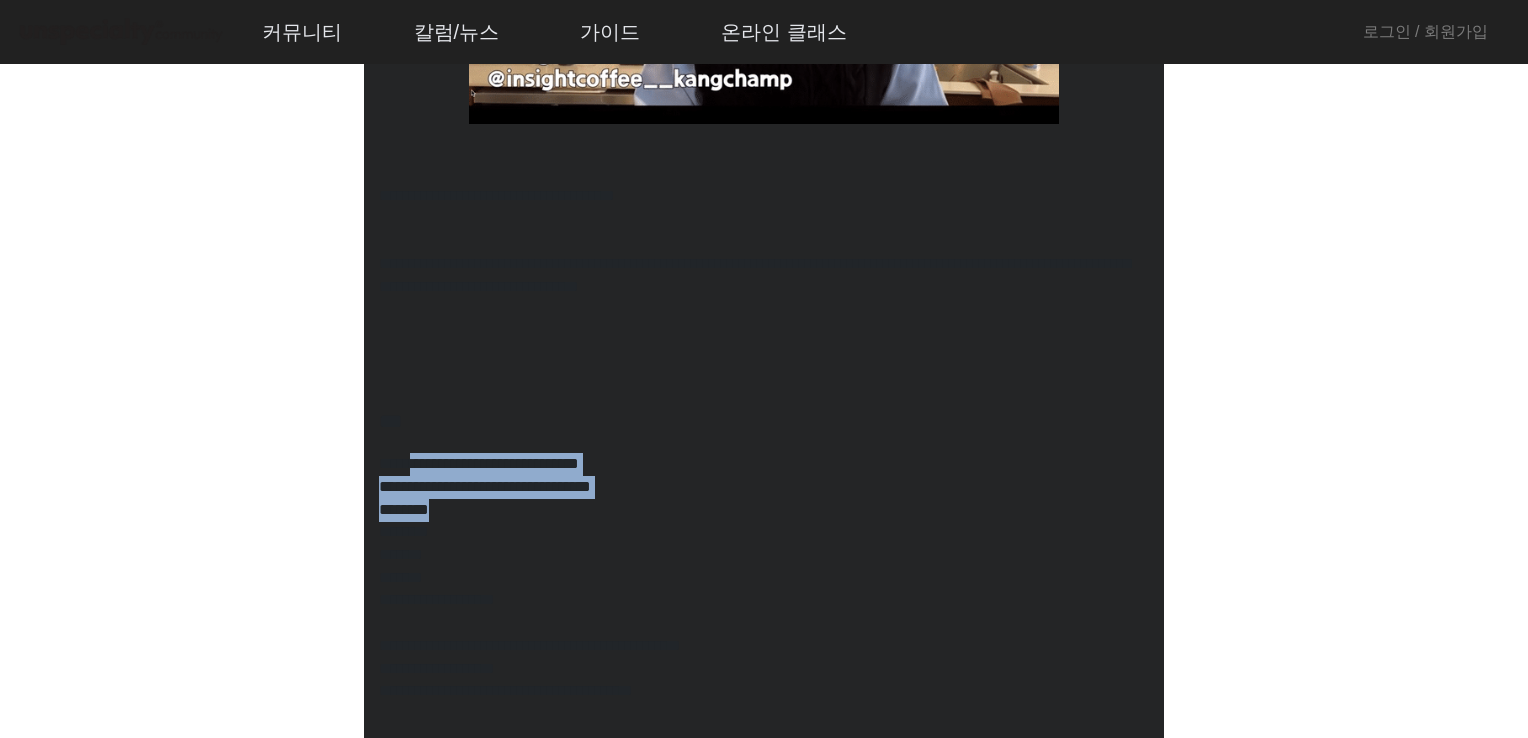 drag, startPoint x: 422, startPoint y: 462, endPoint x: 457, endPoint y: 518, distance: 66.037865 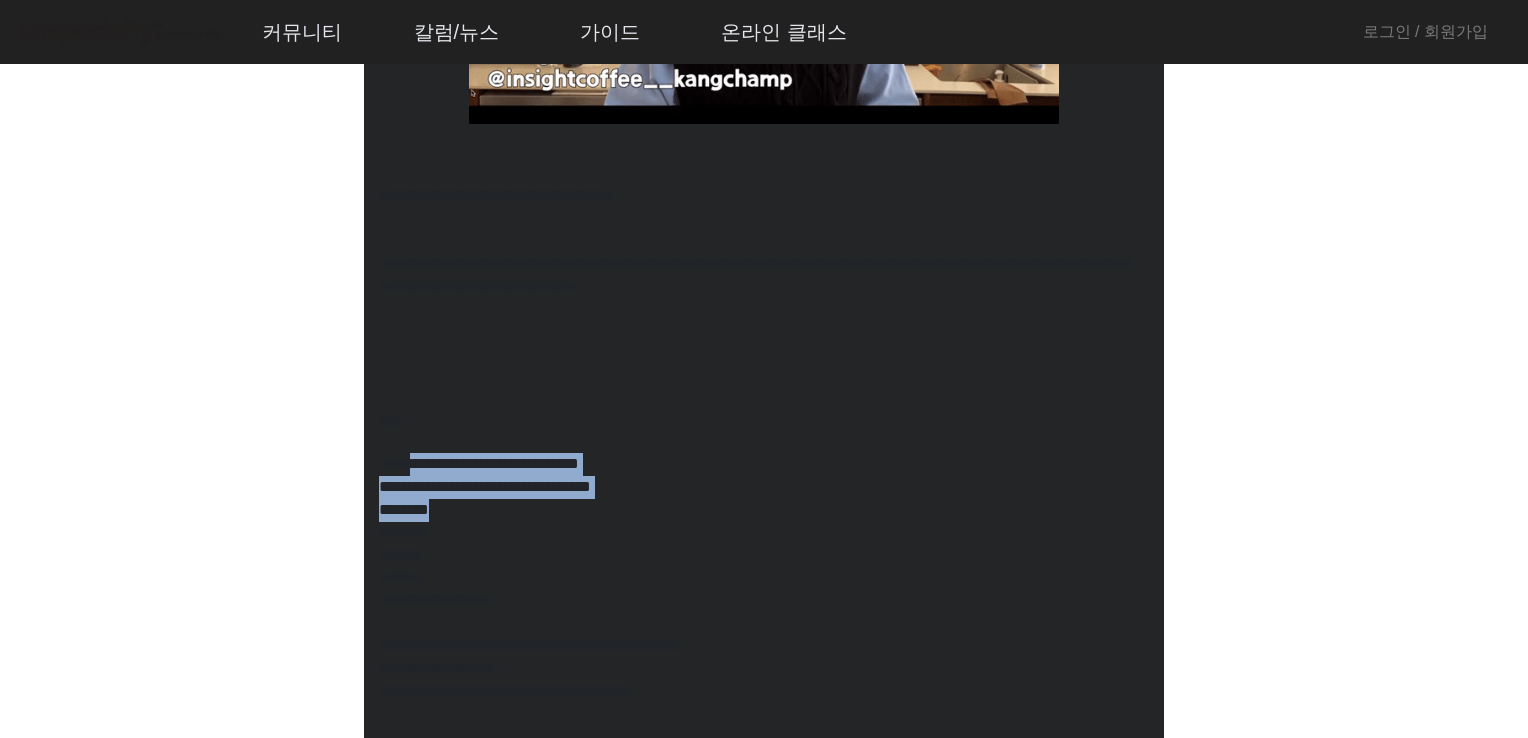 click on "**********" 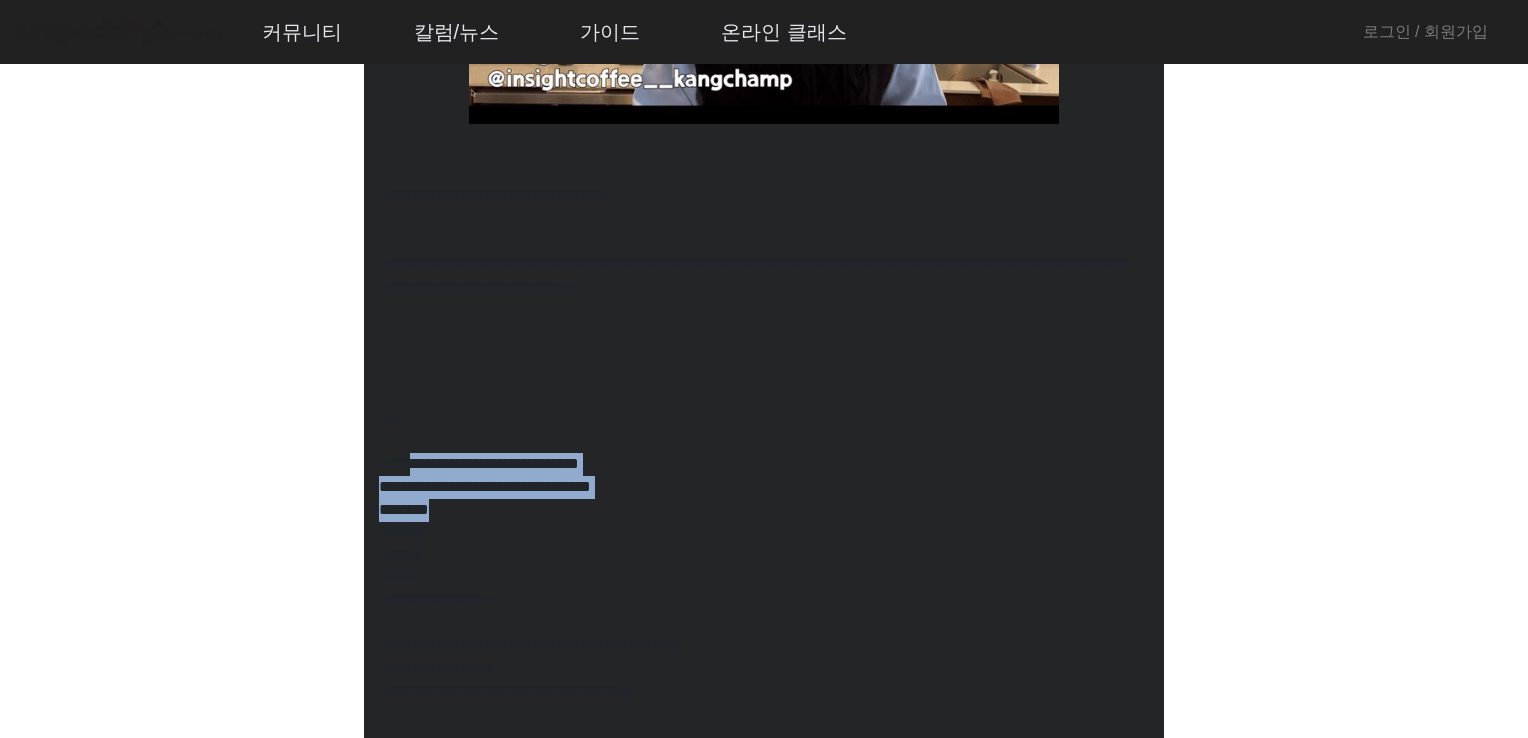 click on "*******" 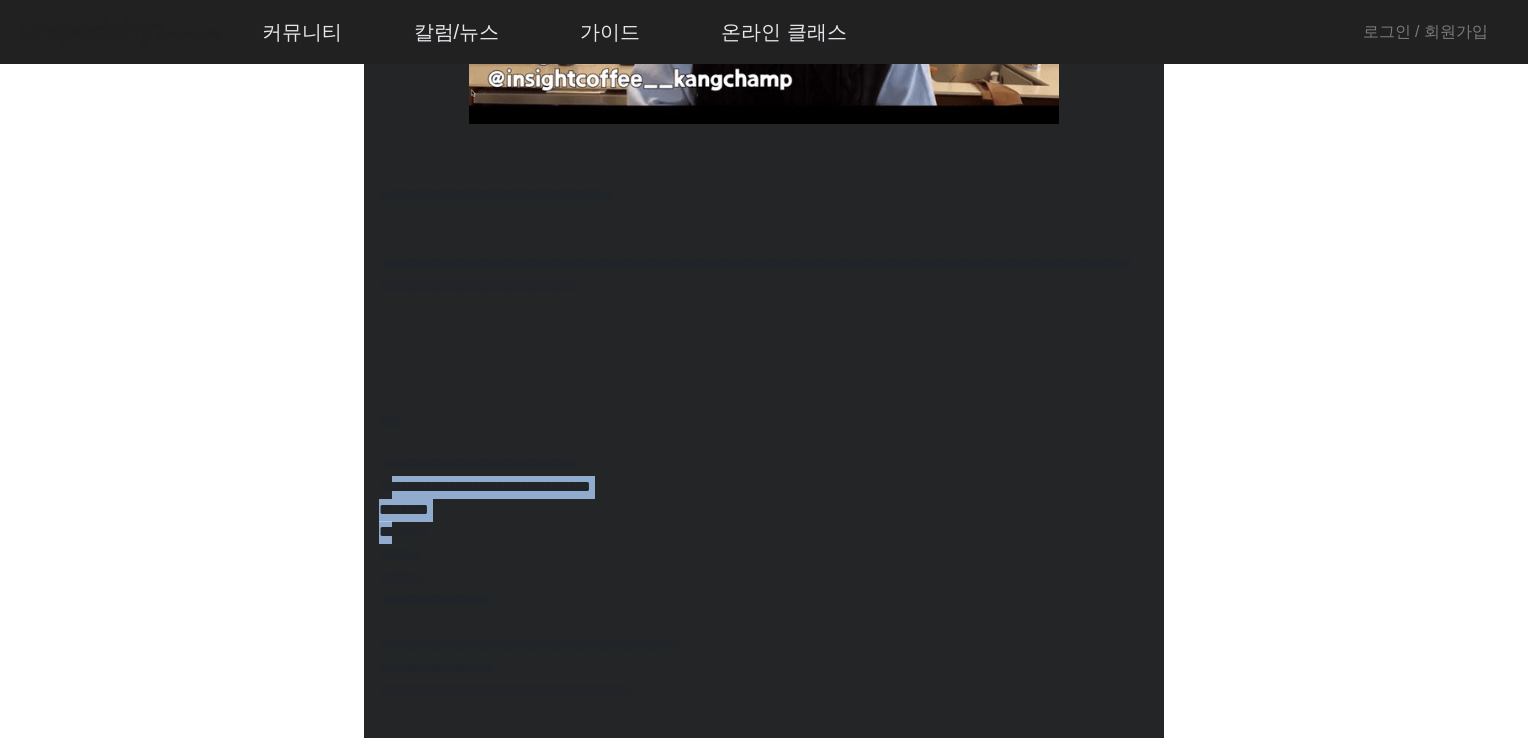 drag, startPoint x: 409, startPoint y: 486, endPoint x: 412, endPoint y: 538, distance: 52.086468 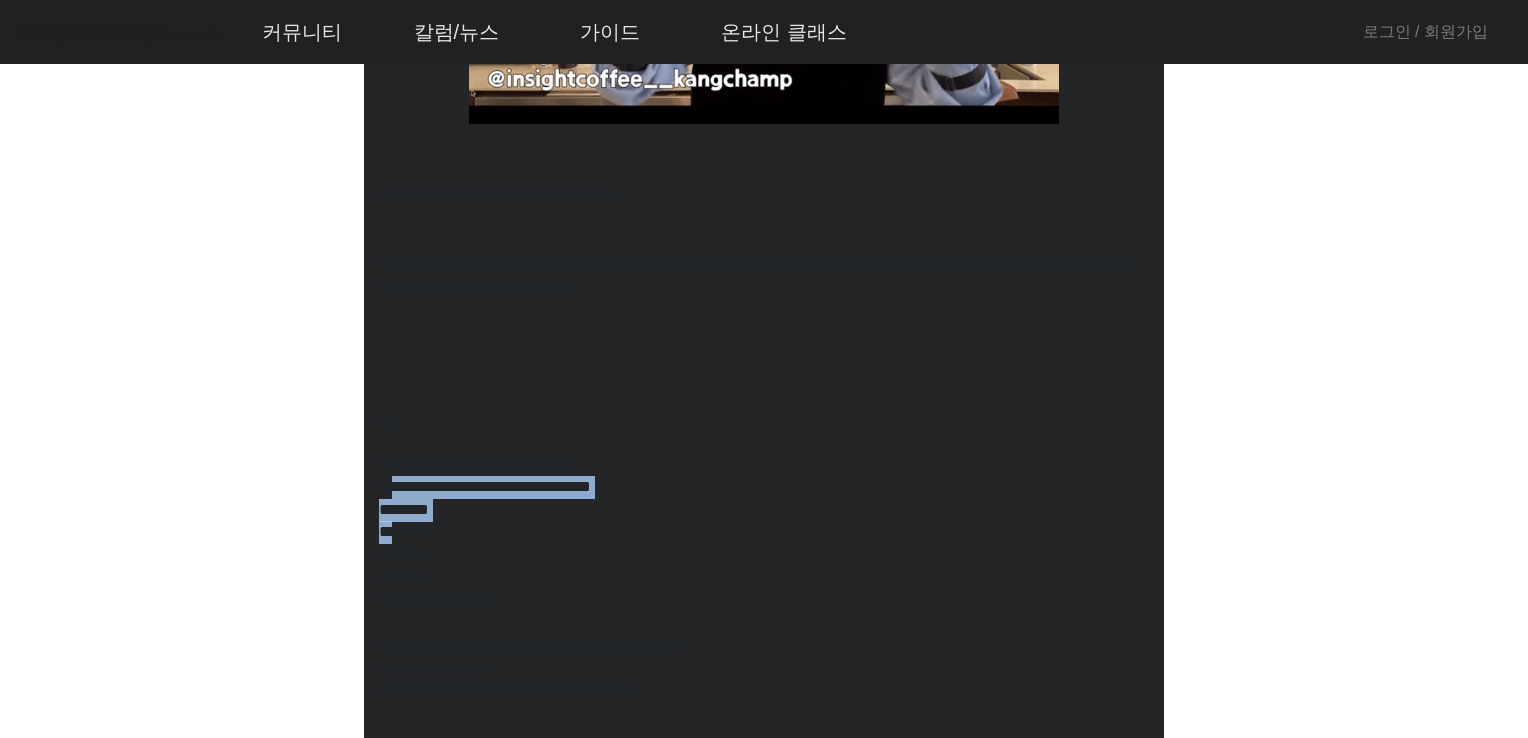 click on "**********" 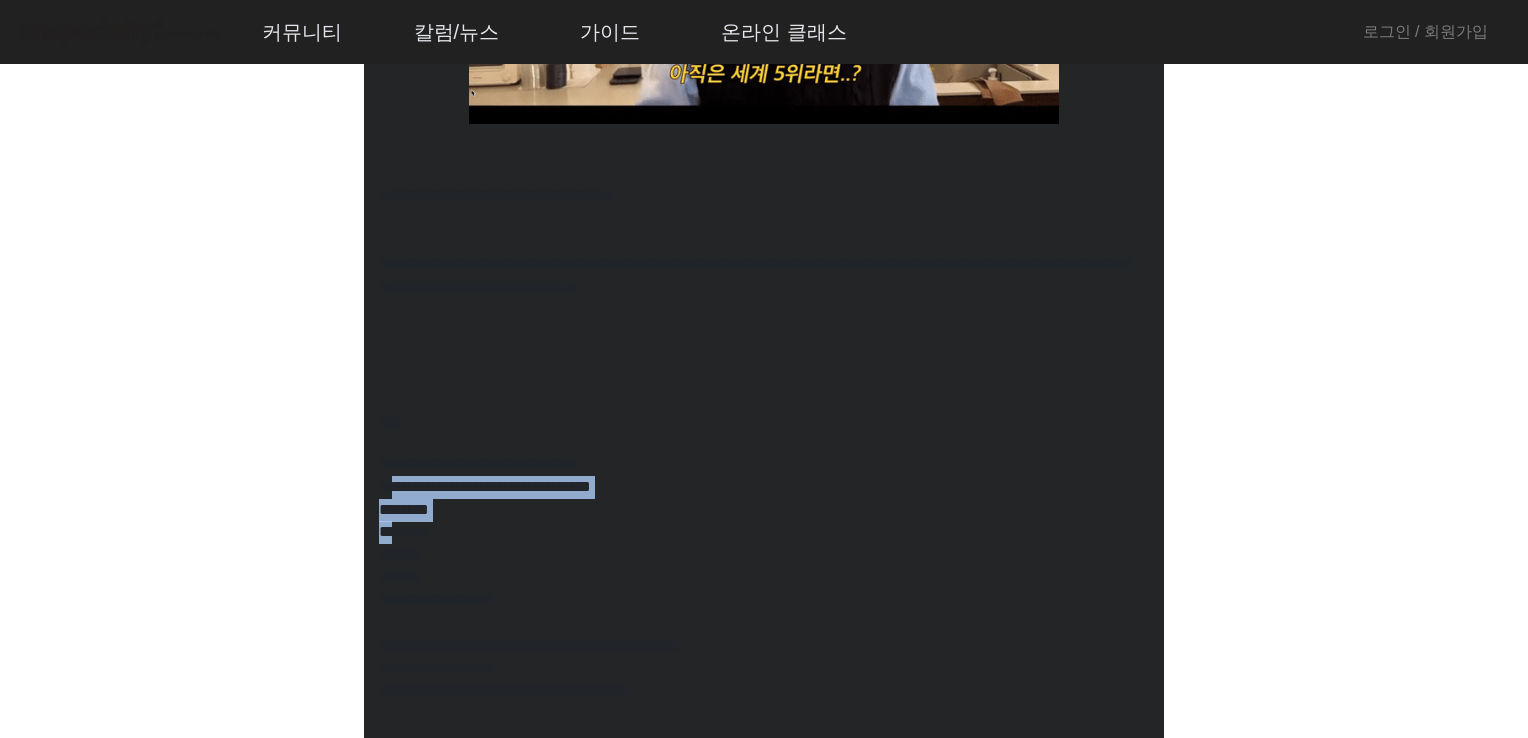 click on "**********" 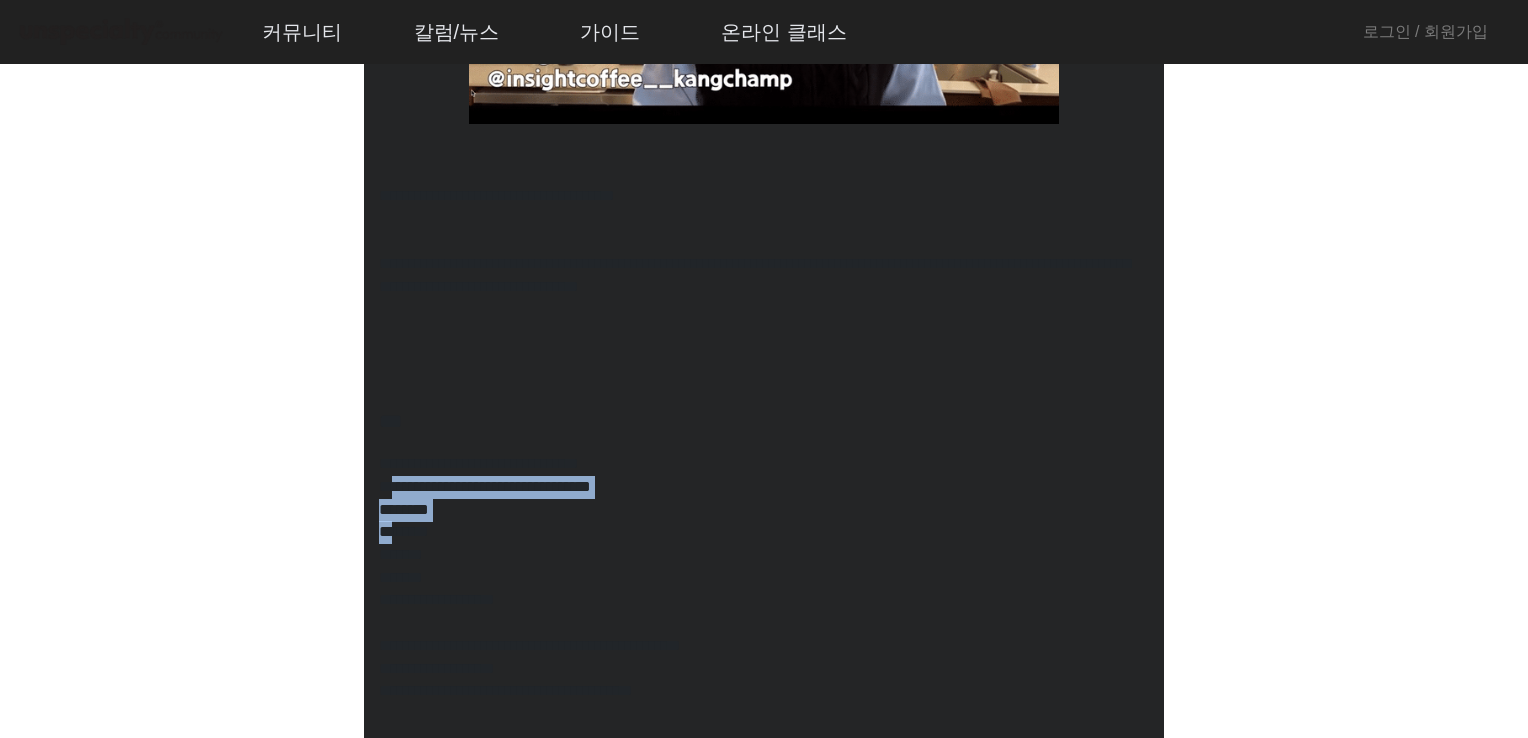 click on "*******" 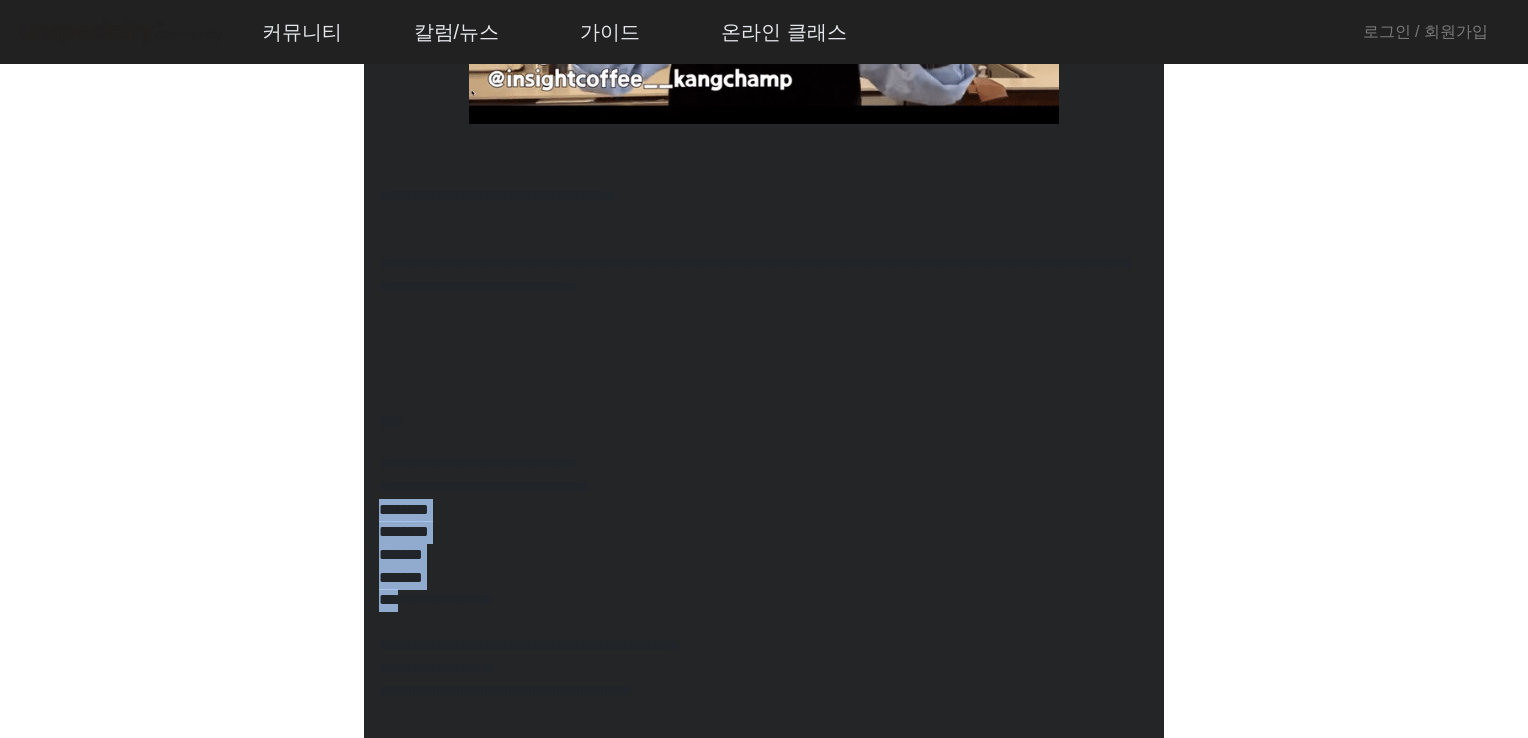 drag, startPoint x: 380, startPoint y: 518, endPoint x: 397, endPoint y: 597, distance: 80.80842 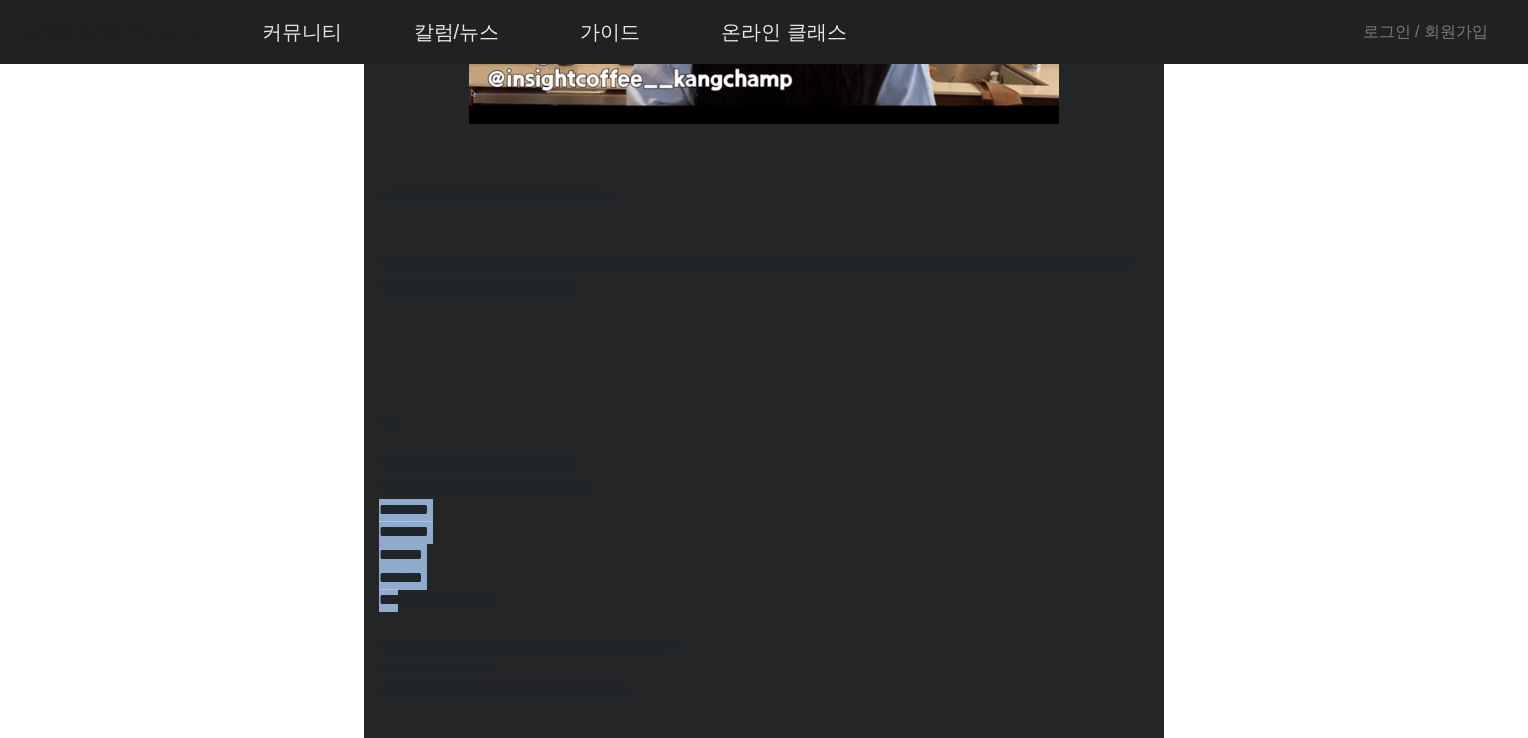 click on "**********" 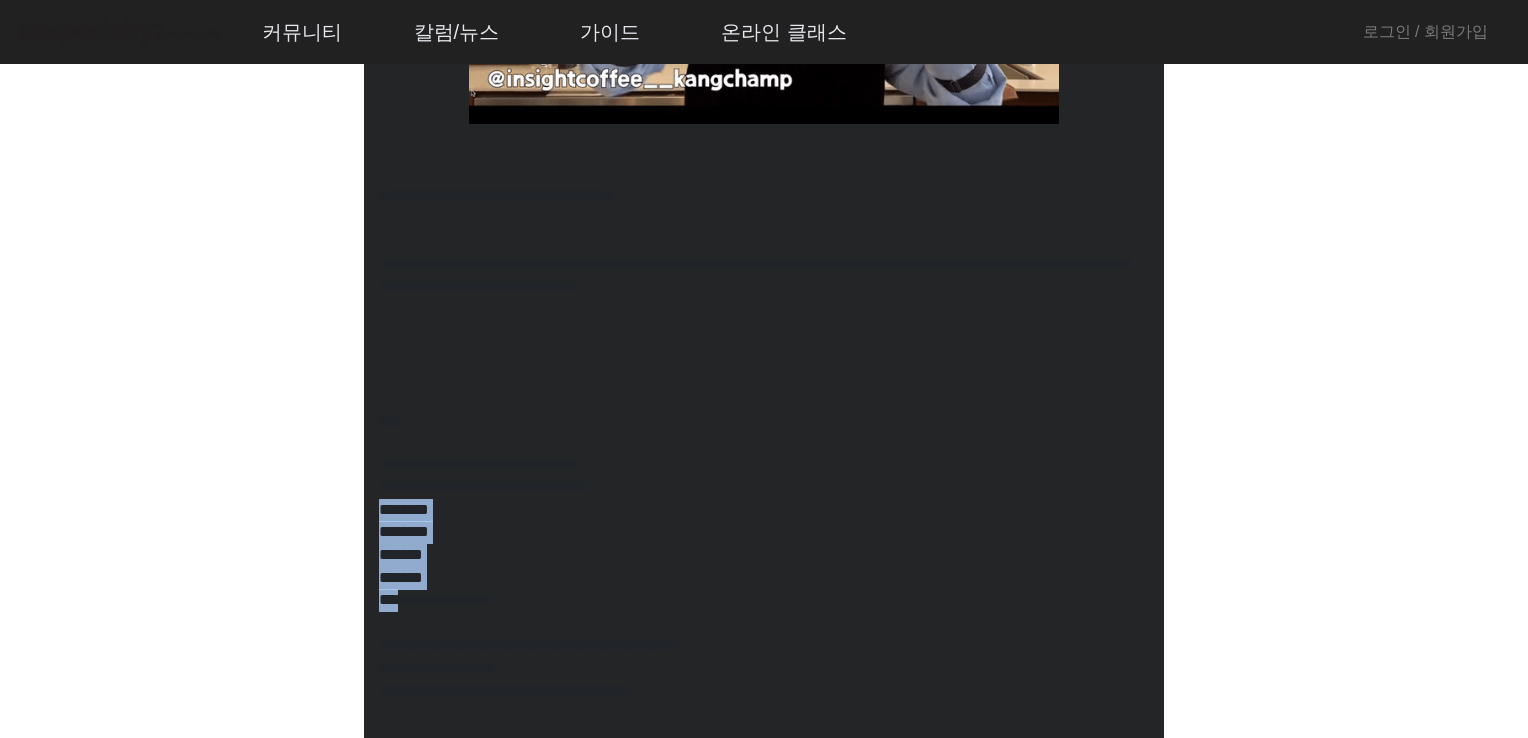click on "**********" 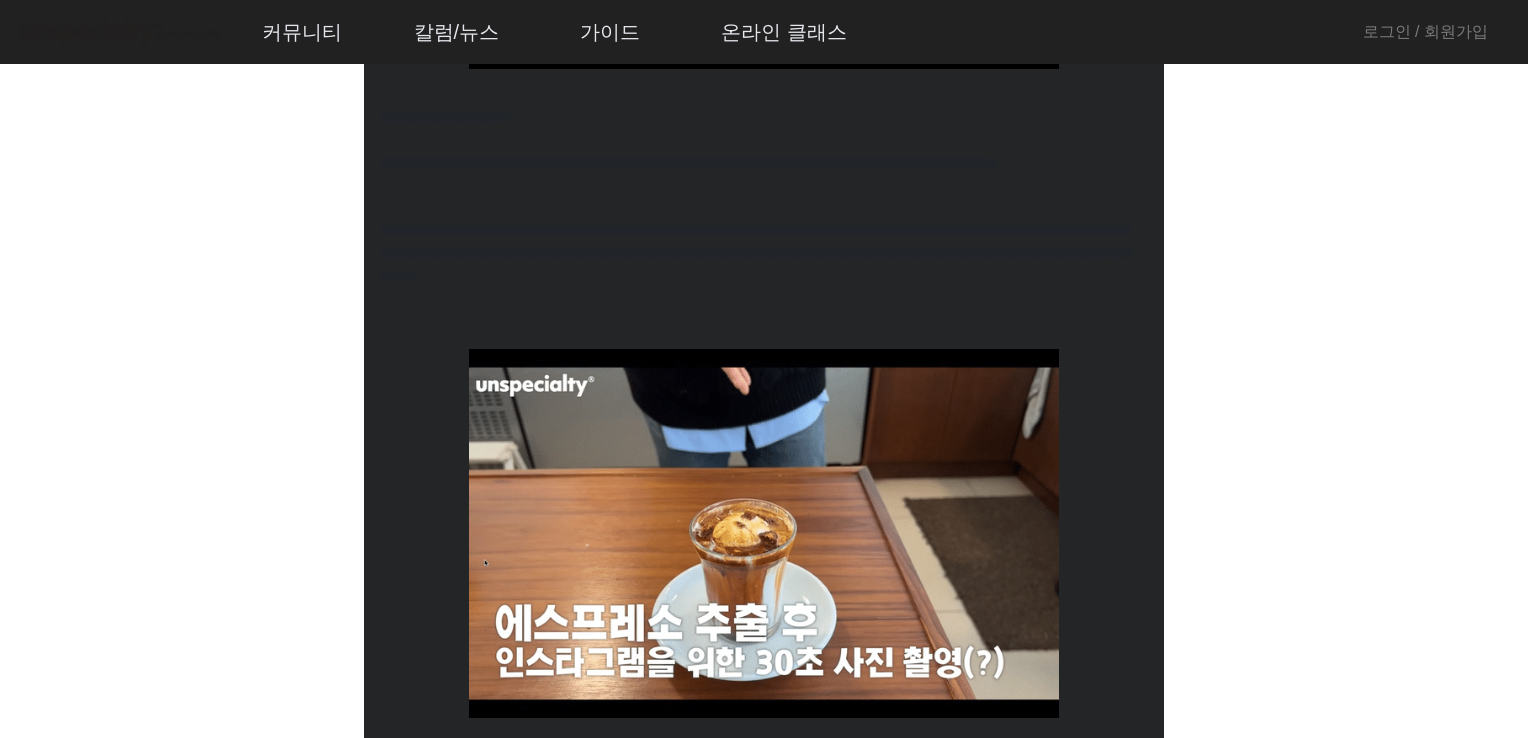scroll, scrollTop: 4500, scrollLeft: 0, axis: vertical 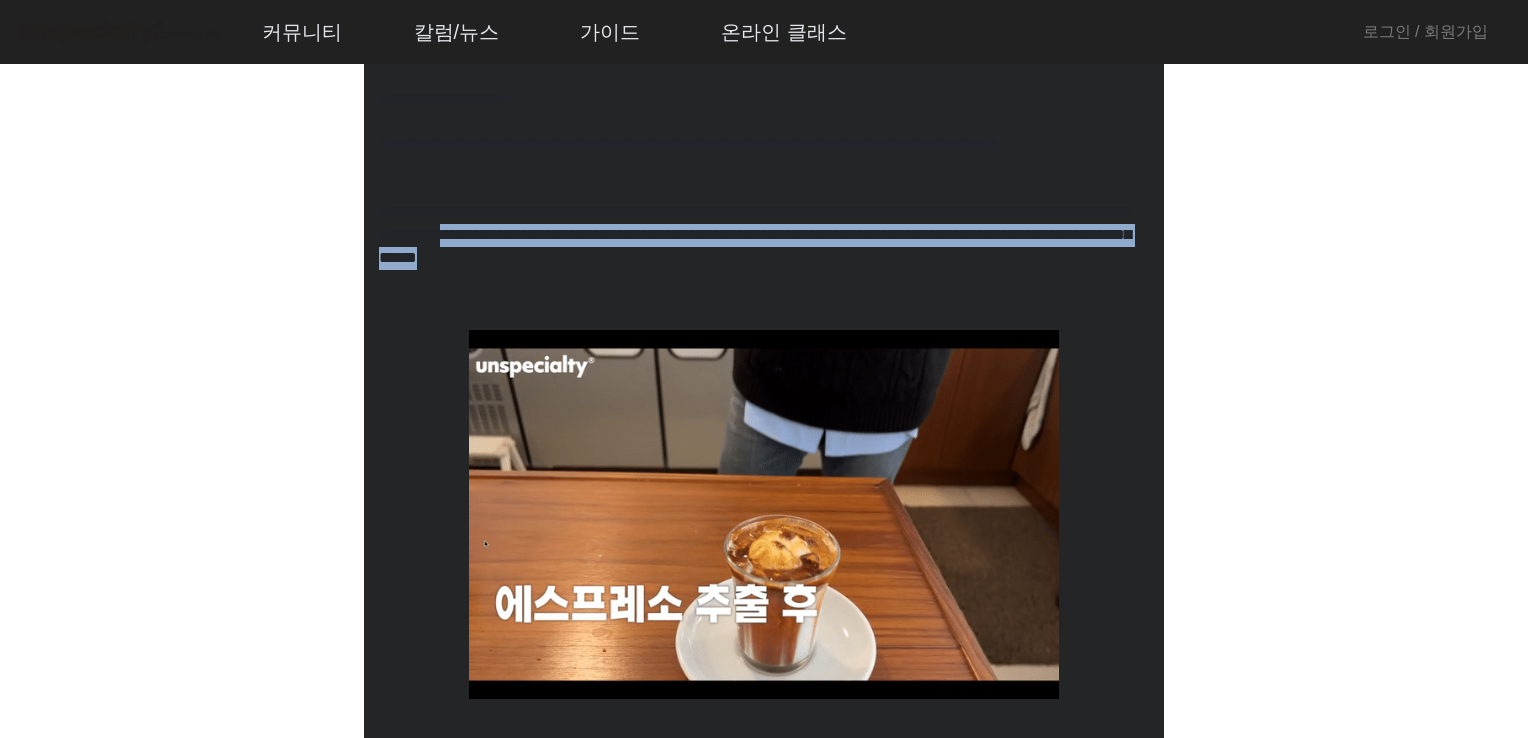 drag, startPoint x: 440, startPoint y: 266, endPoint x: 1224, endPoint y: 292, distance: 784.431 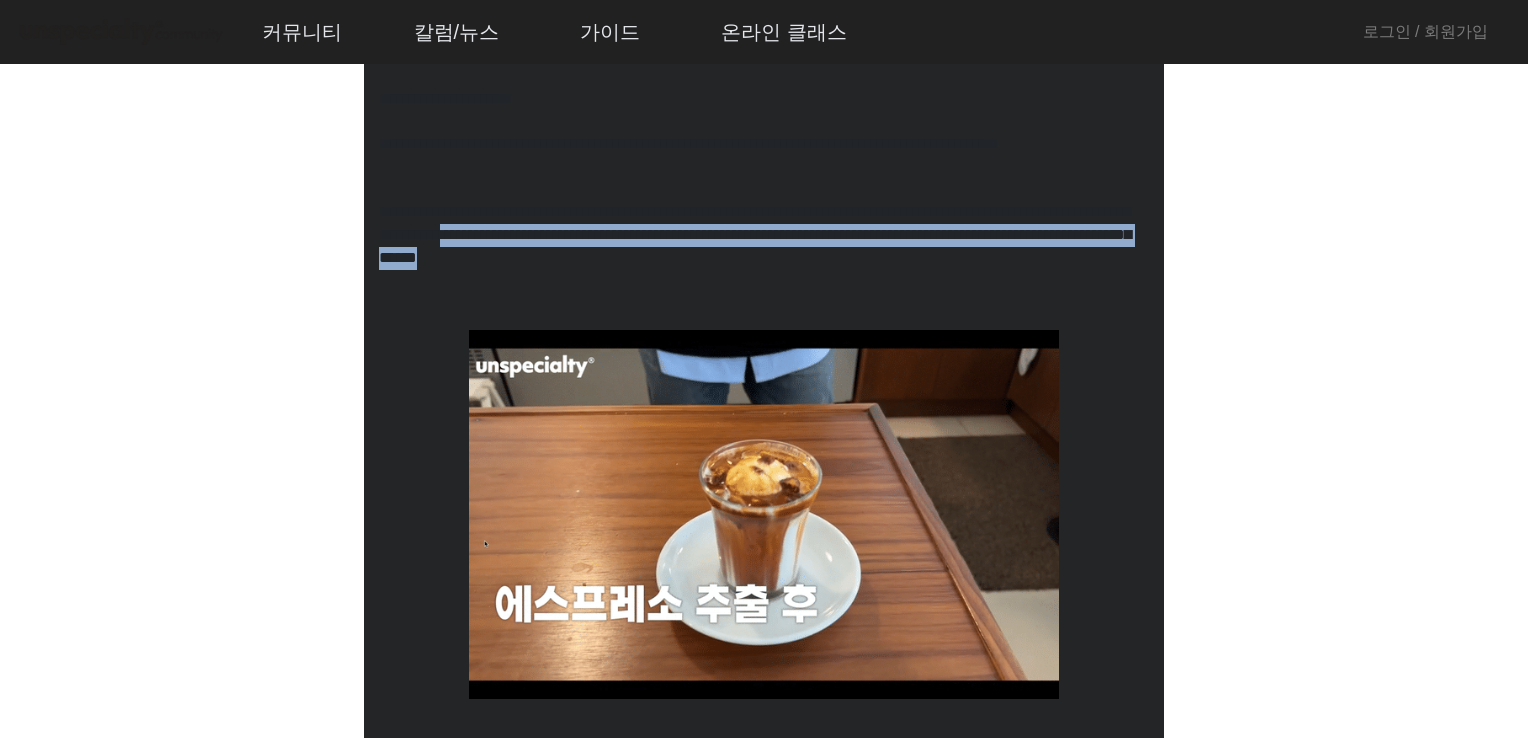 click on "**********" 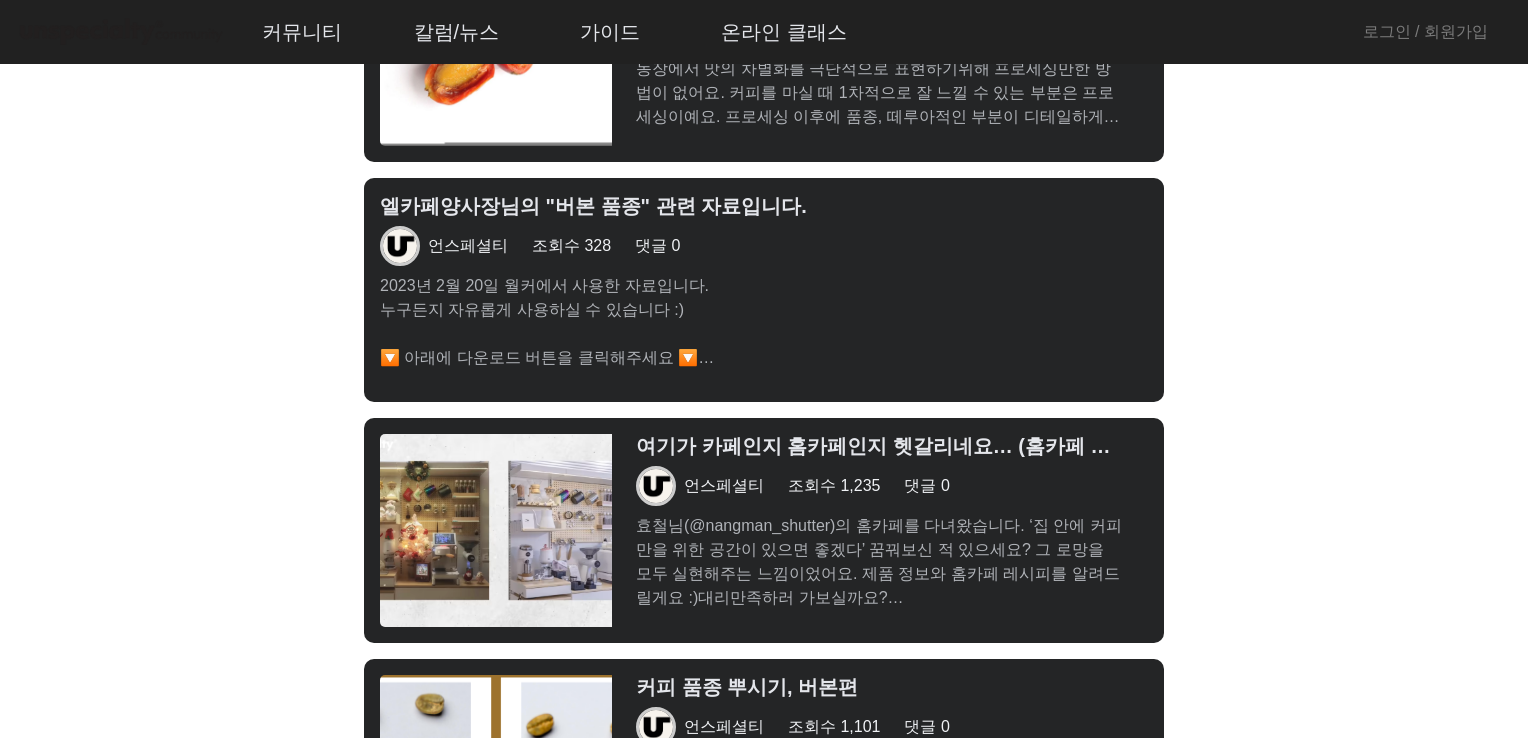 scroll, scrollTop: 7400, scrollLeft: 0, axis: vertical 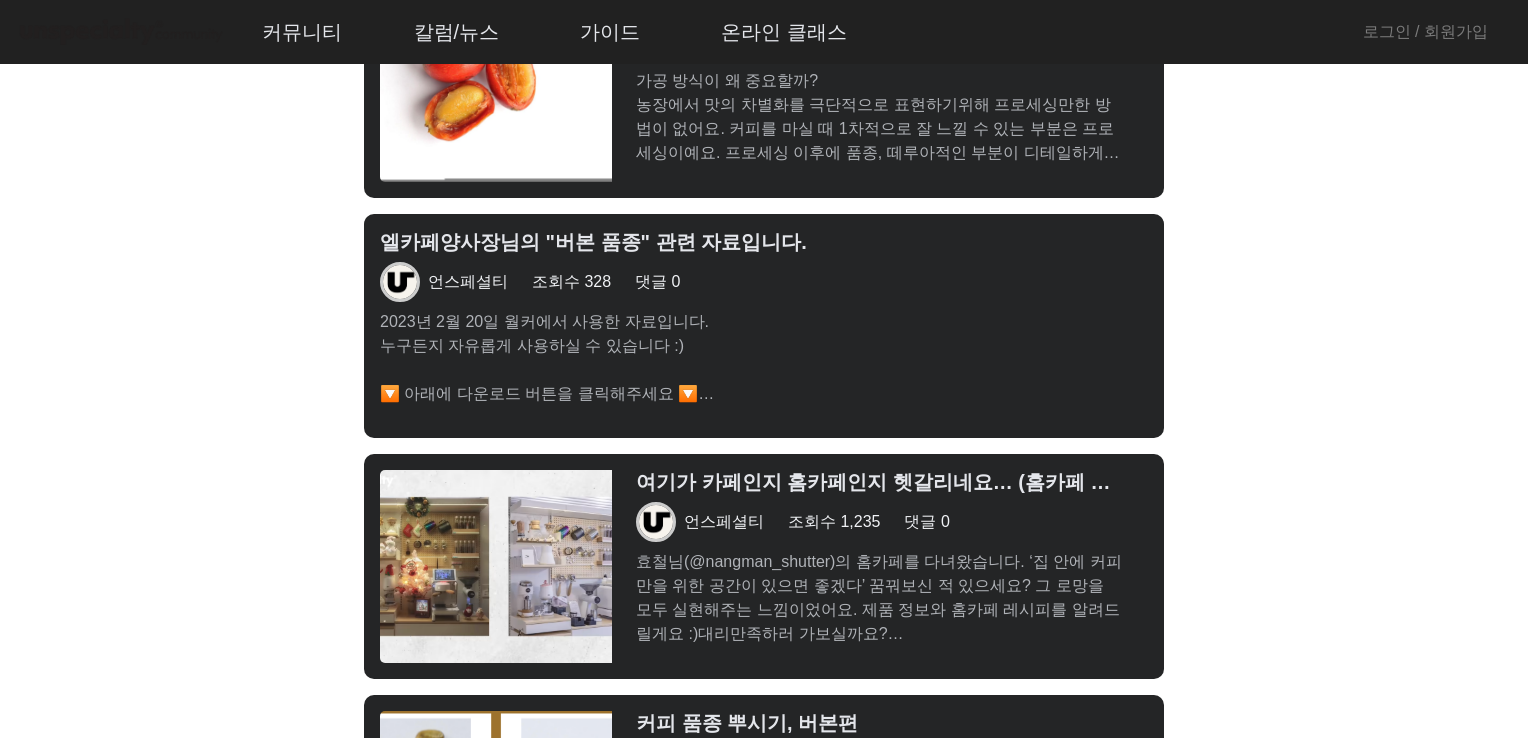 click on "여기가 카페인지 홈카페인지 헷갈리네요… (홈카페 투어)" 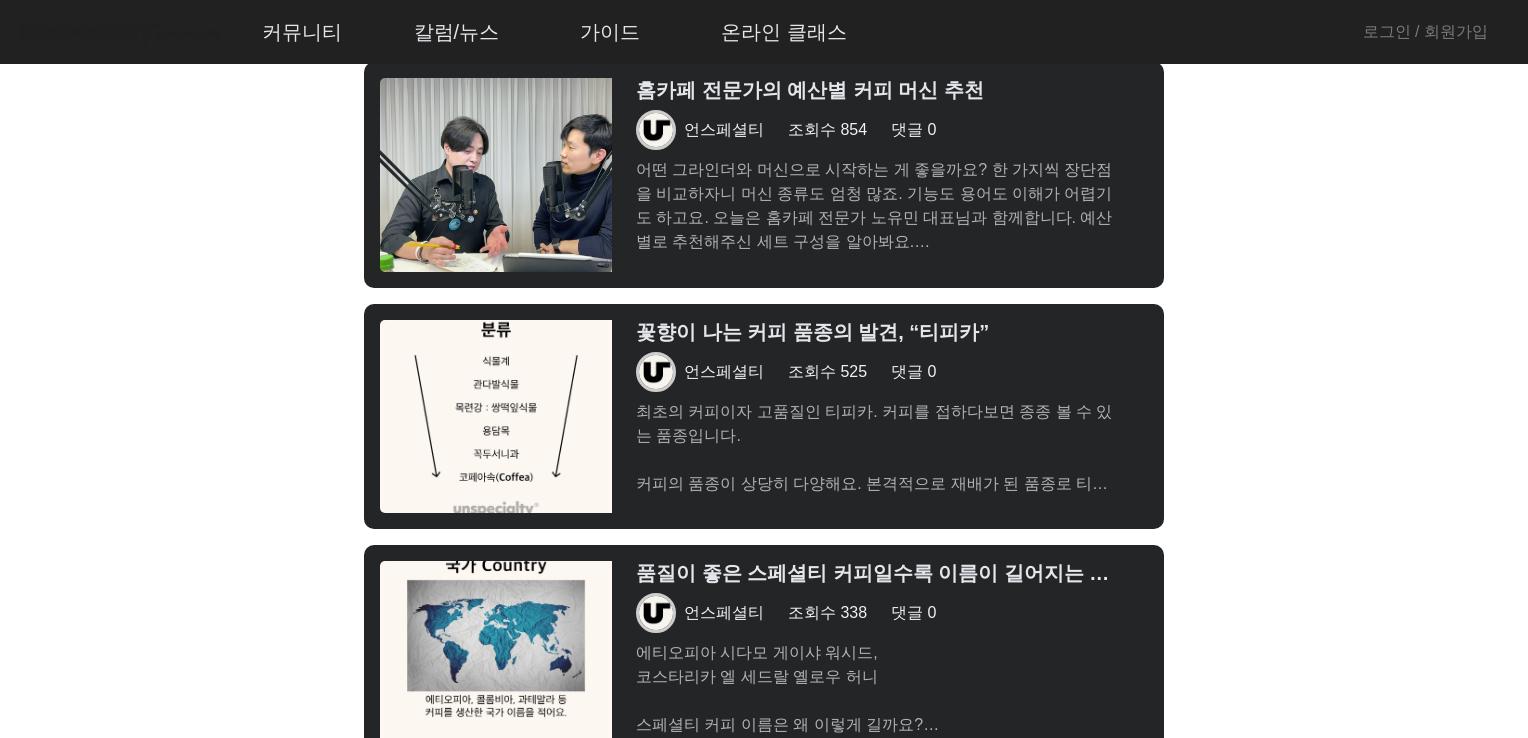 scroll, scrollTop: 8700, scrollLeft: 0, axis: vertical 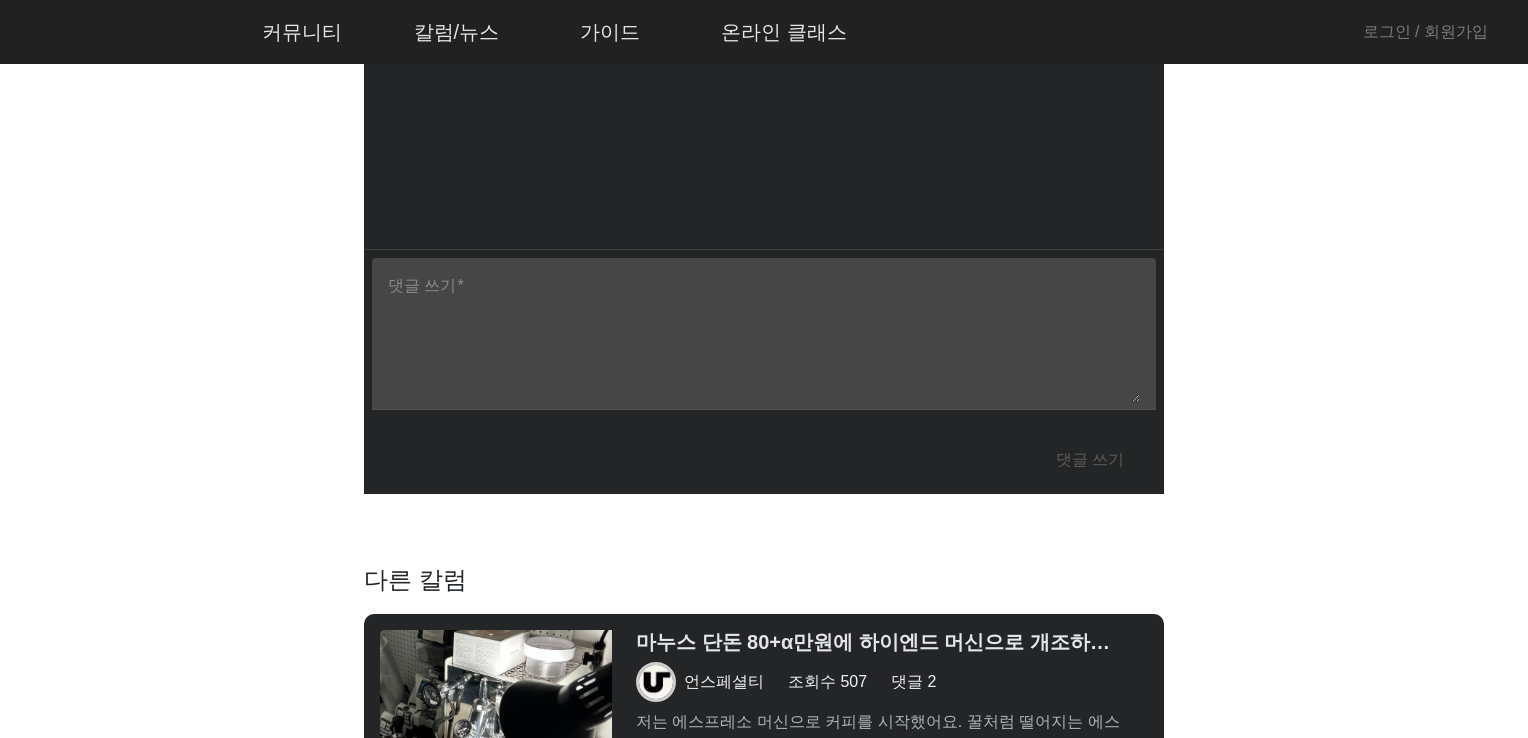 drag, startPoint x: 628, startPoint y: 184, endPoint x: 628, endPoint y: 166, distance: 18 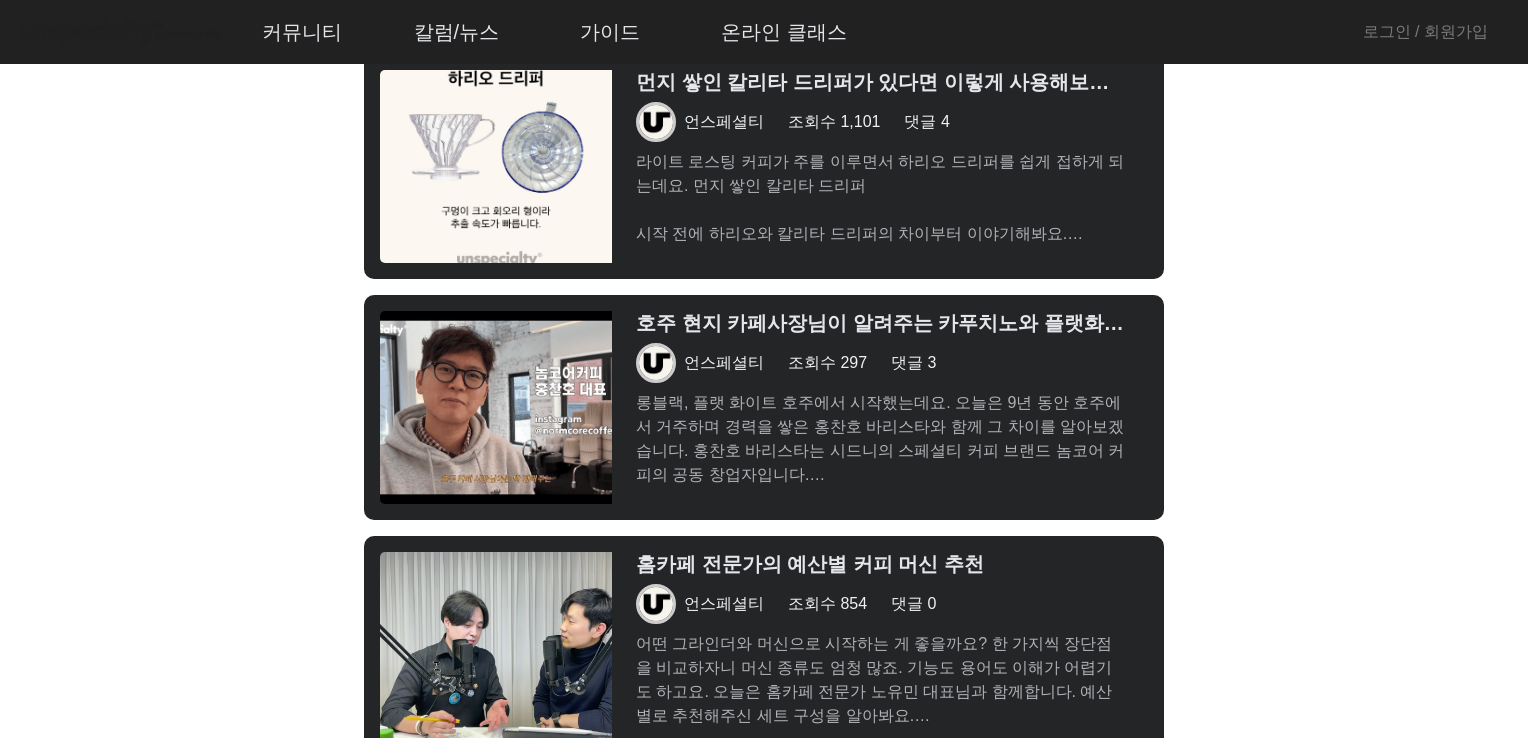 scroll, scrollTop: 8983, scrollLeft: 0, axis: vertical 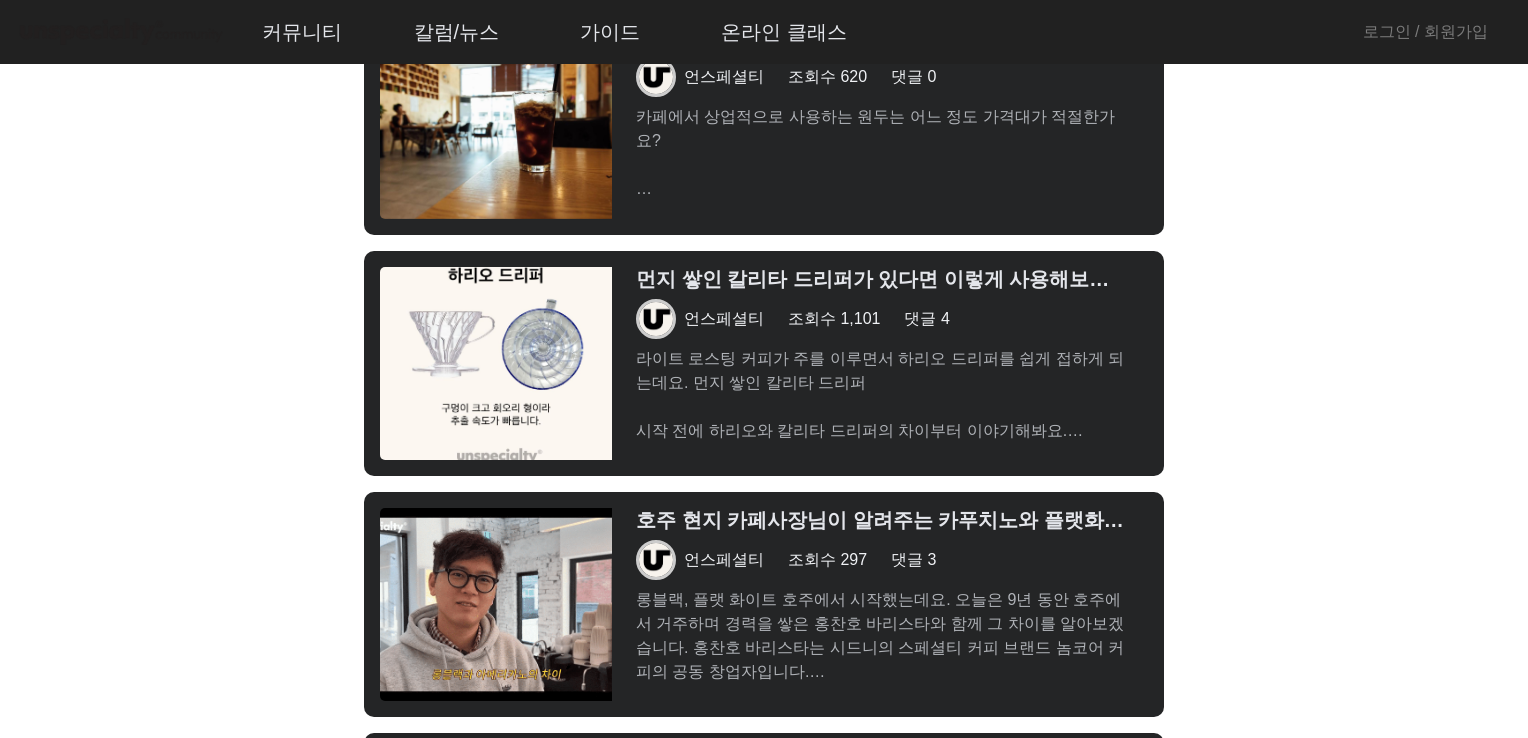 click on "먼지 쌓인 칼리타 드리퍼가 있다면  이렇게 사용해보세요. 언스페셜티 조회수 1,101 댓글 4 라이트 로스팅 커피가 주를 이루면서 하리오 드리퍼를 쉽게 접하게 되는데요. 먼지 쌓인 칼리타 드리퍼 시작 전에 하리오와 칼리타 드리퍼의 차이부터 이야기해봐요. 하리오 드리퍼는 회오리 모양을 따라 물이 이동하고 원뿔 모양의 큰 구멍으로 물이 빠집니다. 칼리타 드리퍼는 일자로 물이 고이게끔 되어있는 구조에 작은 구멍이 3개입니다. 모양으로 인해 칼리타 드리퍼는 특징을 가지고 있어요. 추출을 느리면 원두에 따라 장점을 더 끌어낼수도, 단점이 부각될 수도 있습니다. 오늘의 레시피는 진-하게 내린 커피에 물을 희석하는 방식입니다. 에스프레소에 물을 타는 형식을 브루잉에 적용한 거예요. 따라서 커피를 더 진하게 내릴 수 있도록 변수를 세팅합니다." 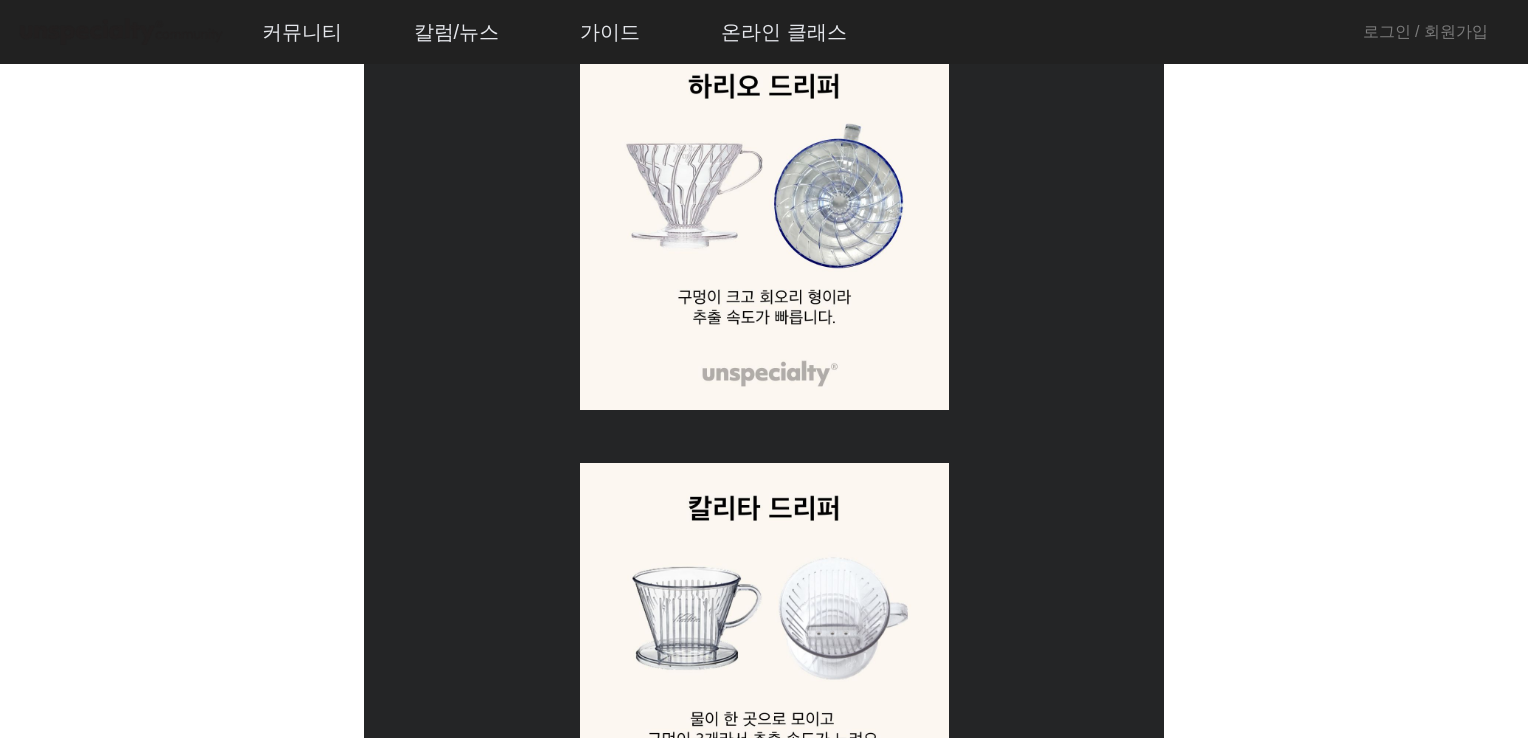 scroll, scrollTop: 0, scrollLeft: 0, axis: both 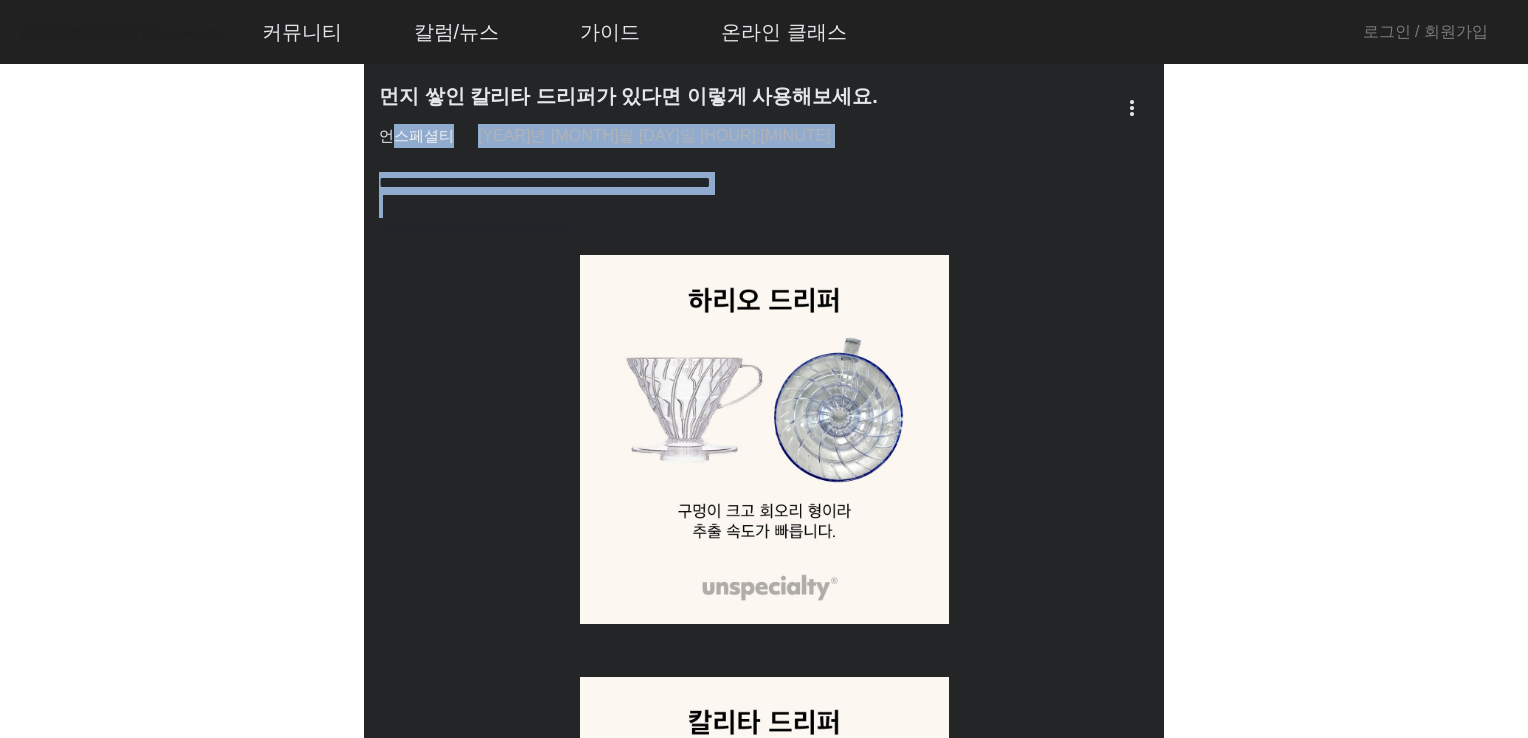 drag, startPoint x: 380, startPoint y: 127, endPoint x: 660, endPoint y: 451, distance: 428.22424 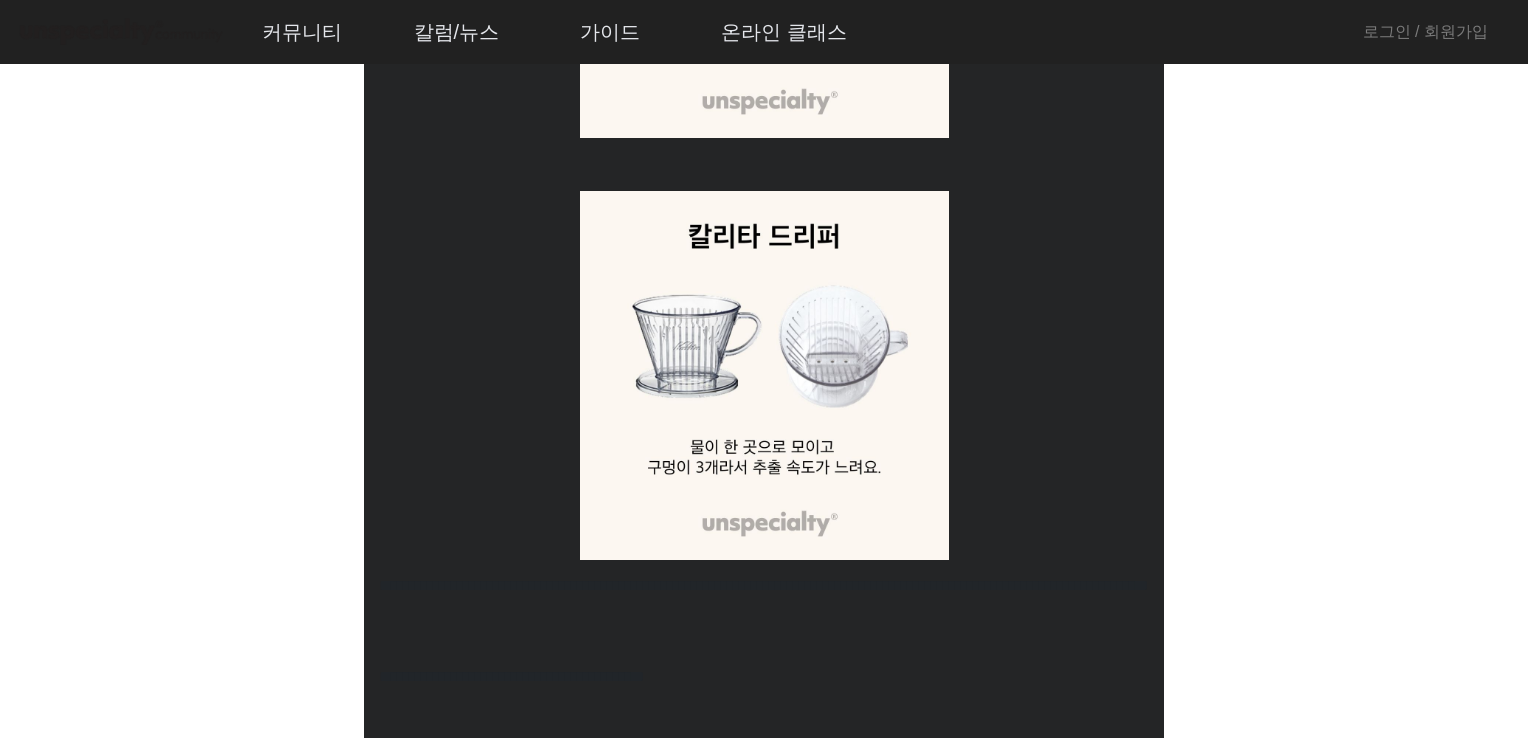 scroll, scrollTop: 500, scrollLeft: 0, axis: vertical 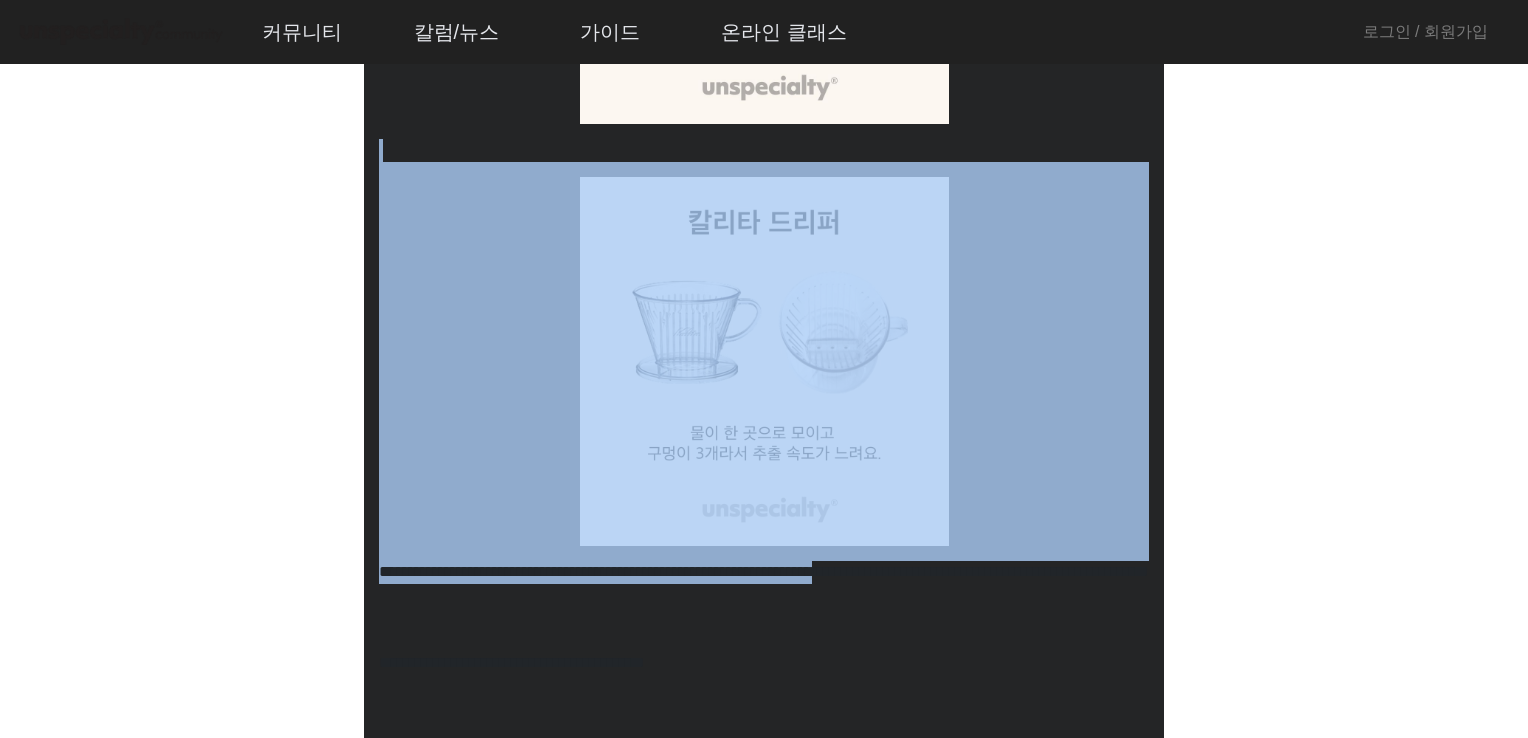 drag, startPoint x: 408, startPoint y: 558, endPoint x: 481, endPoint y: 584, distance: 77.491936 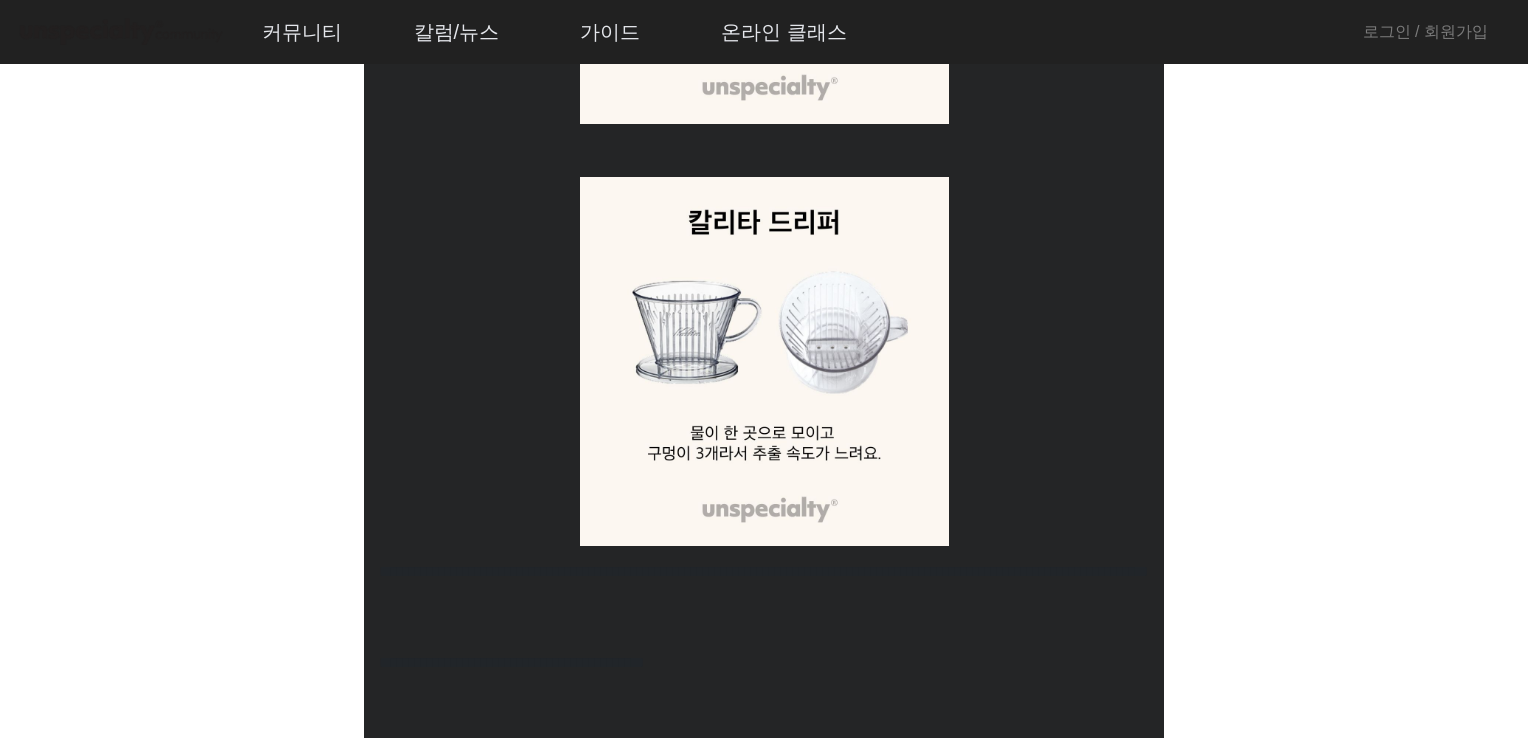 drag, startPoint x: 448, startPoint y: 606, endPoint x: 688, endPoint y: 658, distance: 245.56873 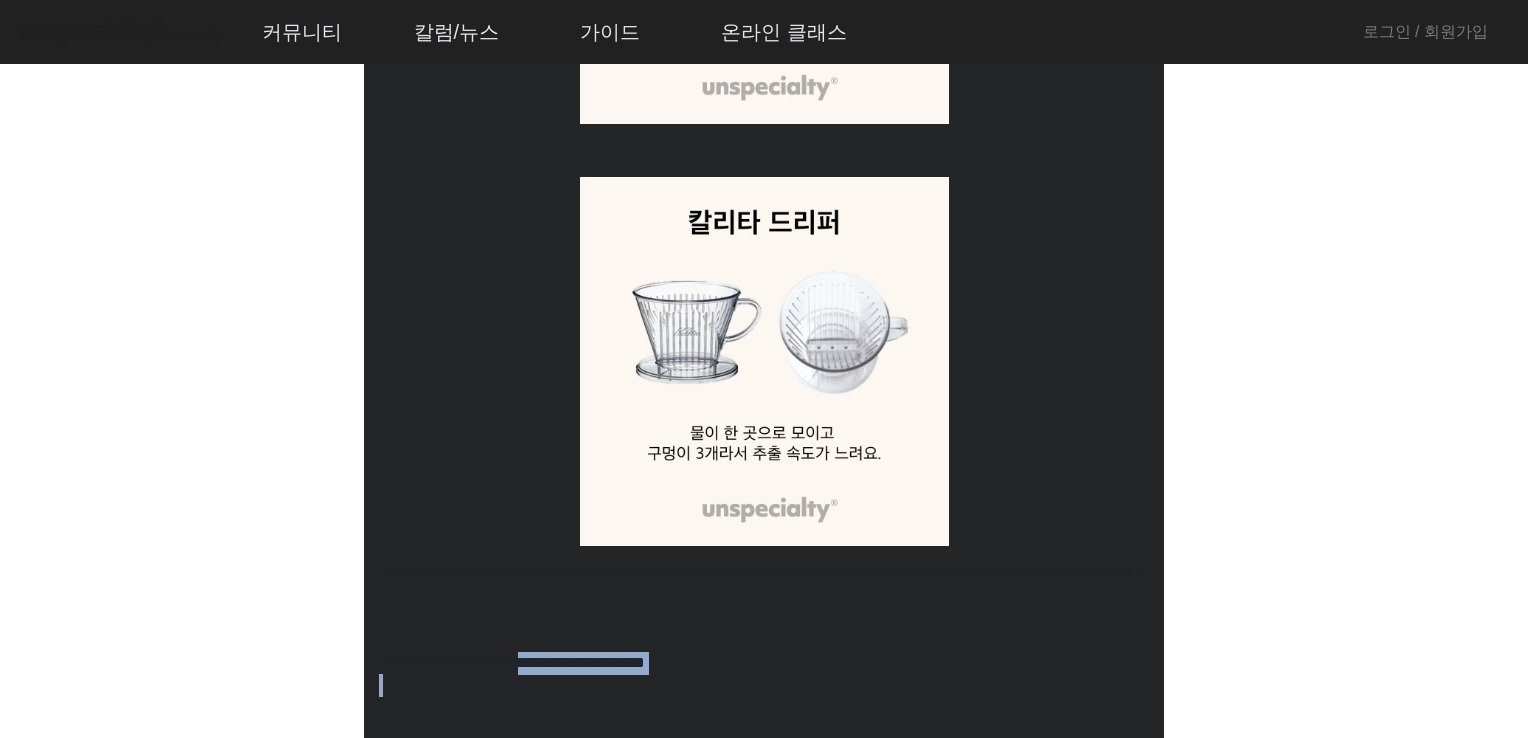 drag, startPoint x: 440, startPoint y: 682, endPoint x: 725, endPoint y: 664, distance: 285.56784 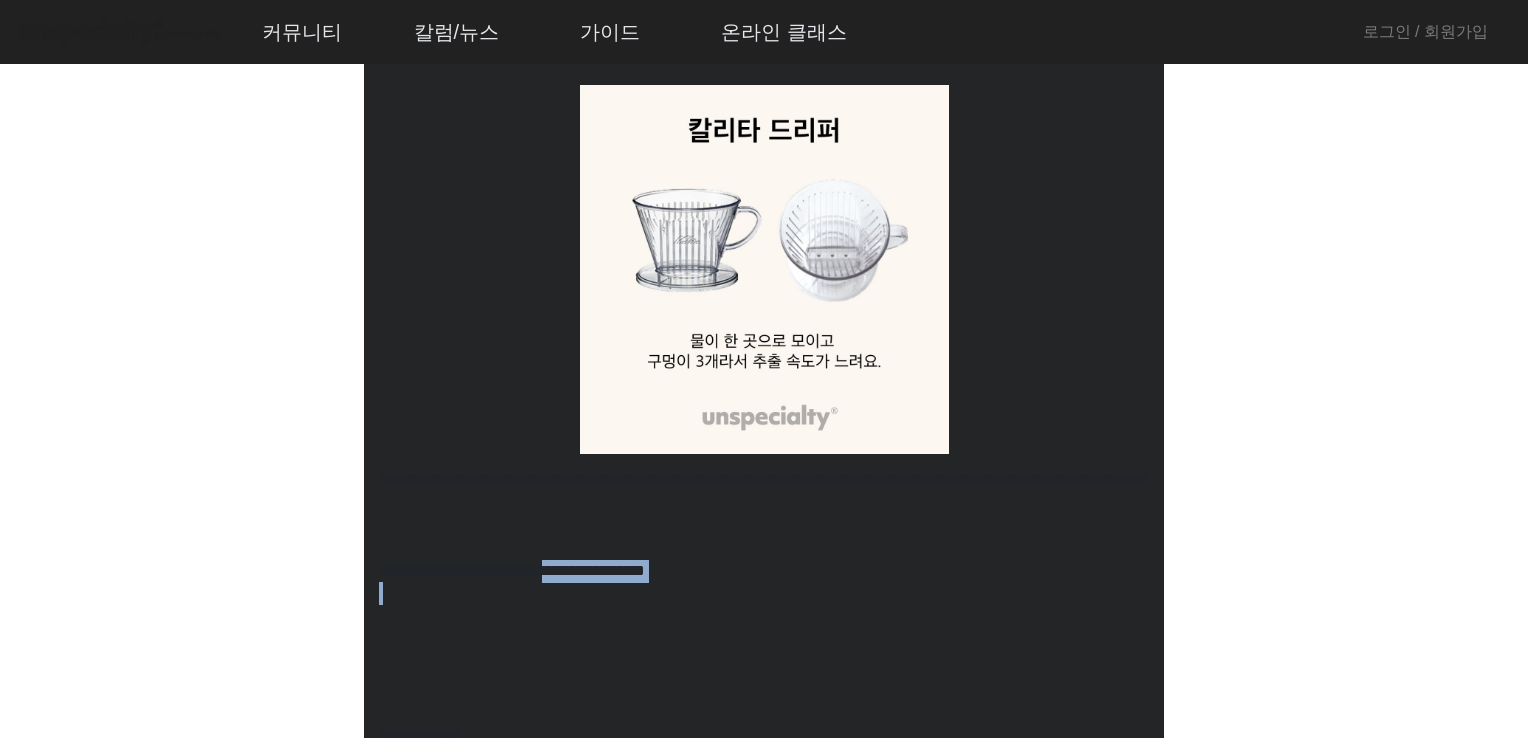 scroll, scrollTop: 900, scrollLeft: 0, axis: vertical 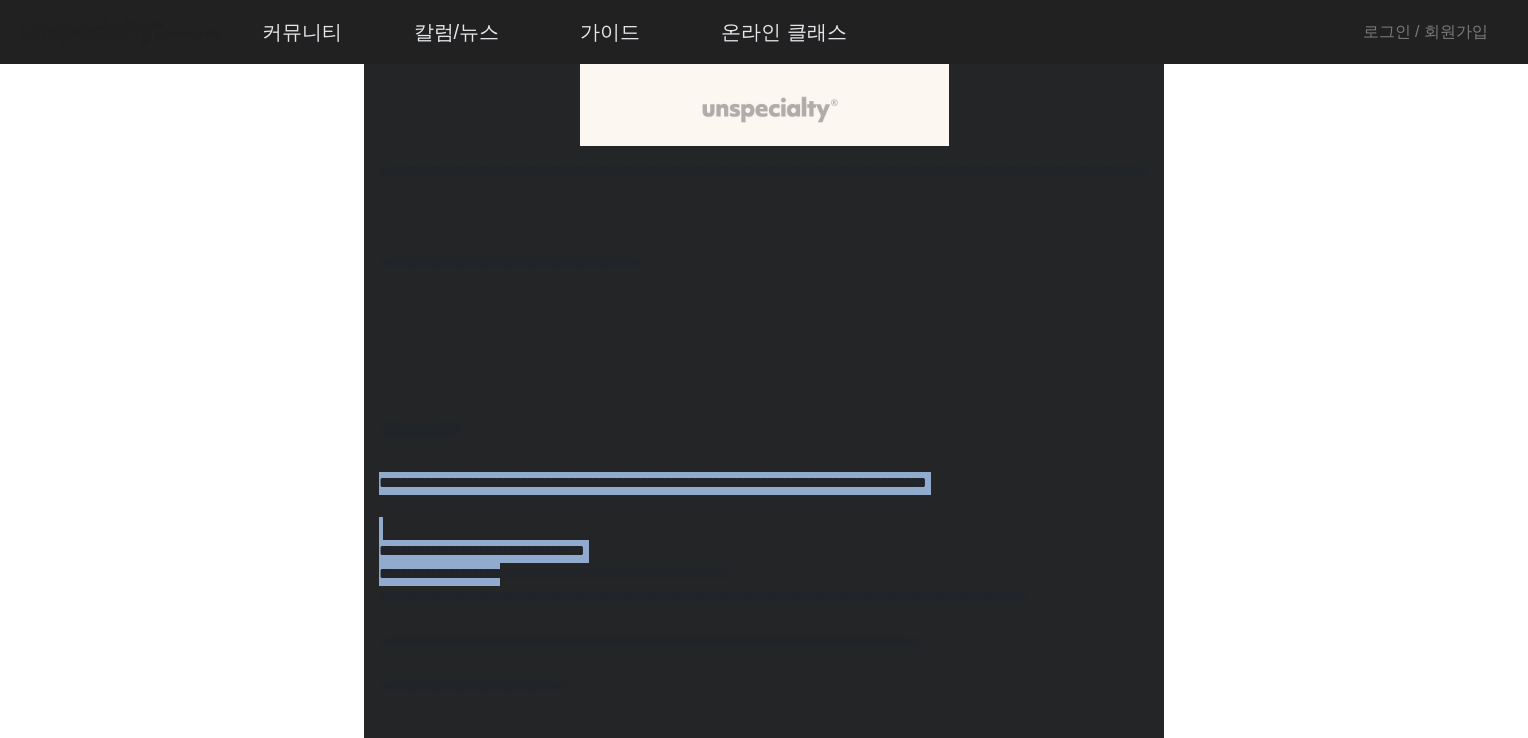 drag, startPoint x: 368, startPoint y: 482, endPoint x: 601, endPoint y: 580, distance: 252.77065 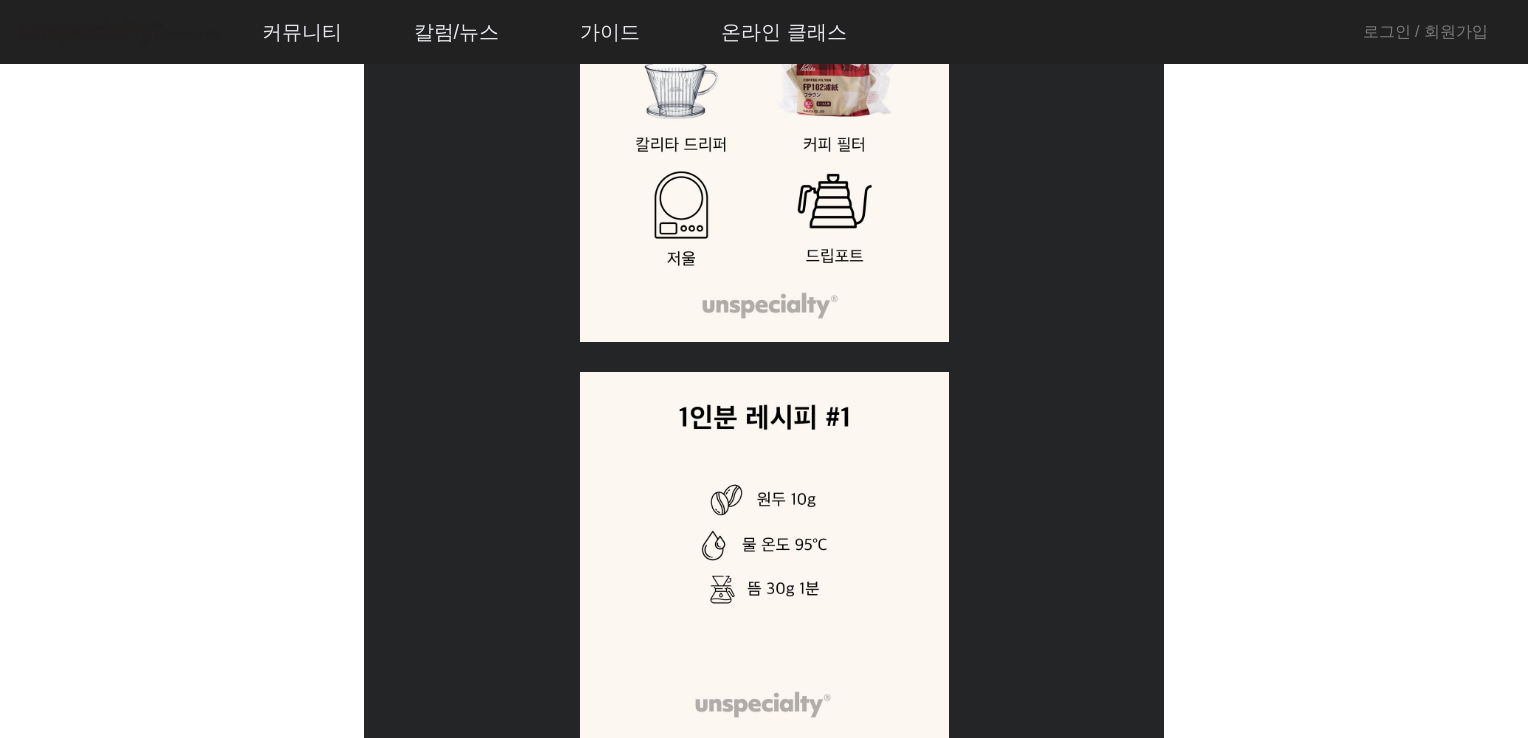 scroll, scrollTop: 5300, scrollLeft: 0, axis: vertical 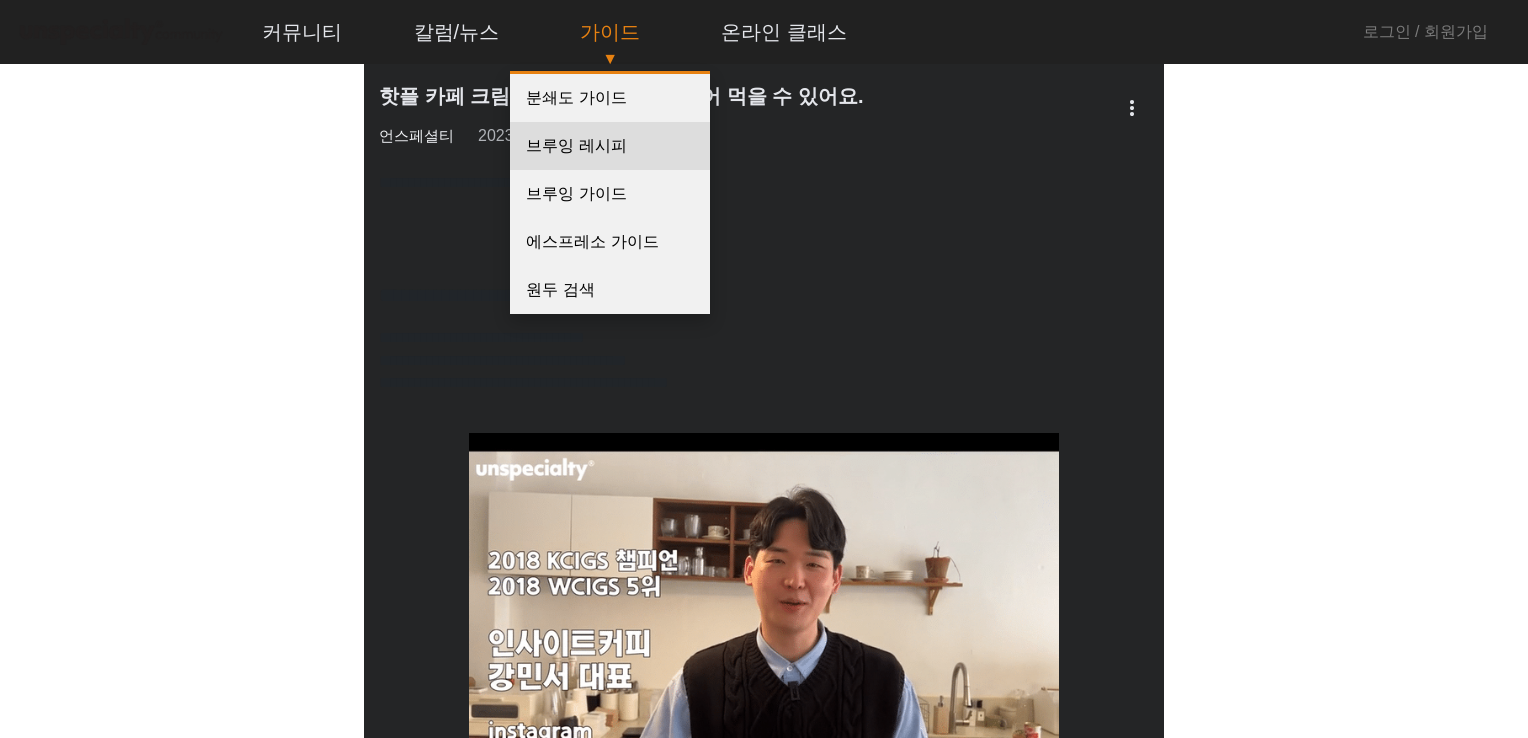 click on "브루잉 레시피" at bounding box center [610, 146] 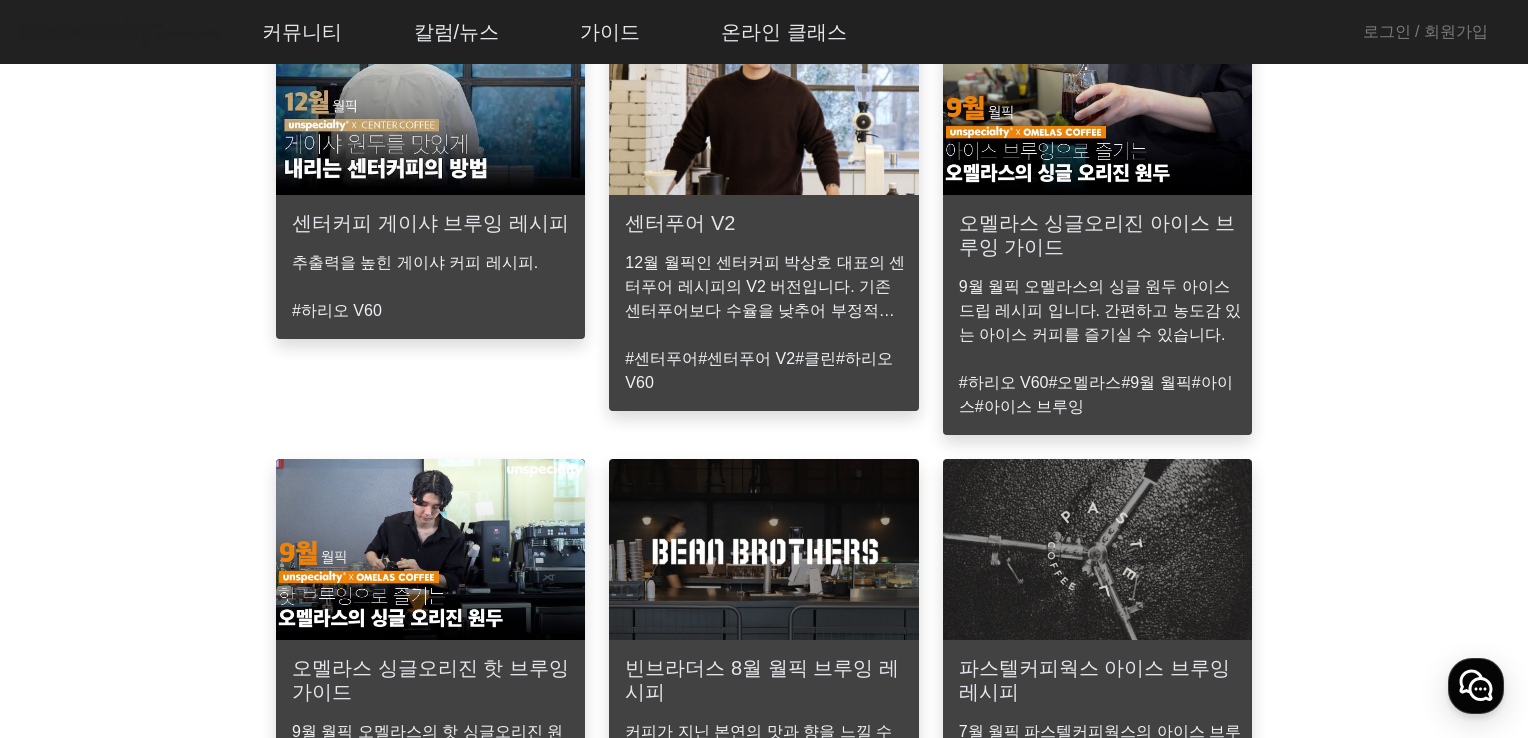 scroll, scrollTop: 35, scrollLeft: 0, axis: vertical 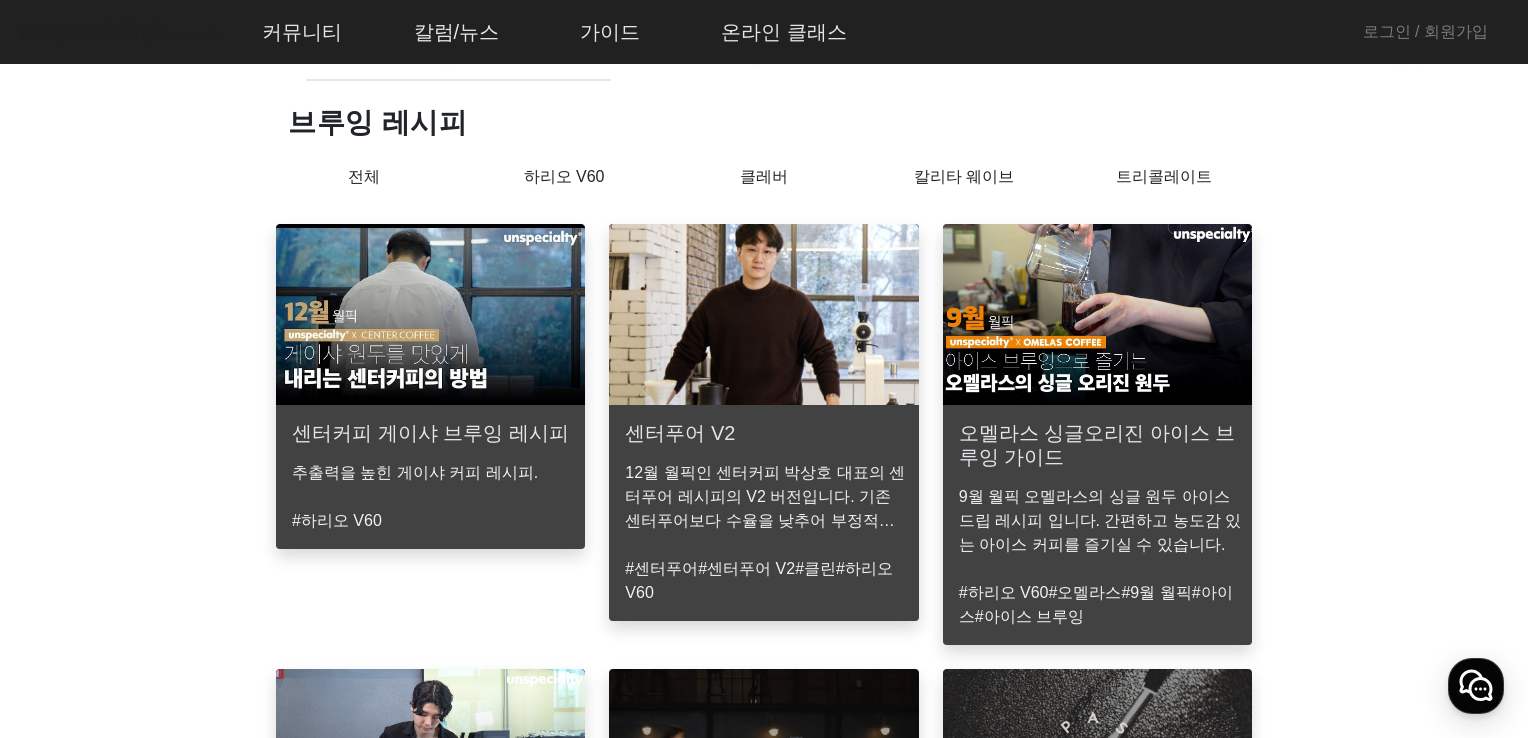 click on "클레버" at bounding box center (764, 177) 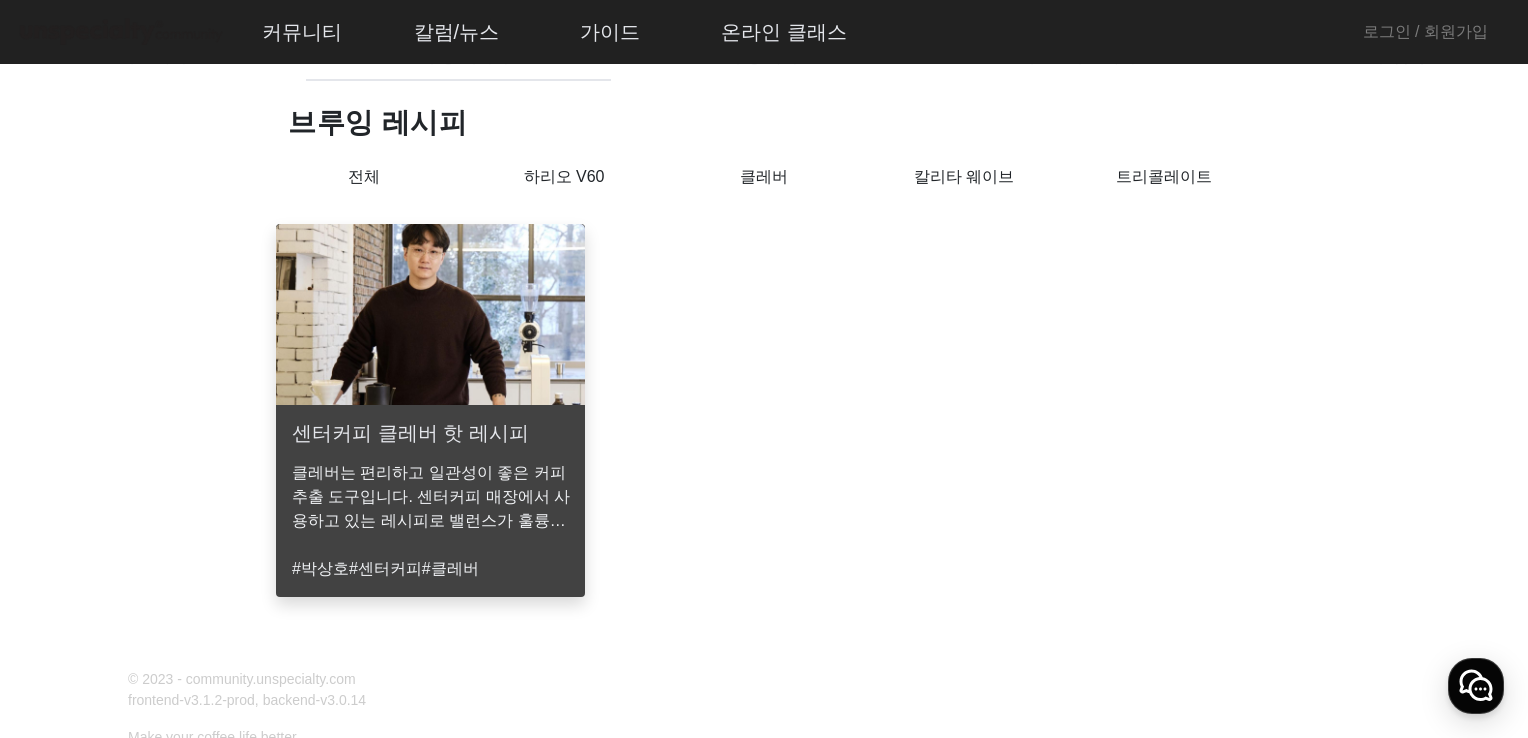 click on "하리오 V60" at bounding box center (564, 190) 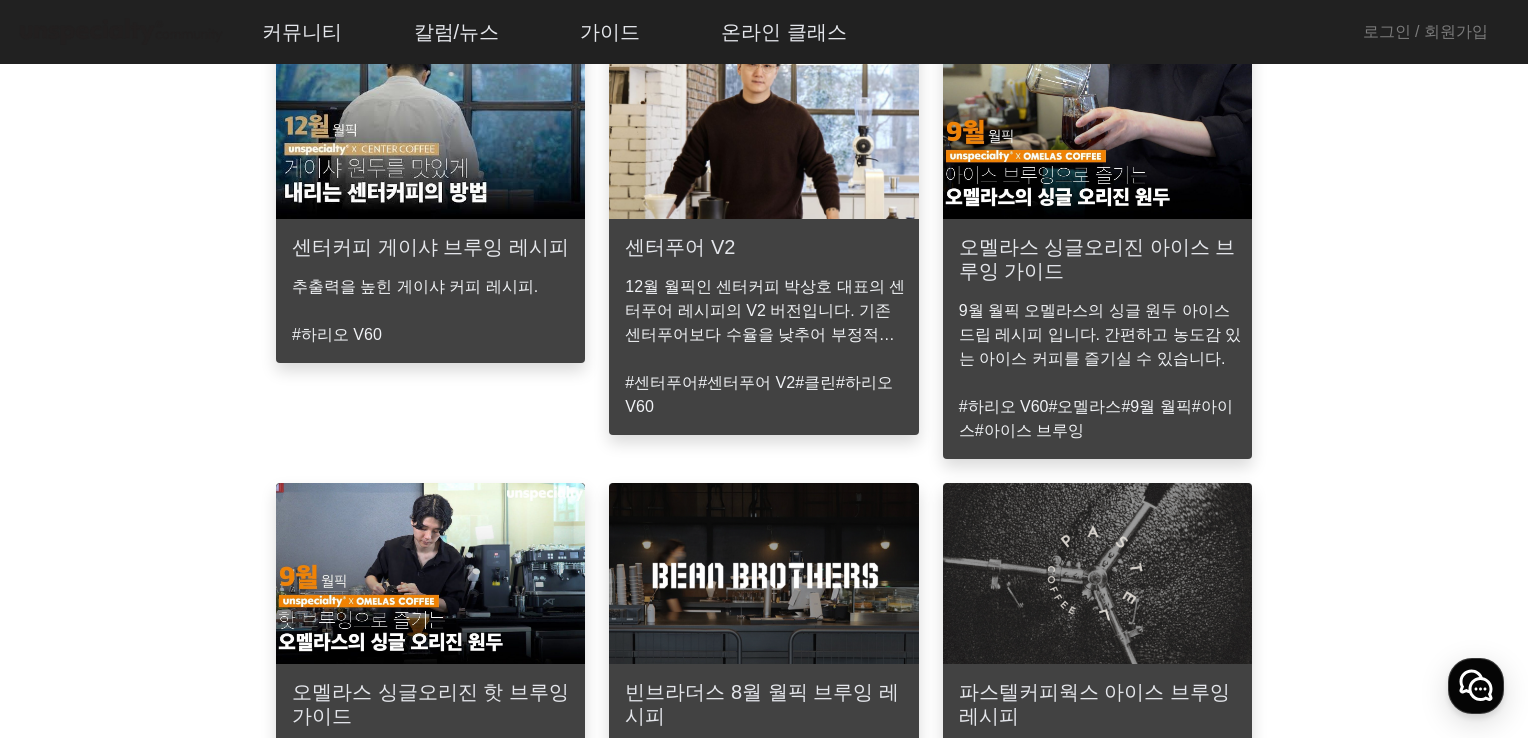 scroll, scrollTop: 0, scrollLeft: 0, axis: both 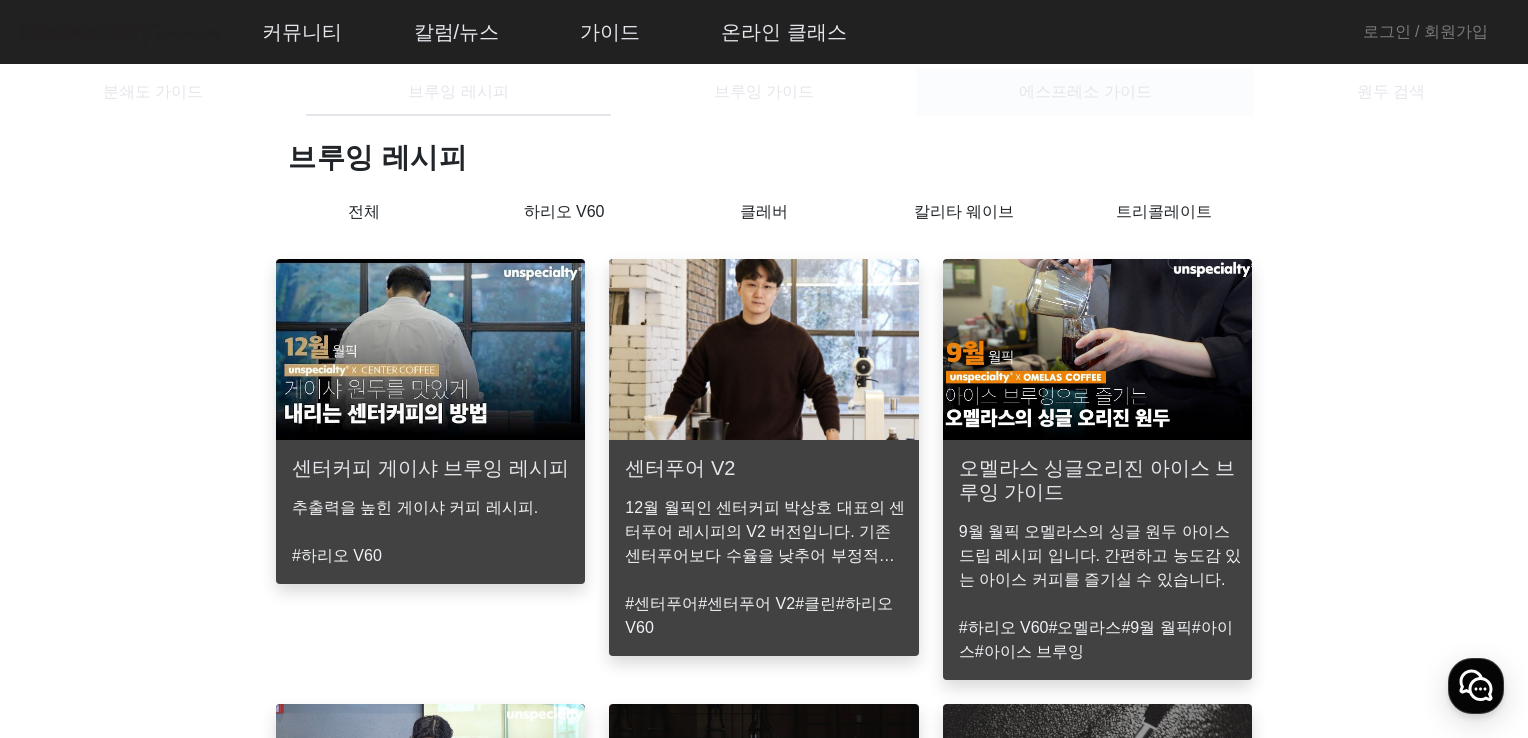 click on "에스프레소 가이드" at bounding box center [1085, 92] 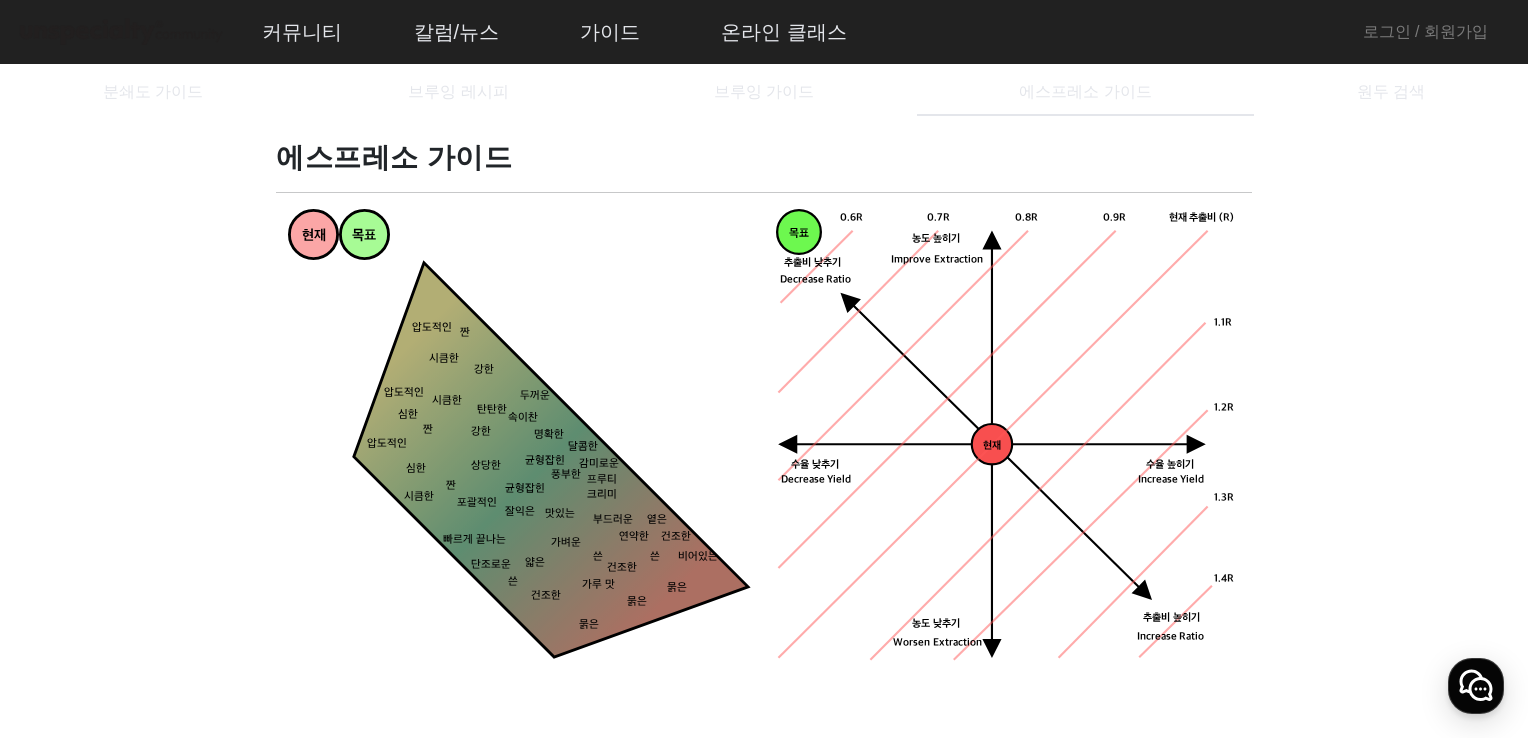 drag, startPoint x: 1338, startPoint y: 86, endPoint x: 1306, endPoint y: 267, distance: 183.80696 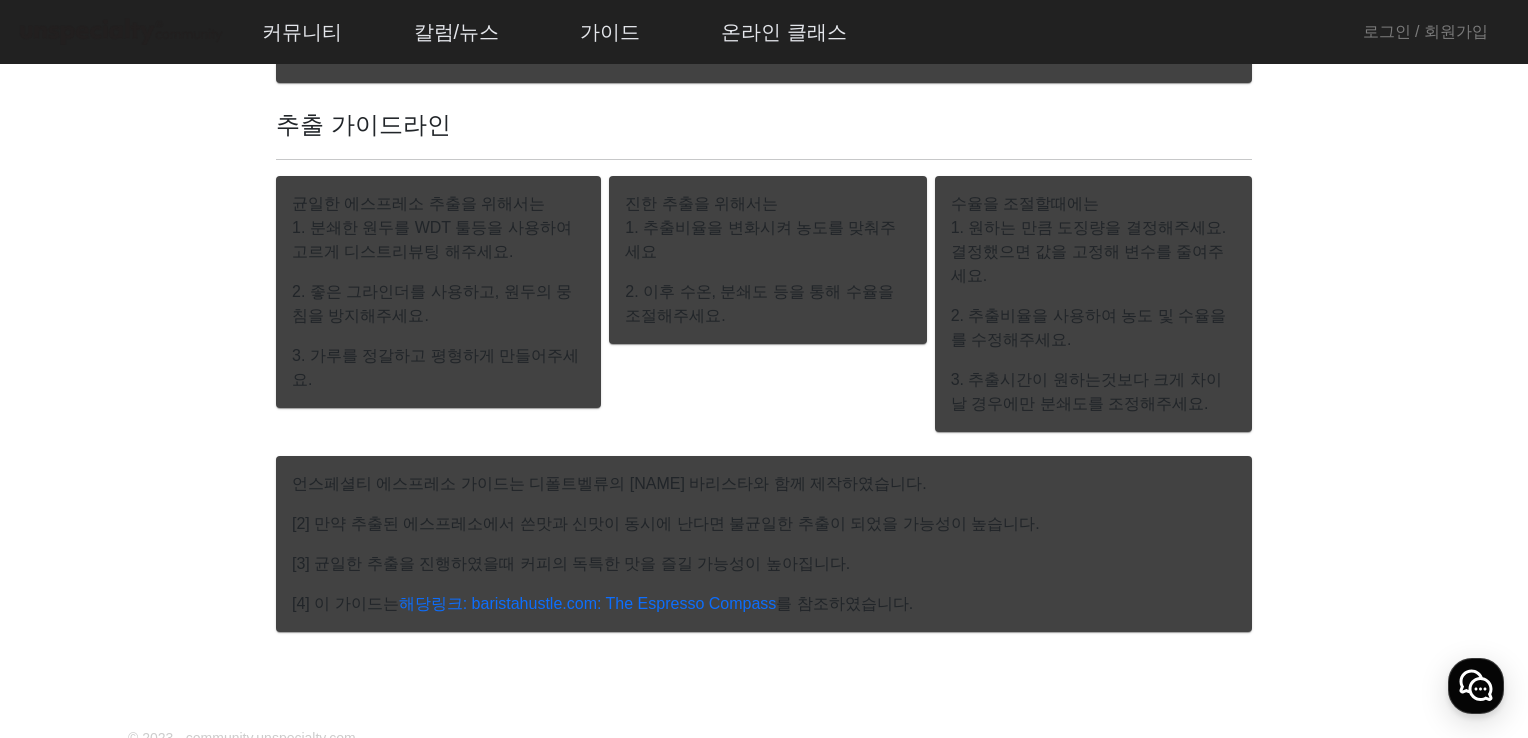 scroll, scrollTop: 1368, scrollLeft: 0, axis: vertical 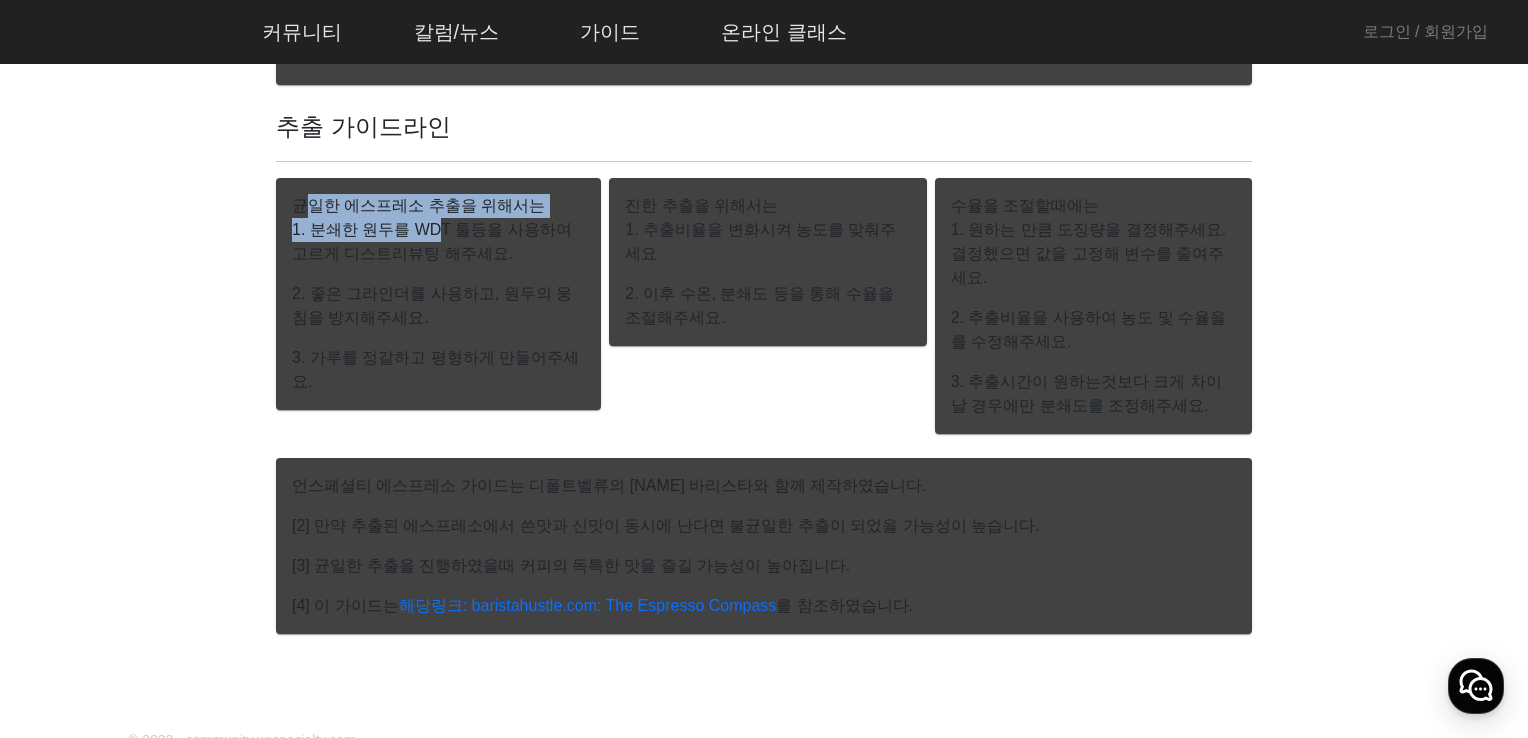 drag, startPoint x: 310, startPoint y: 209, endPoint x: 421, endPoint y: 234, distance: 113.78049 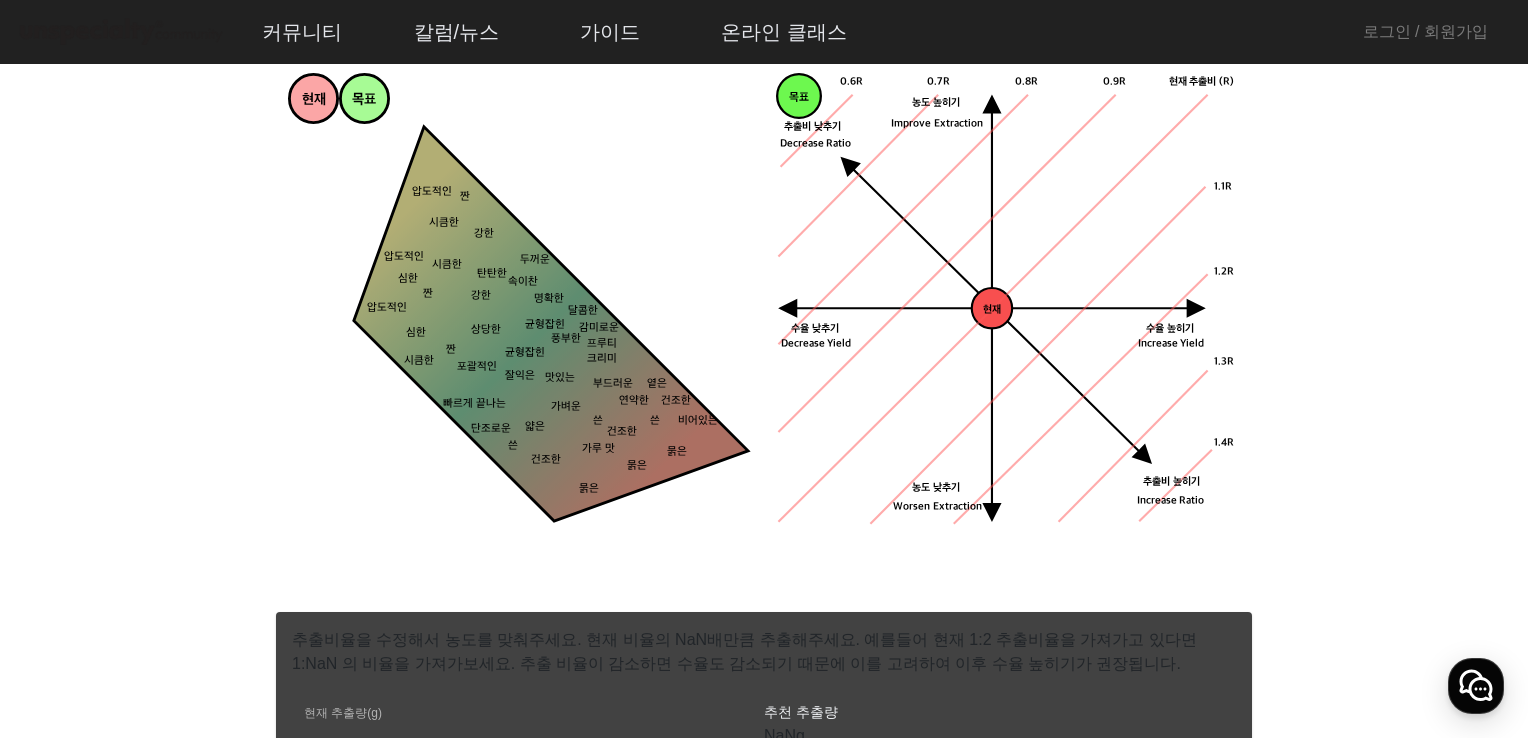 scroll, scrollTop: 0, scrollLeft: 0, axis: both 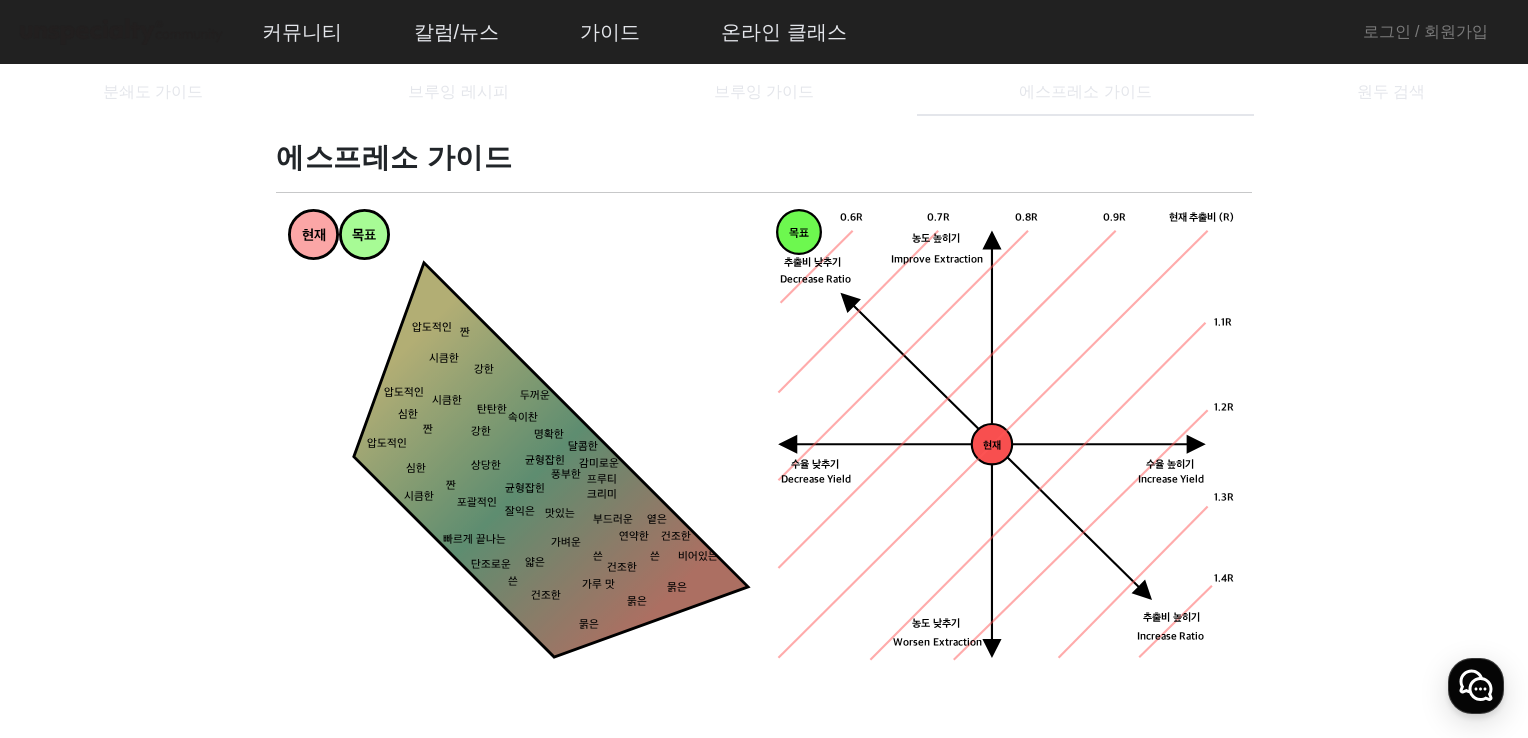 drag, startPoint x: 342, startPoint y: 158, endPoint x: 354, endPoint y: 178, distance: 23.323807 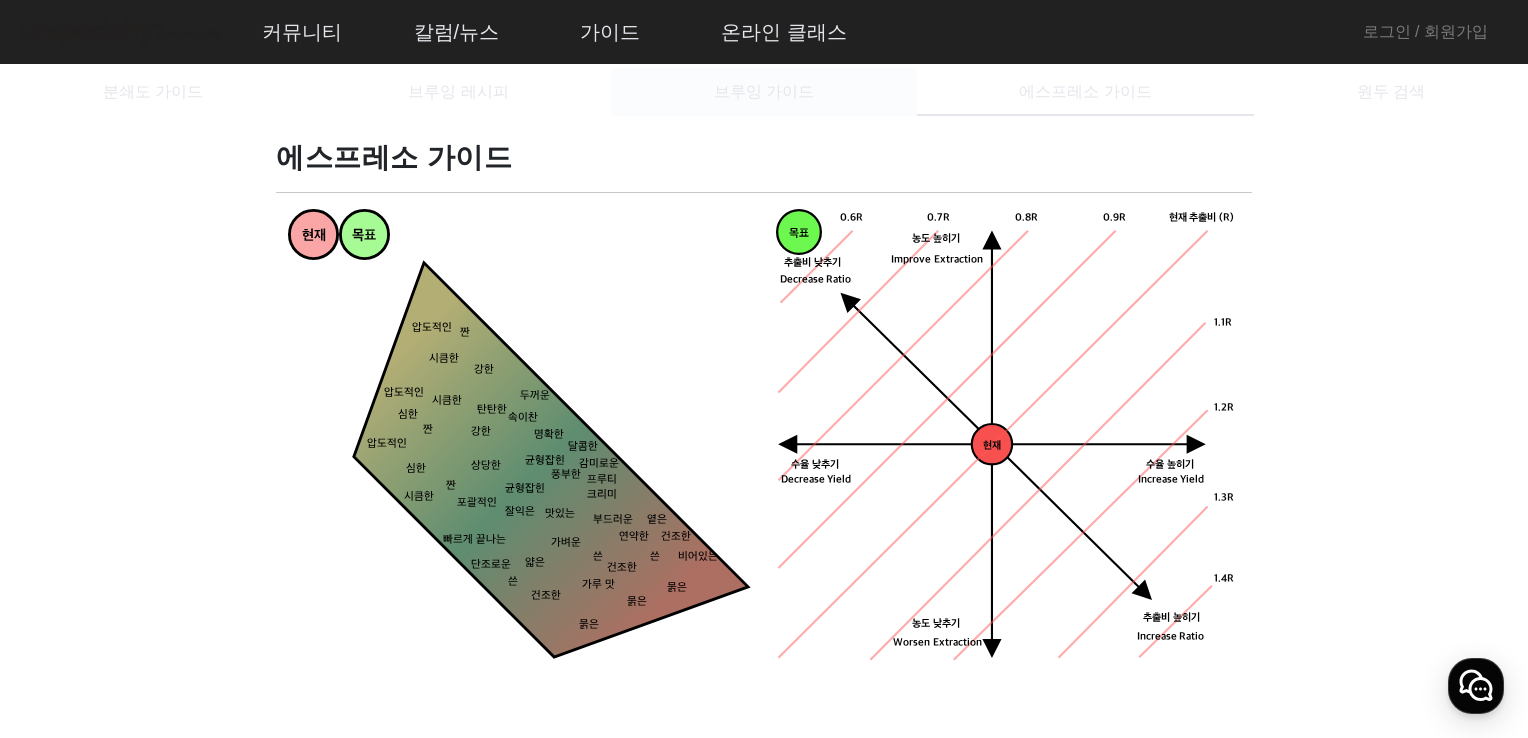 click on "브루잉 가이드" at bounding box center [764, 92] 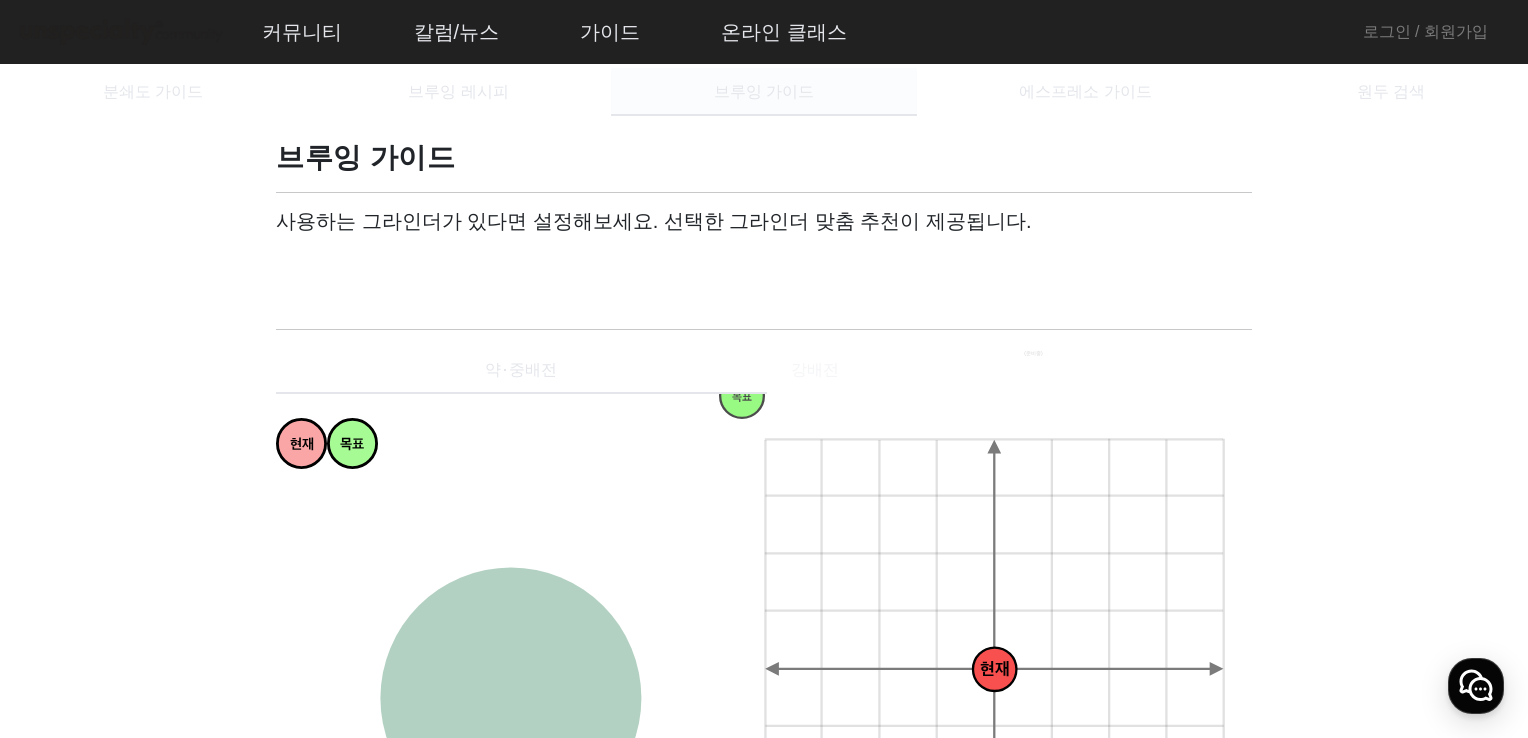 click on "브루잉 가이드" at bounding box center [764, 92] 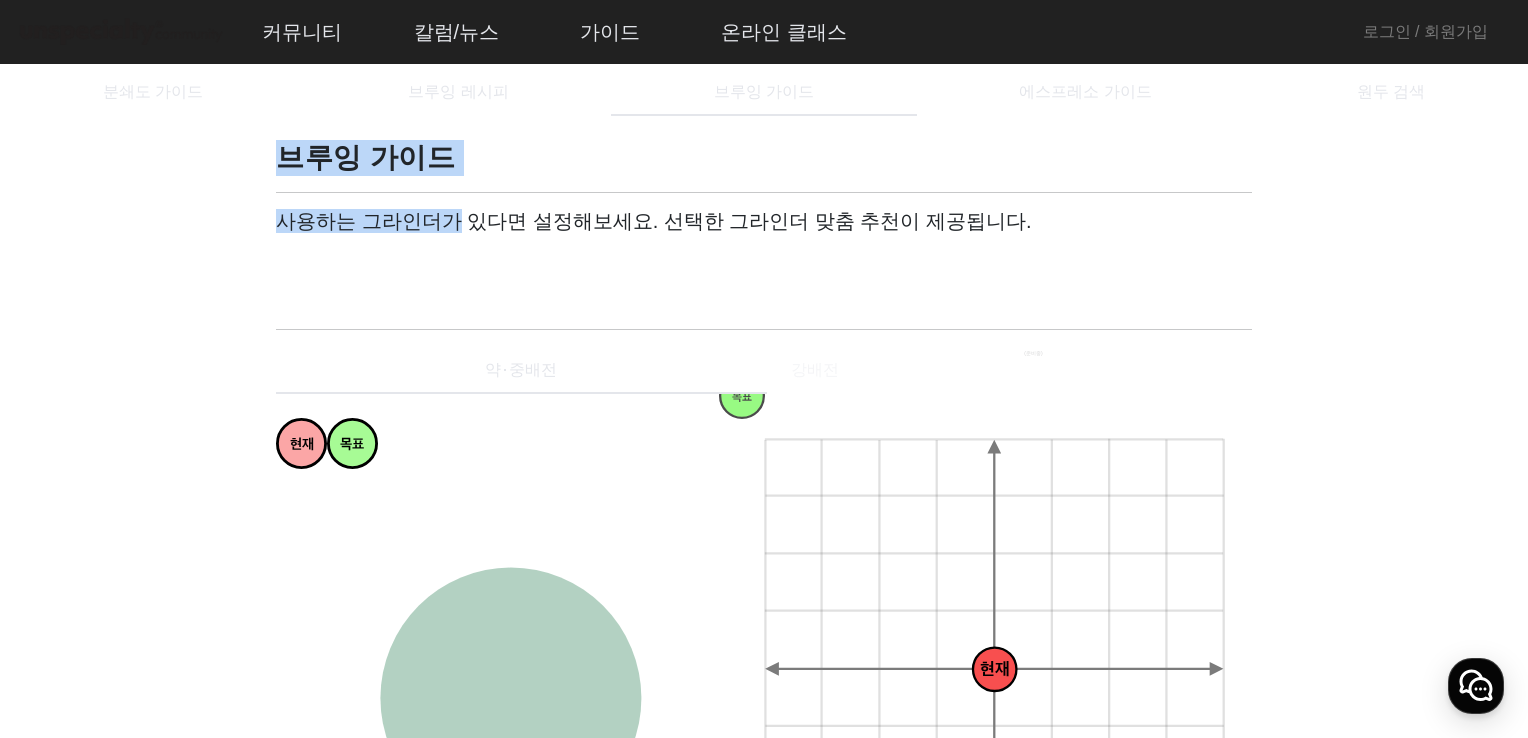 drag, startPoint x: 444, startPoint y: 179, endPoint x: 434, endPoint y: 224, distance: 46.09772 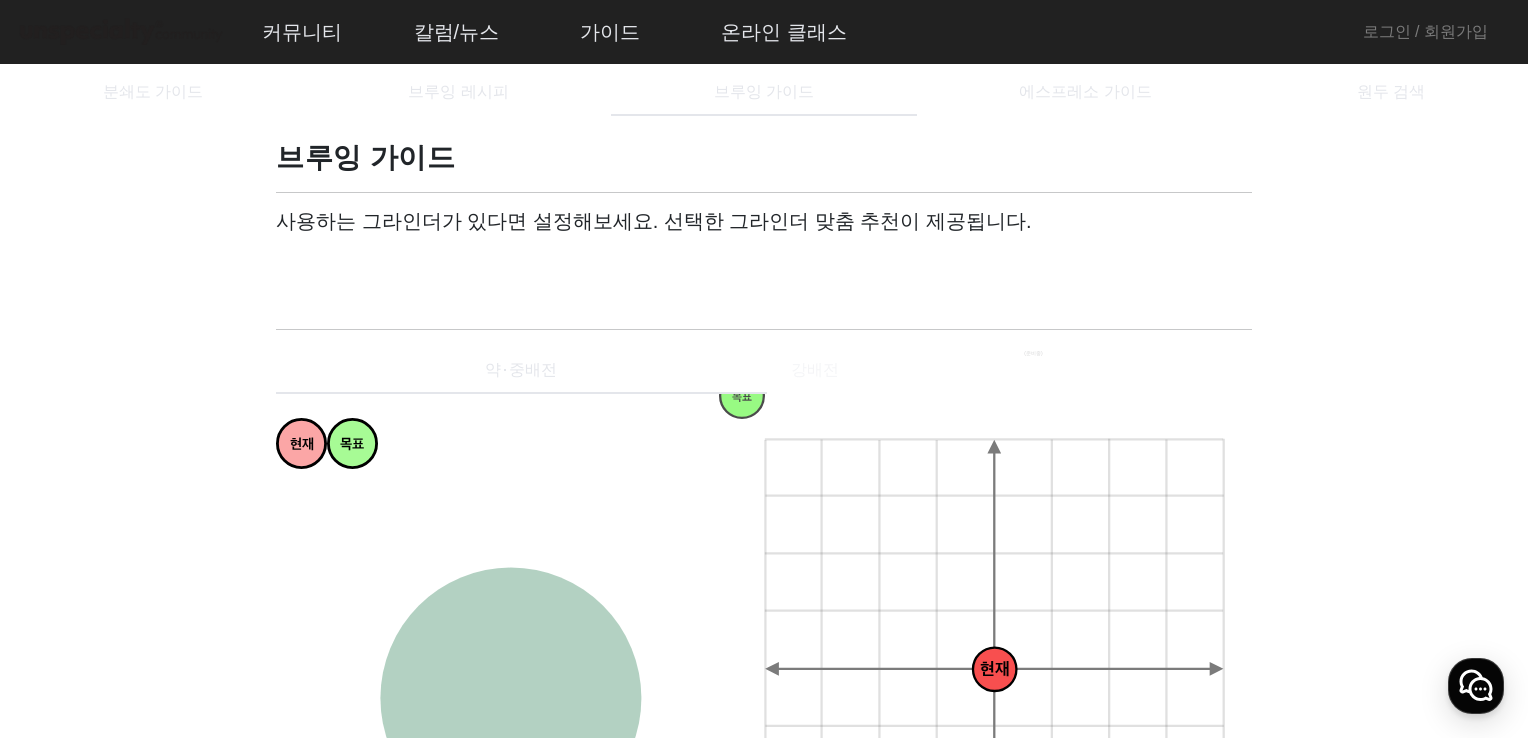 click at bounding box center (372, 269) 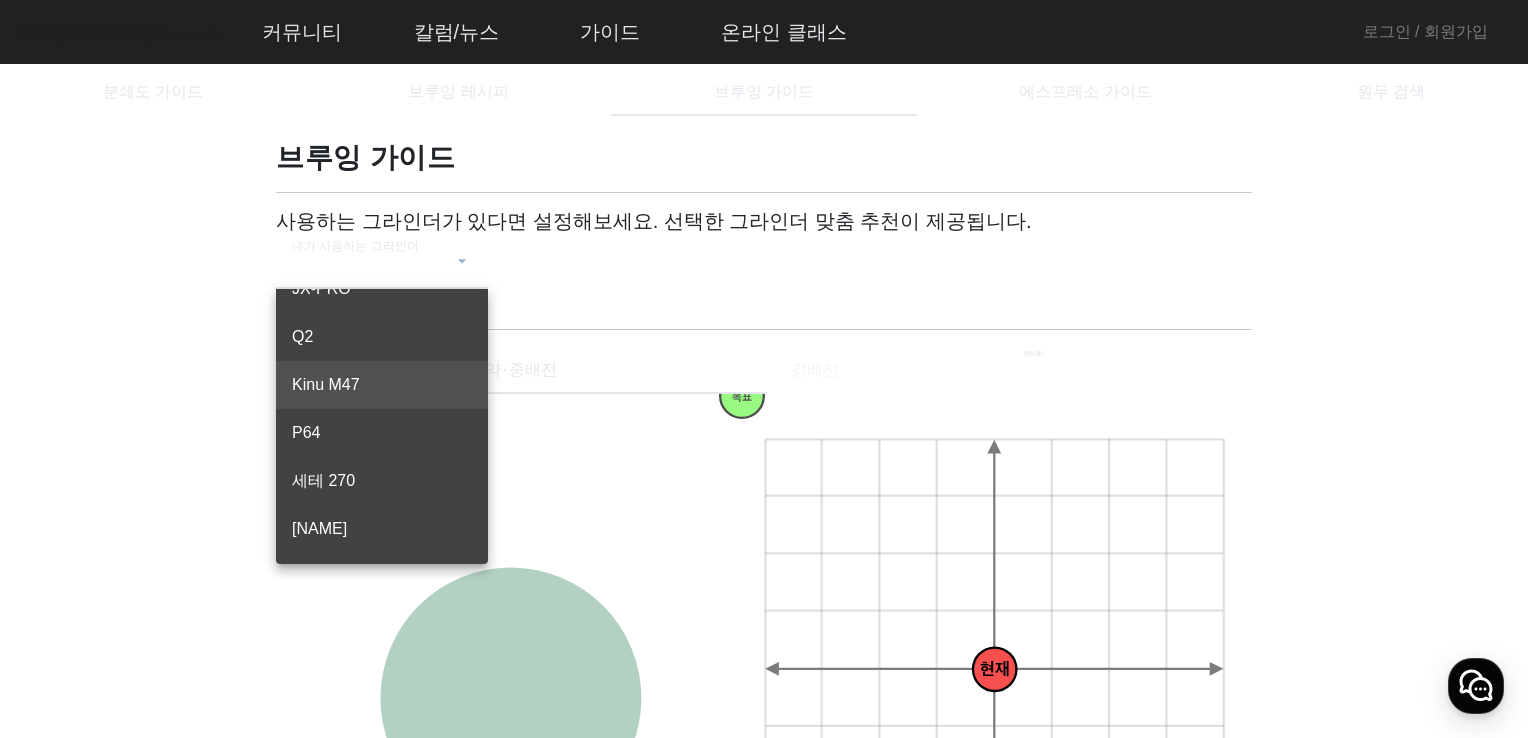 scroll, scrollTop: 172, scrollLeft: 0, axis: vertical 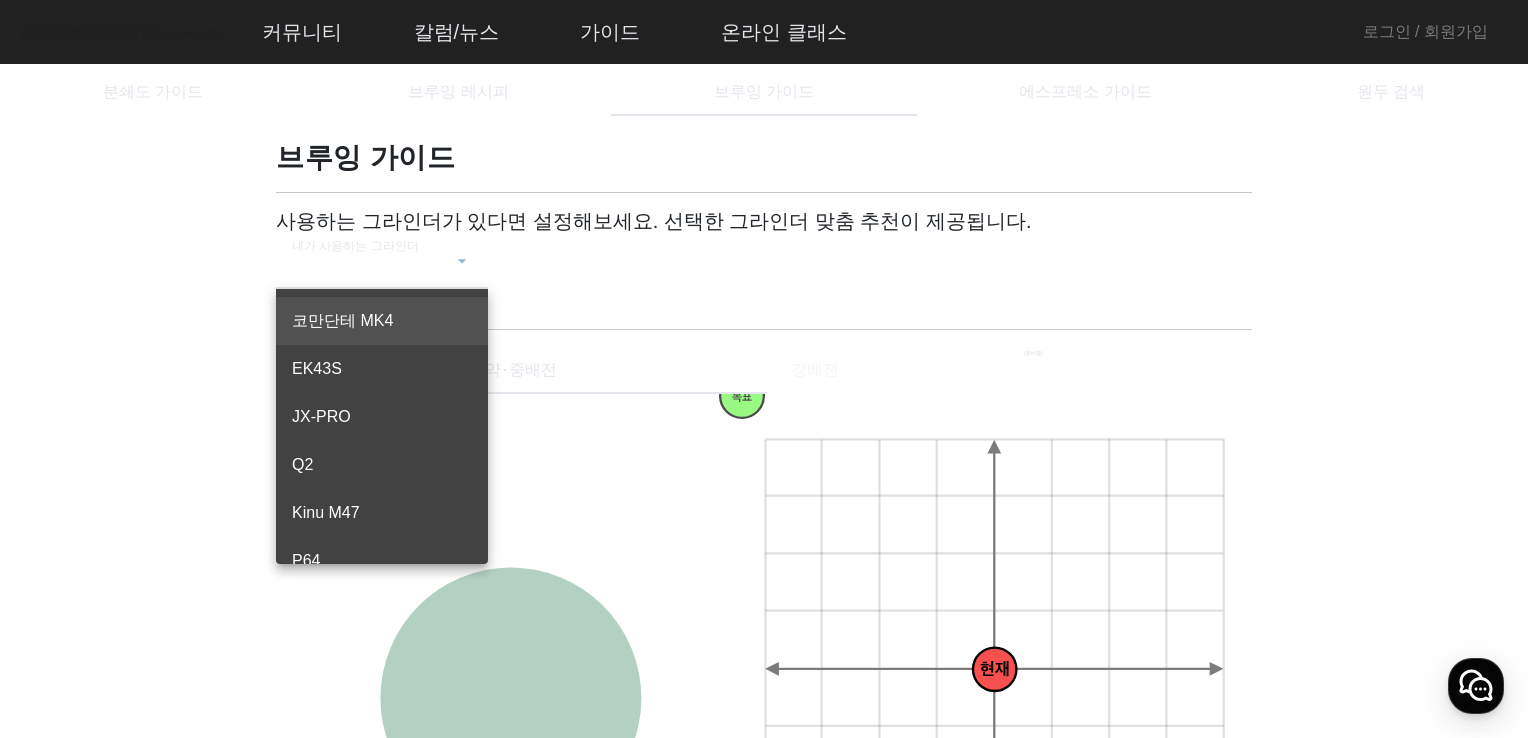 click at bounding box center [764, 369] 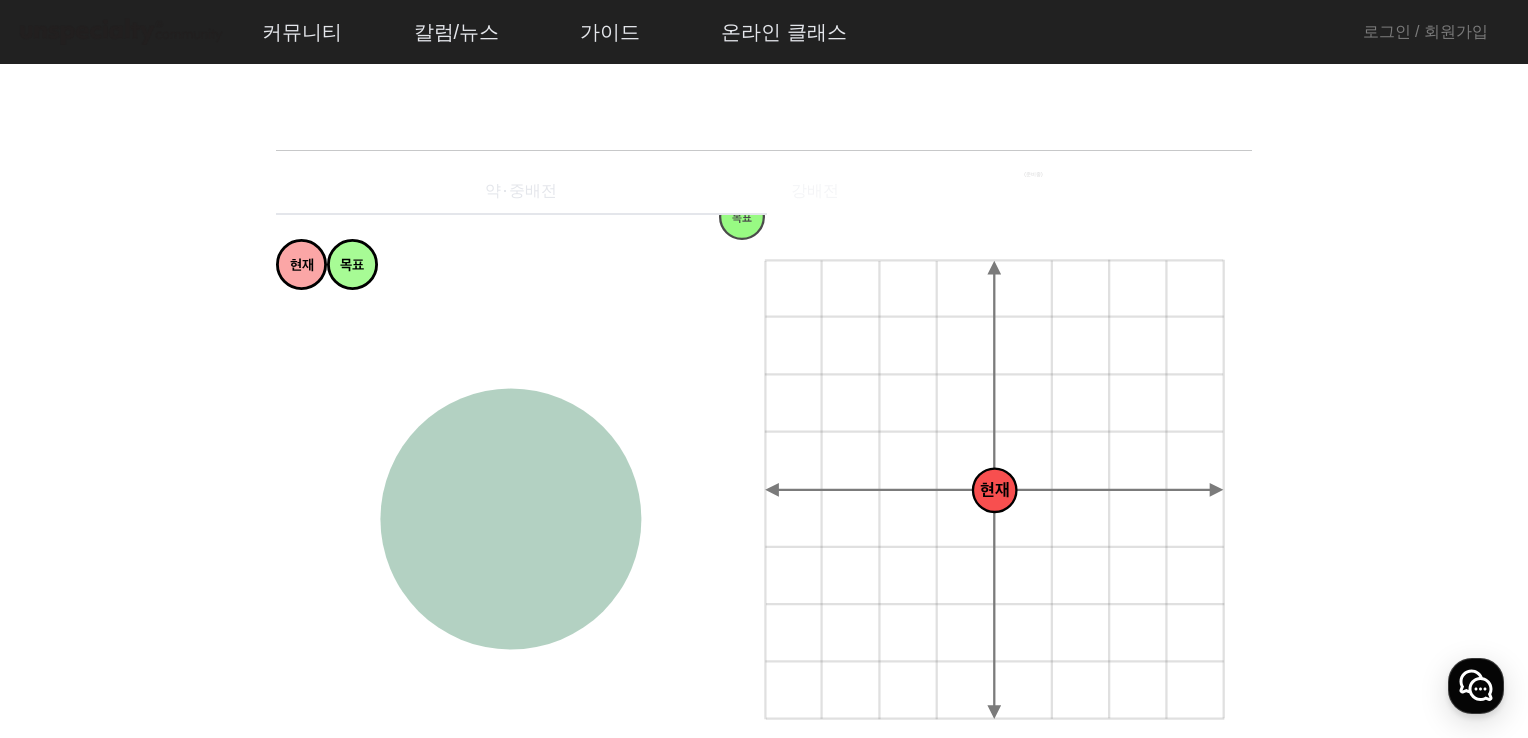 scroll, scrollTop: 100, scrollLeft: 0, axis: vertical 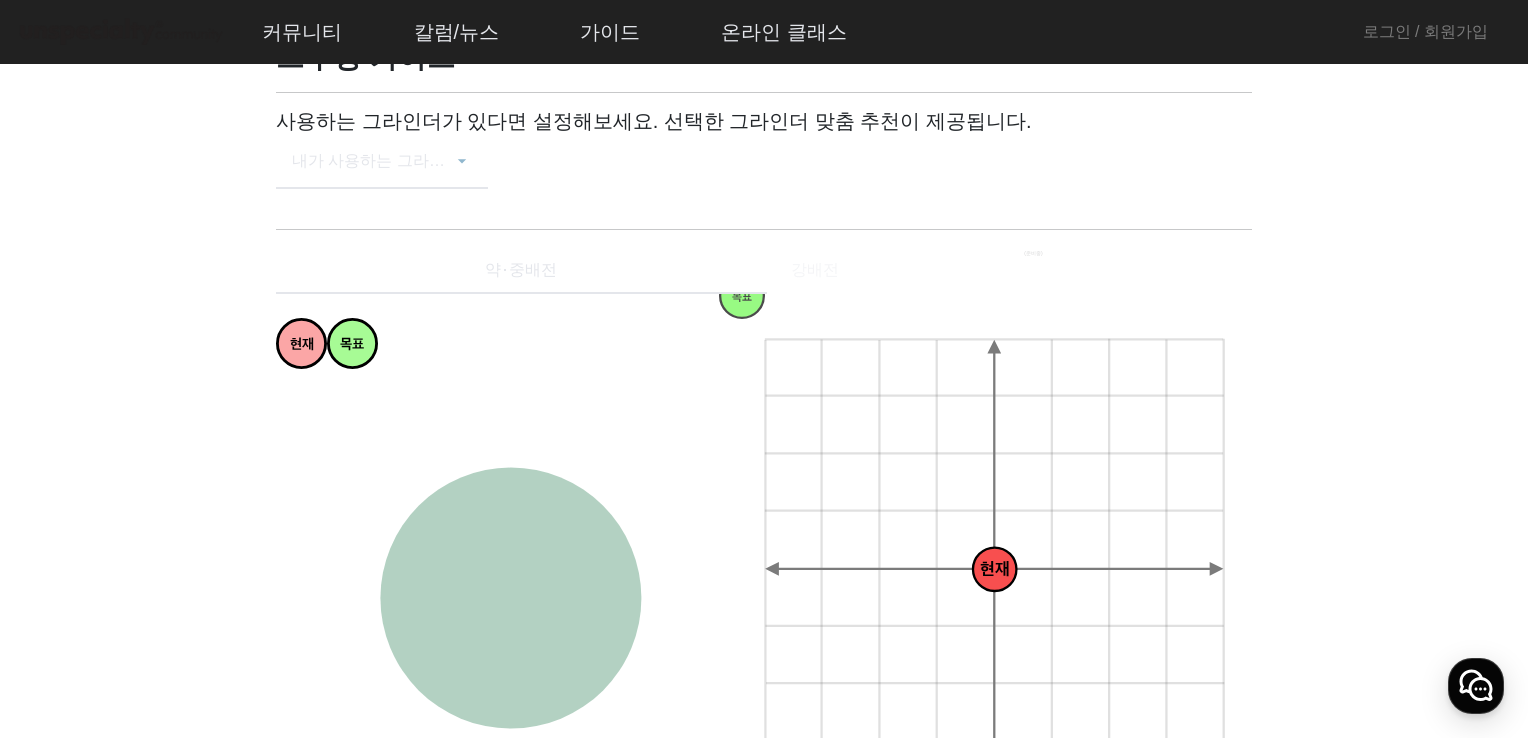 click at bounding box center (372, 169) 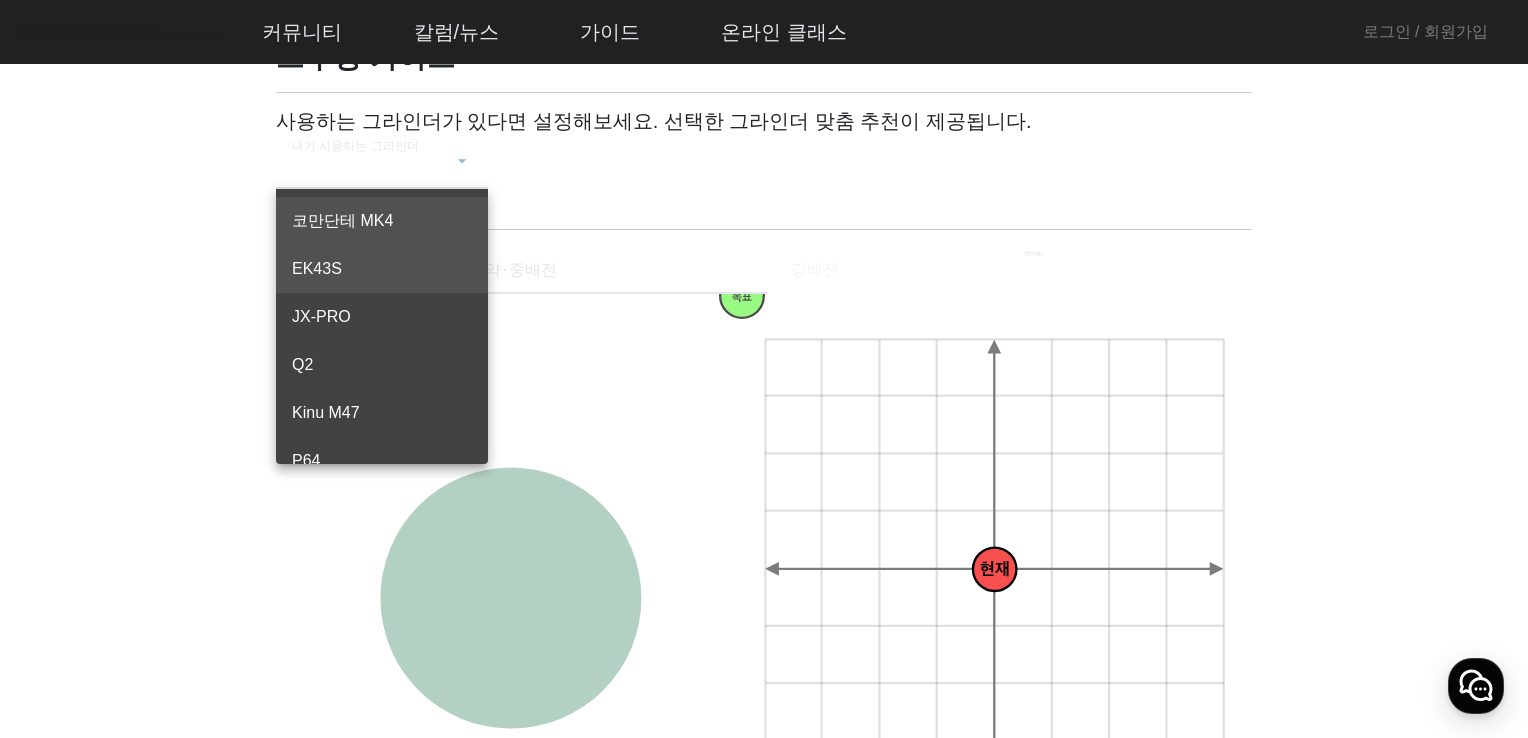 click on "EK43S" at bounding box center [382, 269] 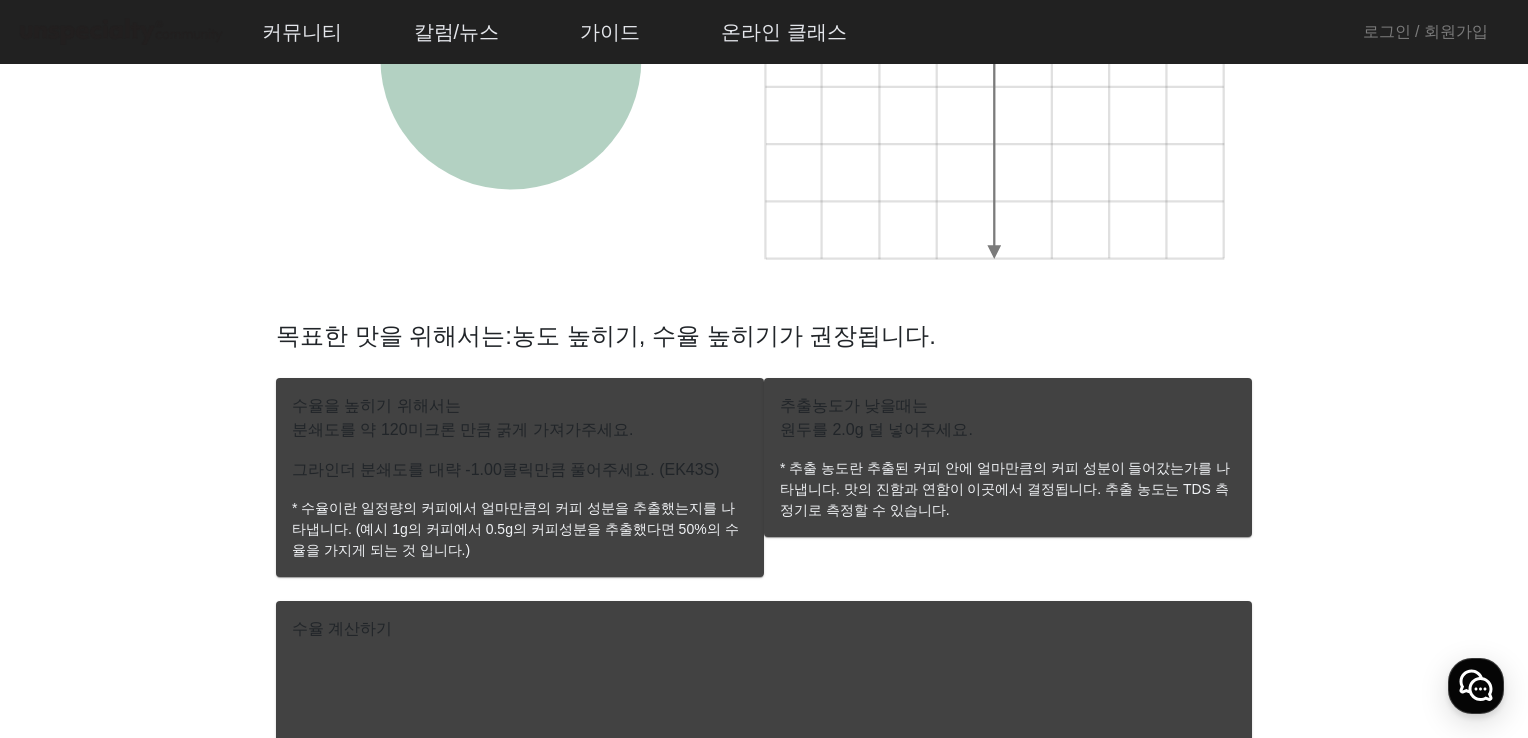 scroll, scrollTop: 700, scrollLeft: 0, axis: vertical 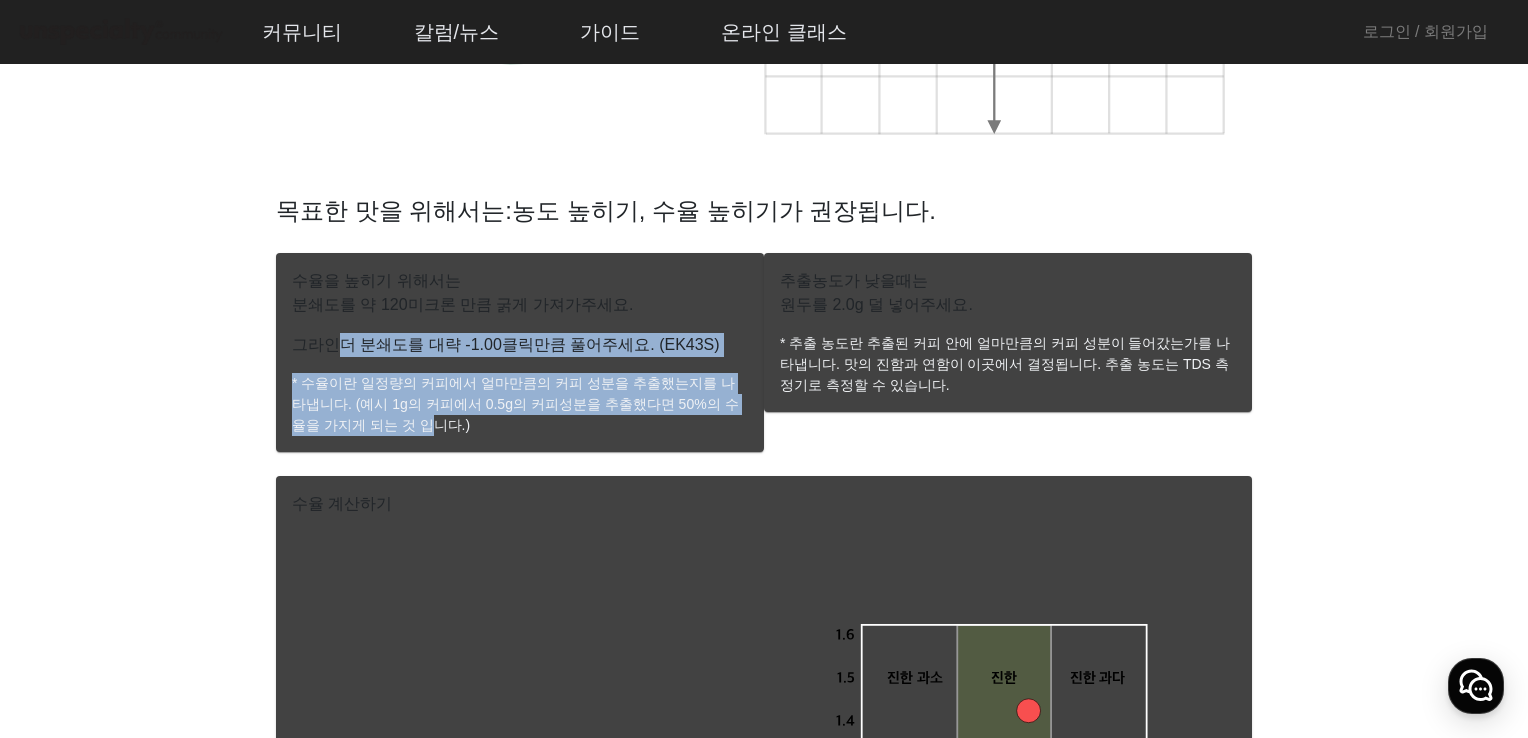 drag, startPoint x: 336, startPoint y: 406, endPoint x: 384, endPoint y: 406, distance: 48 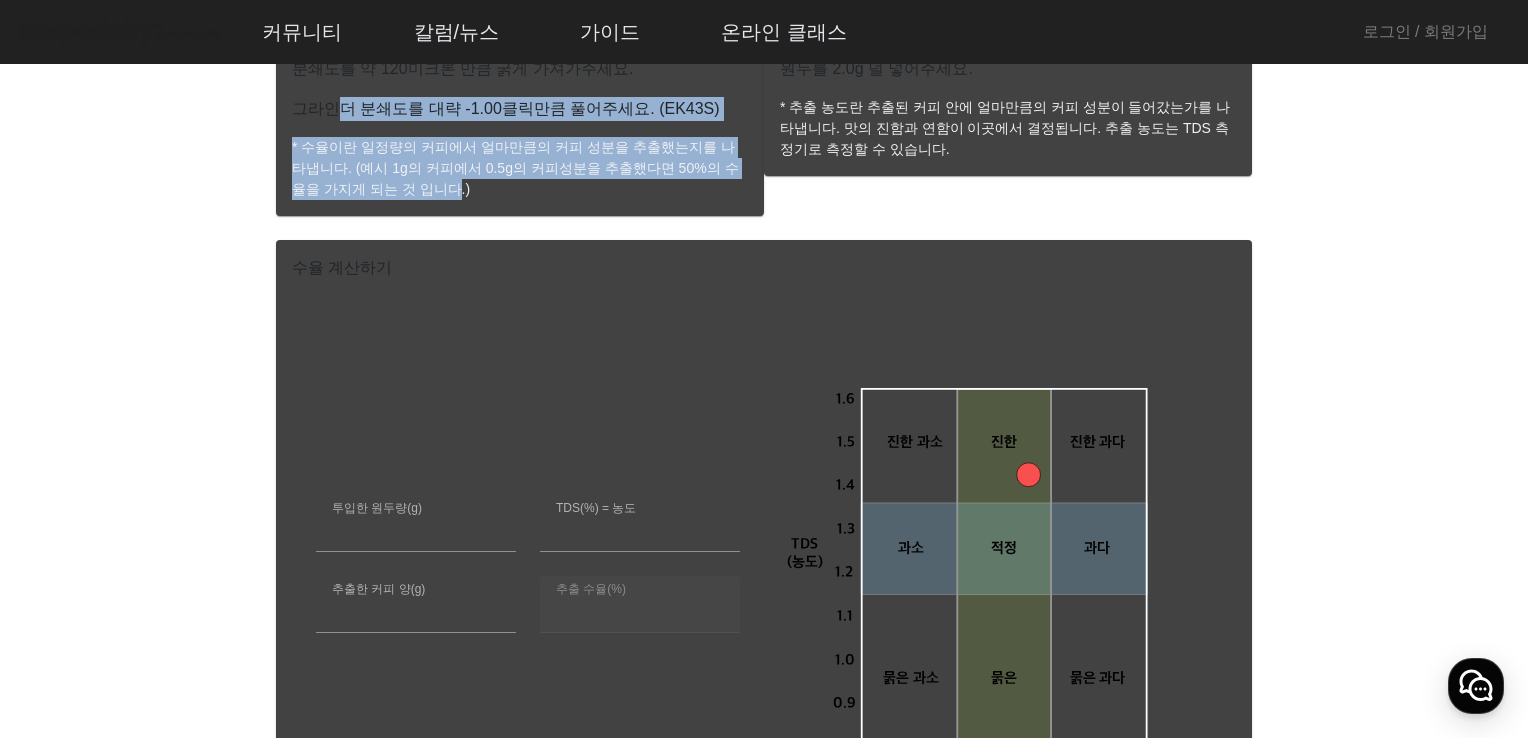scroll, scrollTop: 1100, scrollLeft: 0, axis: vertical 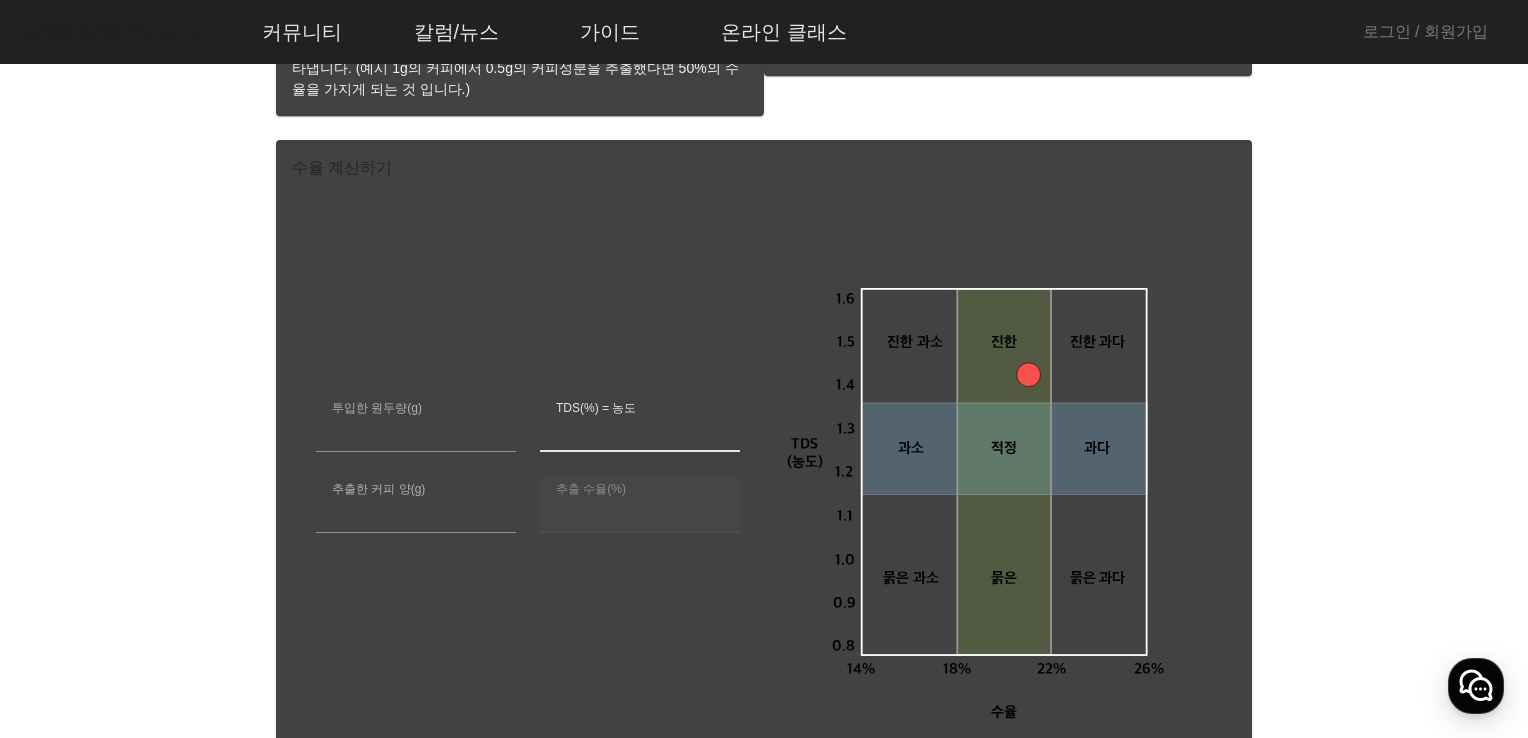 click on "***" at bounding box center [640, 432] 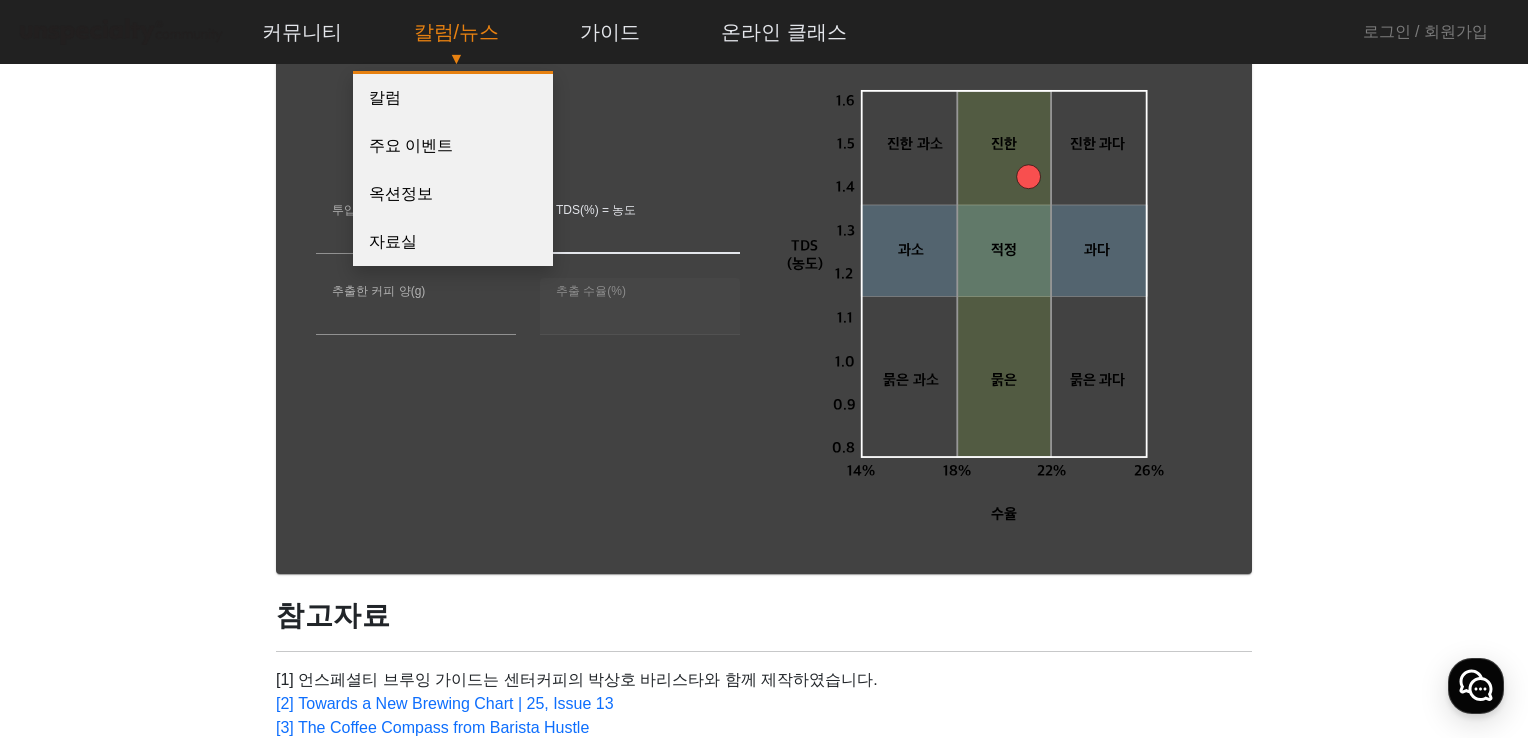 scroll, scrollTop: 1029, scrollLeft: 0, axis: vertical 